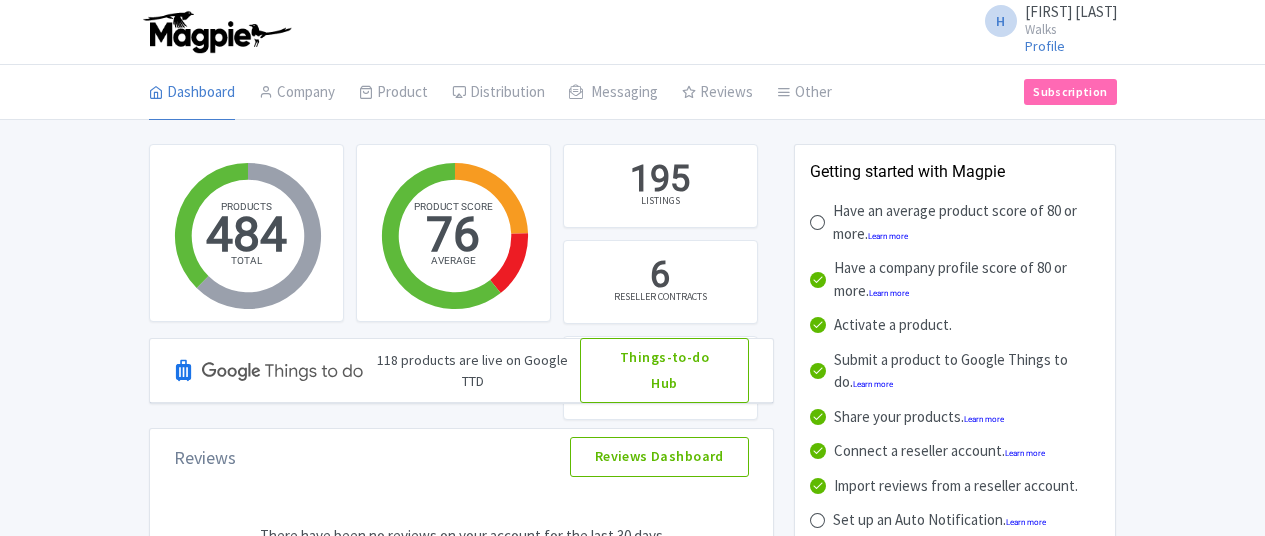 scroll, scrollTop: 0, scrollLeft: 0, axis: both 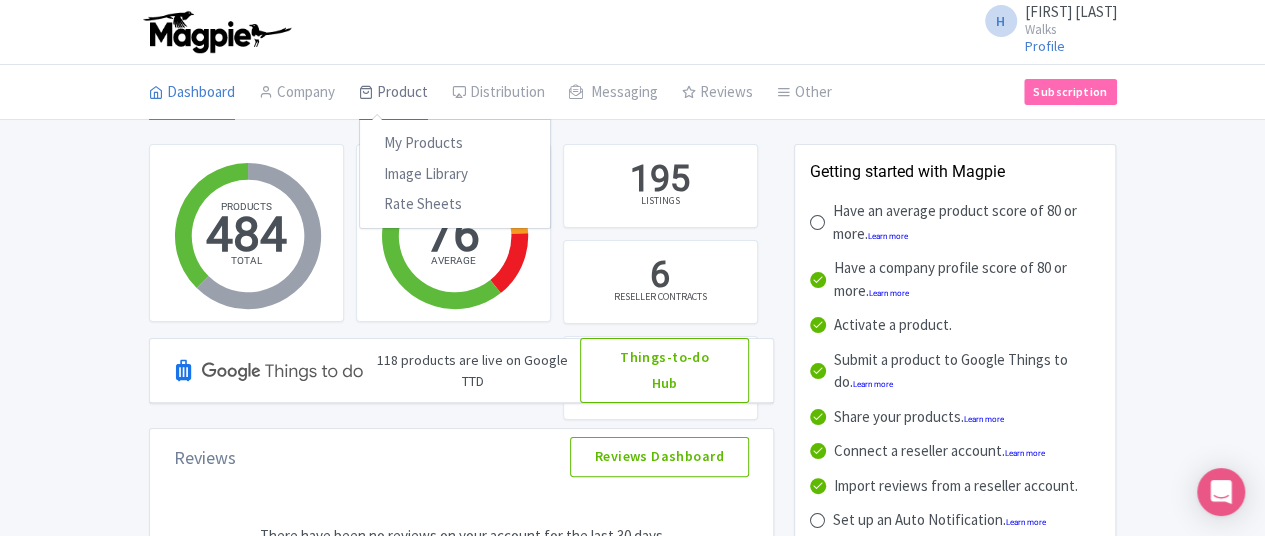 click on "Product" at bounding box center [393, 93] 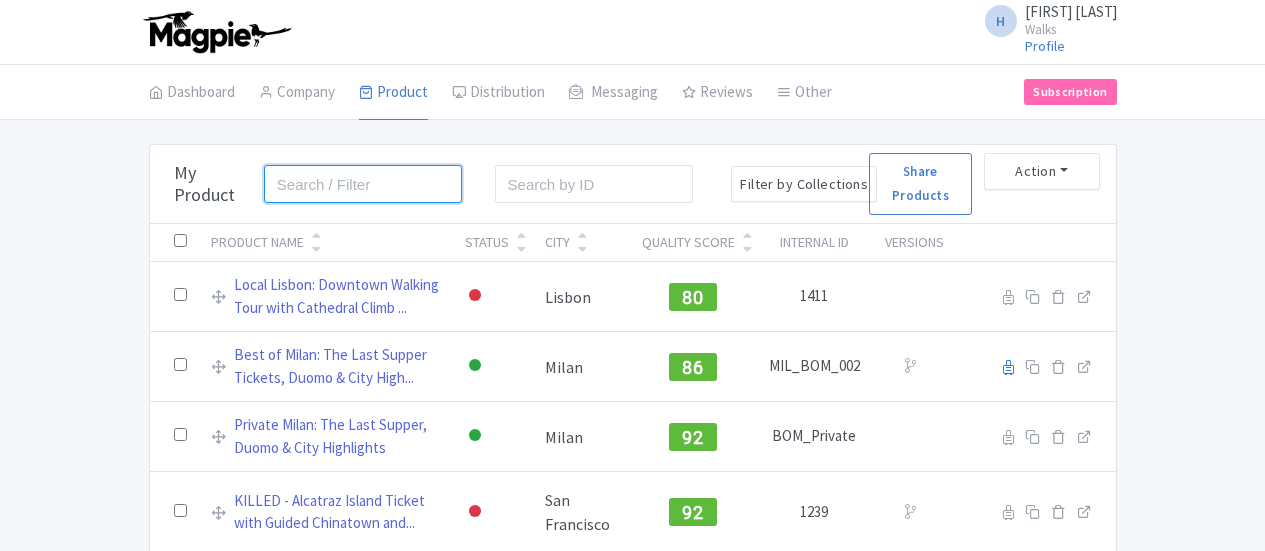 scroll, scrollTop: 0, scrollLeft: 0, axis: both 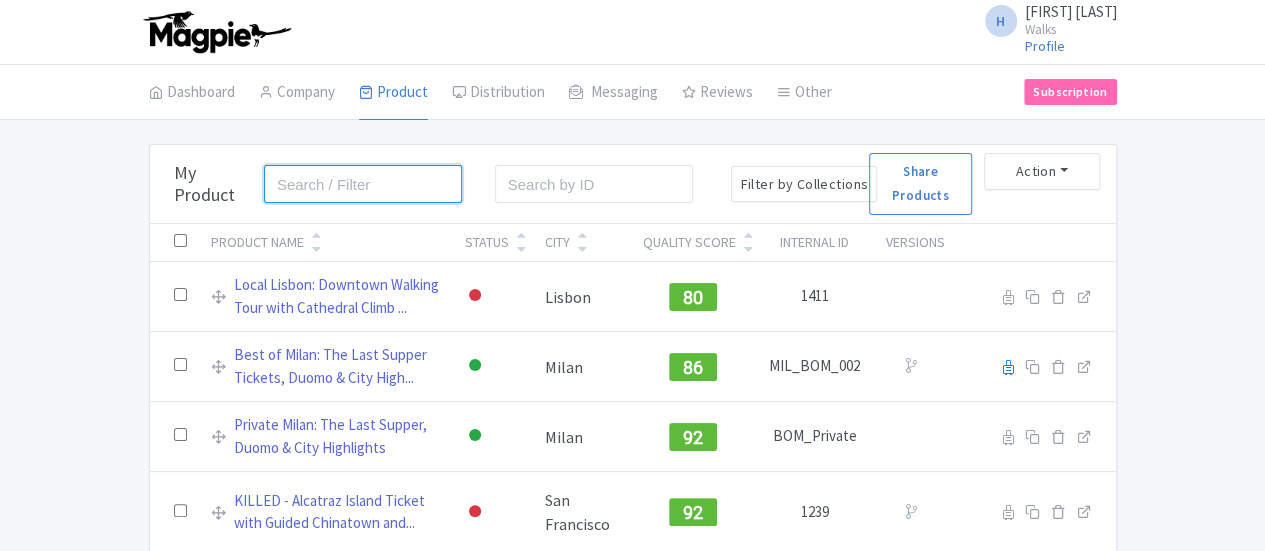 click at bounding box center (363, 184) 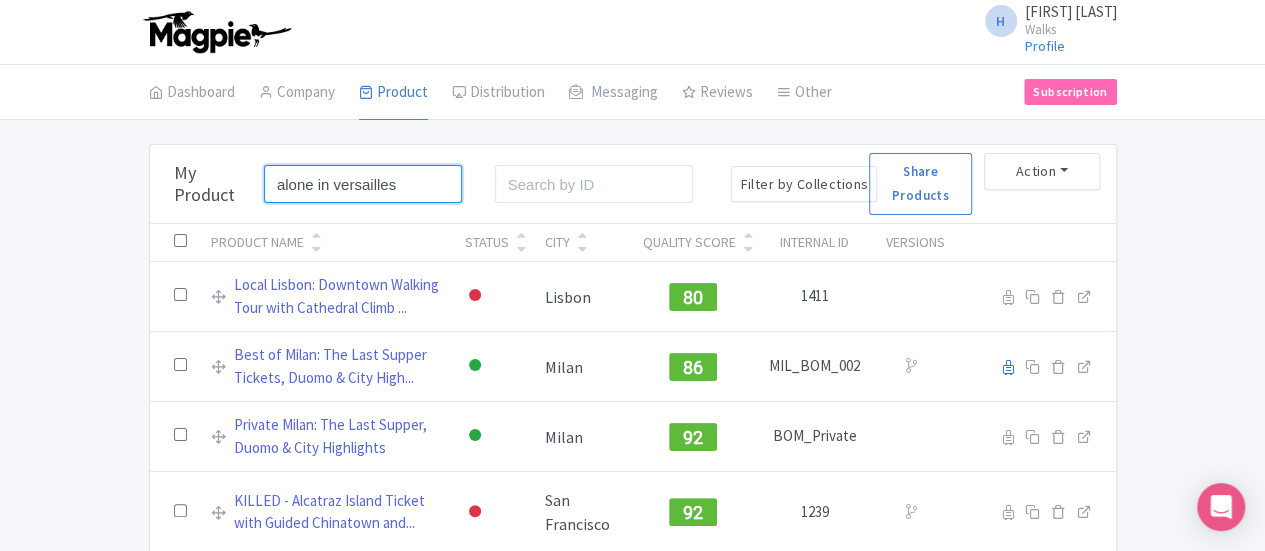 type on "alone in versailles" 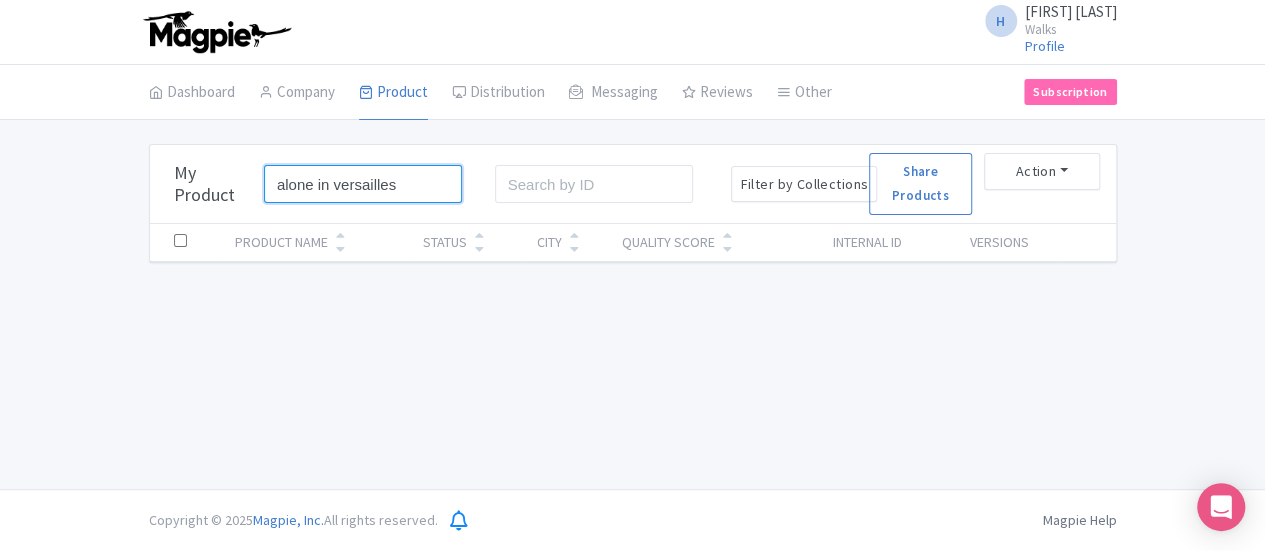 drag, startPoint x: 299, startPoint y: 184, endPoint x: 97, endPoint y: 165, distance: 202.8916 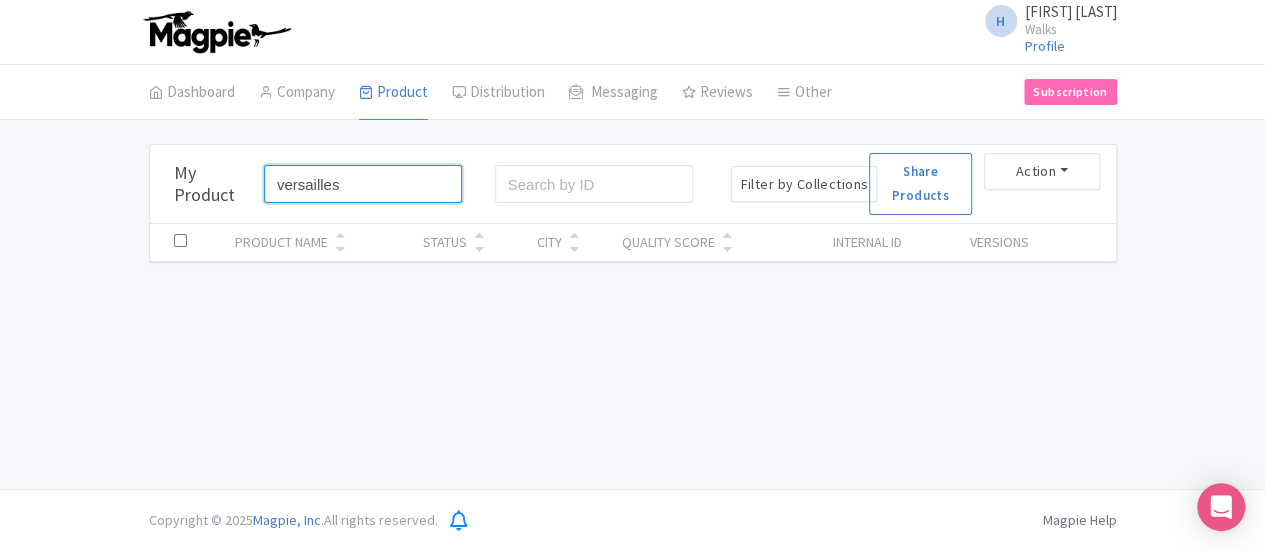type on "versailles" 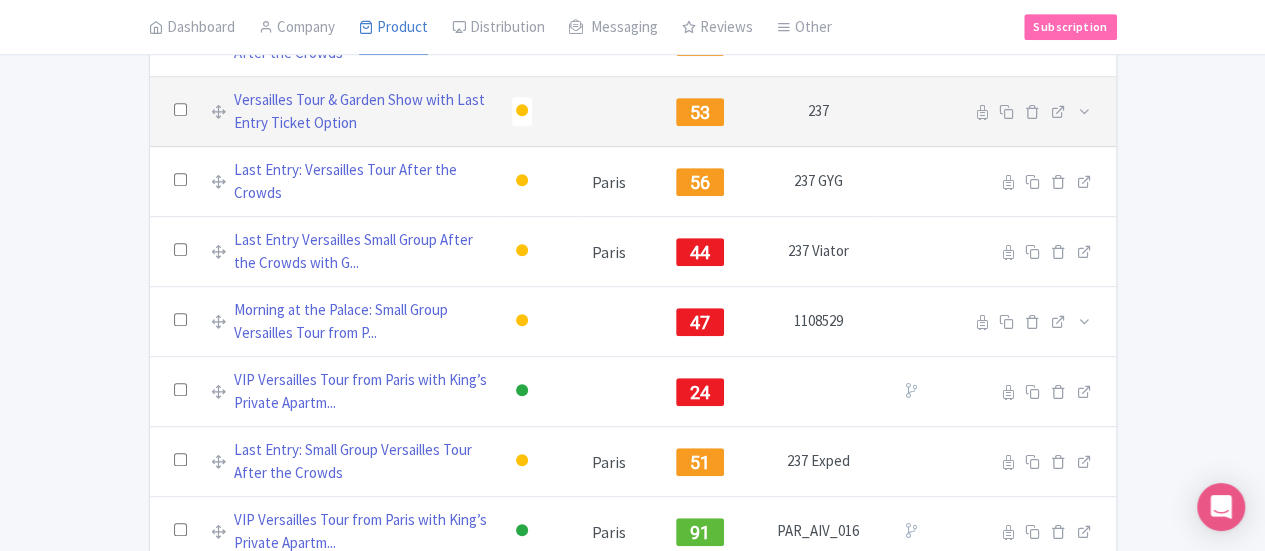 scroll, scrollTop: 472, scrollLeft: 0, axis: vertical 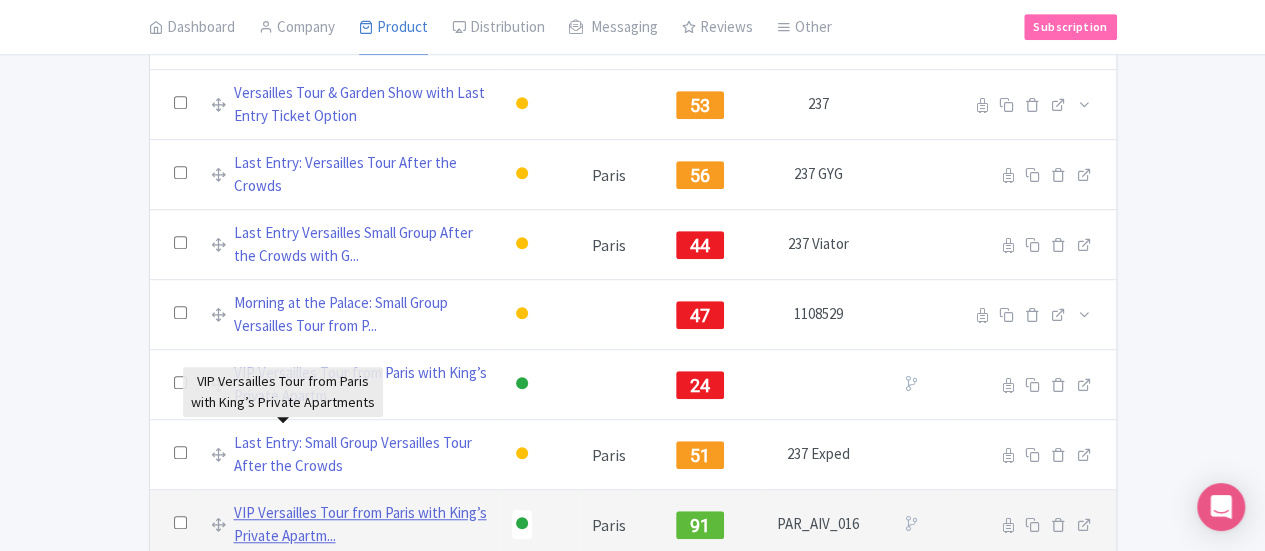 click on "VIP Versailles Tour from Paris with King’s Private Apartm..." at bounding box center (361, 524) 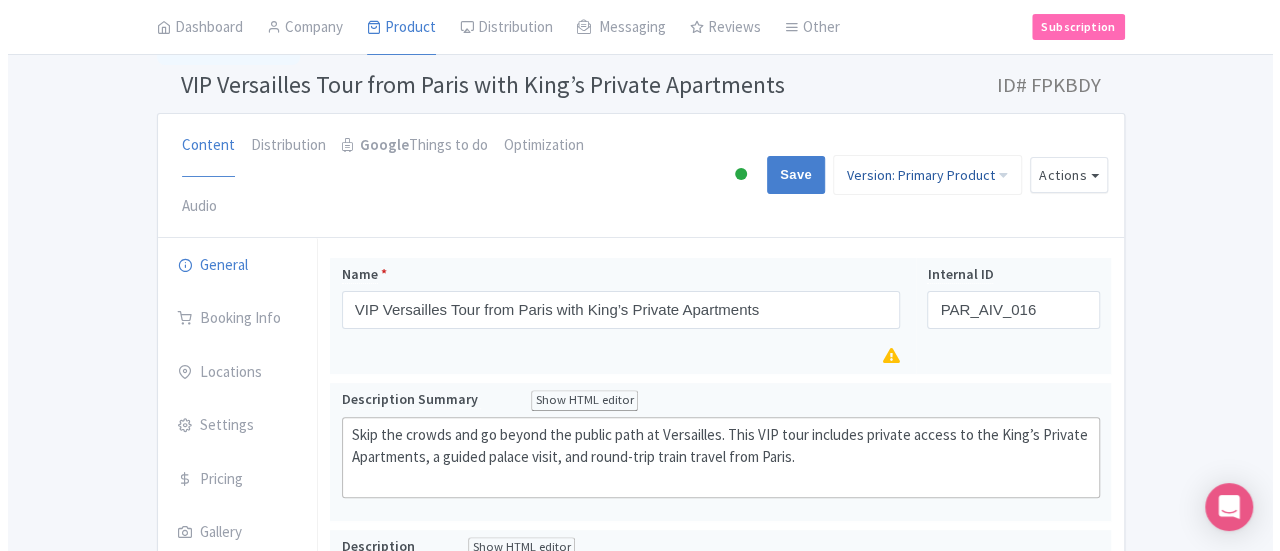 scroll, scrollTop: 0, scrollLeft: 0, axis: both 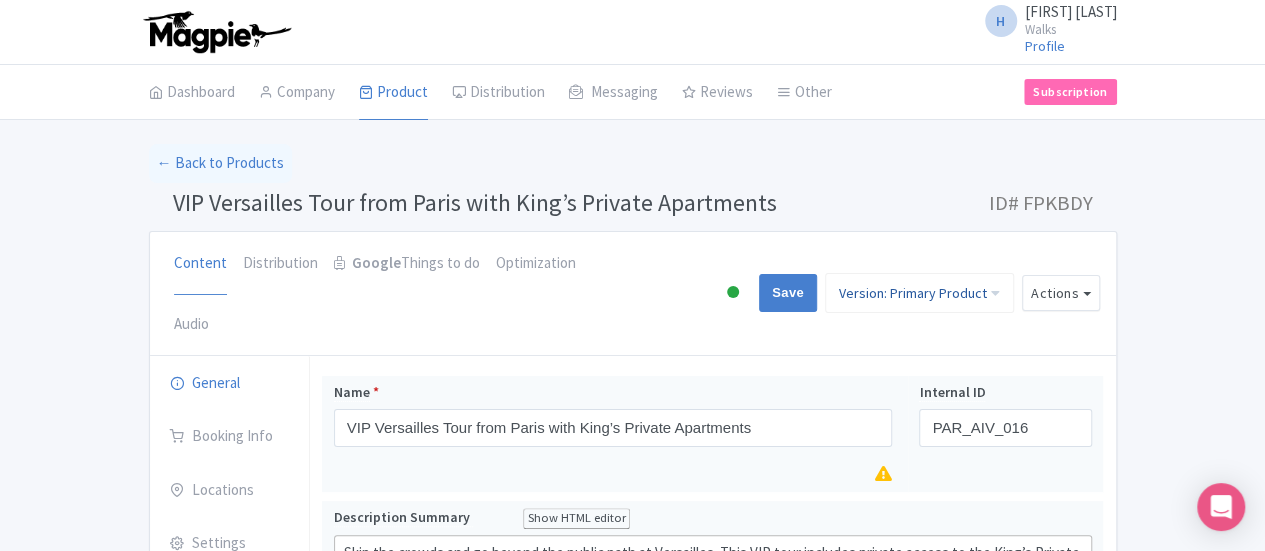 click on "Version: Primary Product" at bounding box center (919, 293) 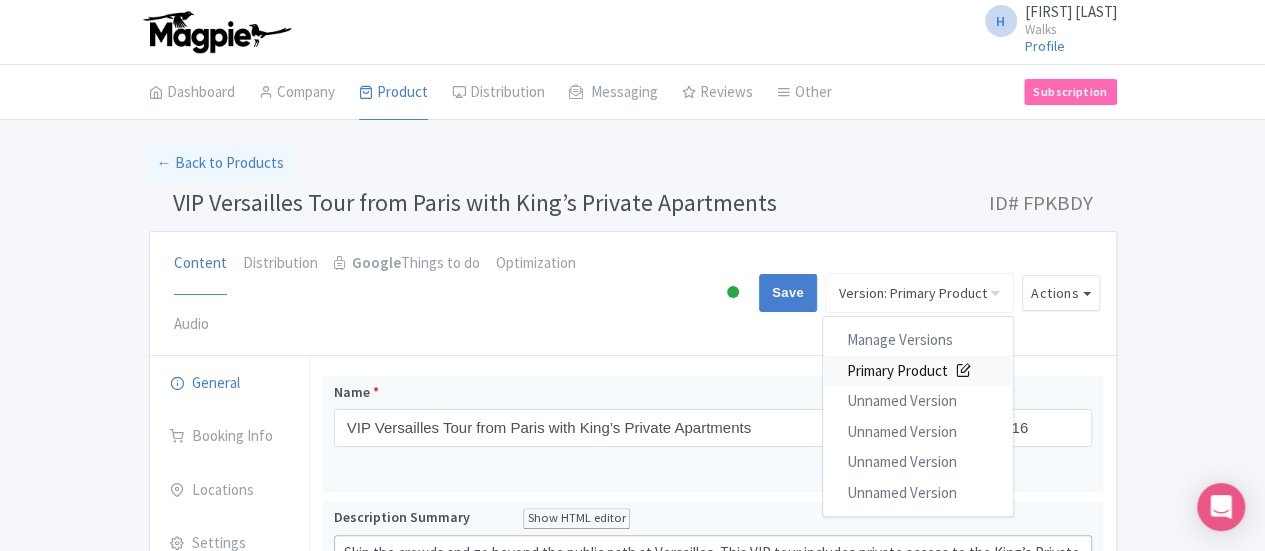 click at bounding box center [963, 368] 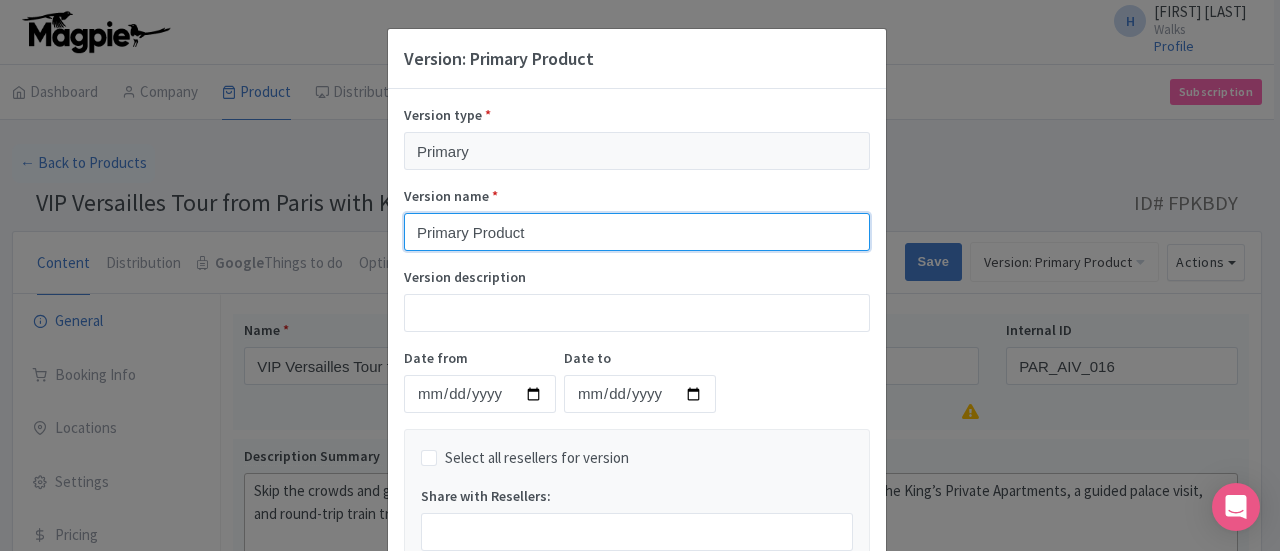 drag, startPoint x: 568, startPoint y: 223, endPoint x: 314, endPoint y: 196, distance: 255.43102 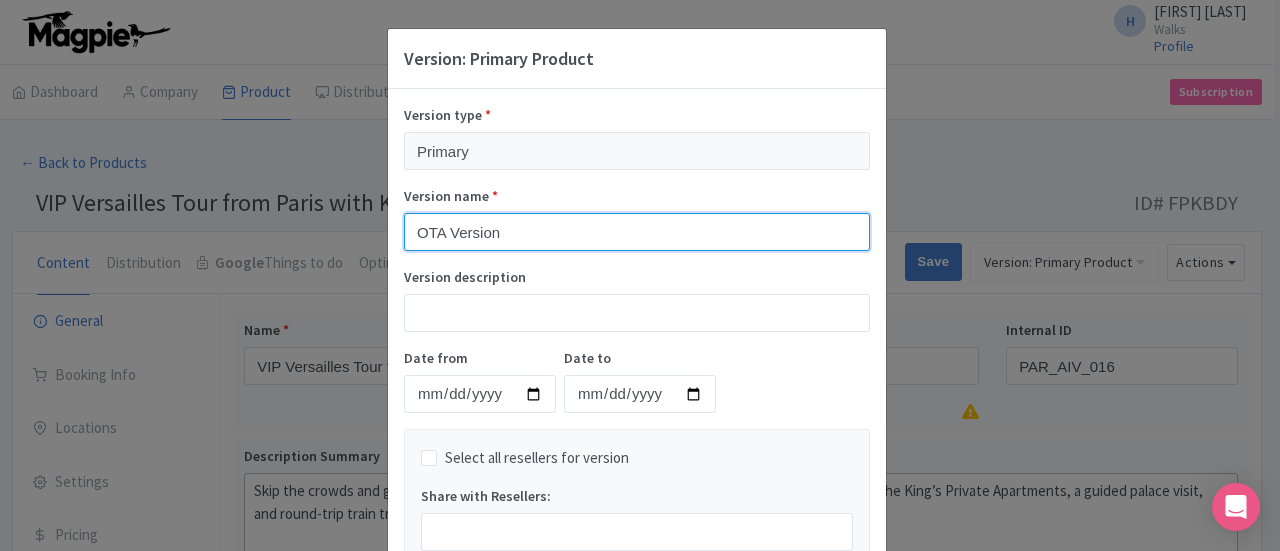 type on "OTA Version" 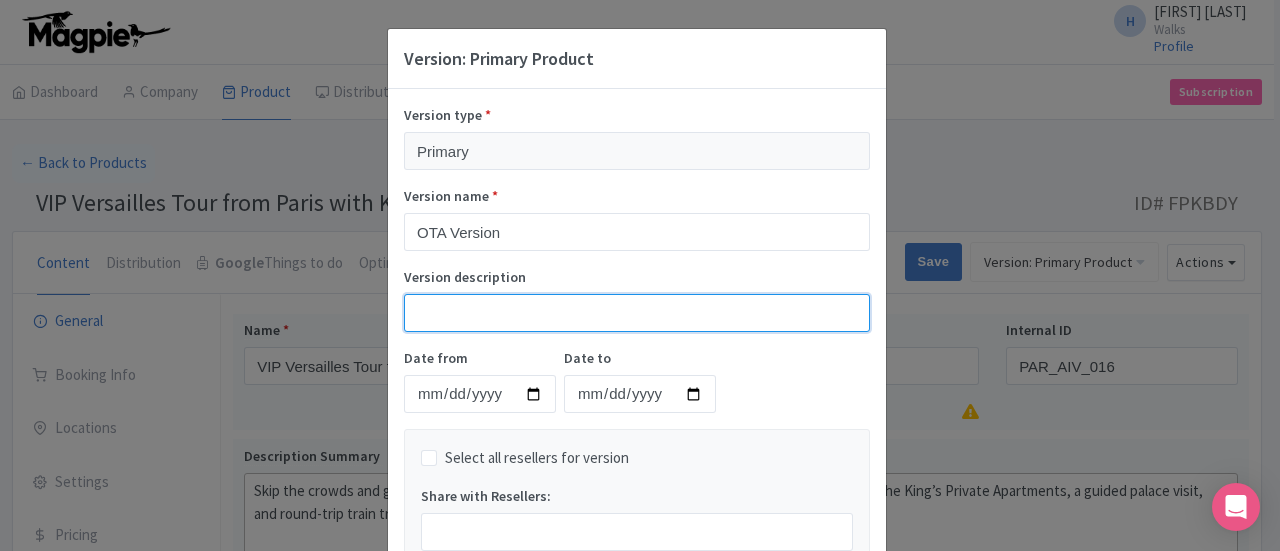 click on "Version description" at bounding box center (637, 313) 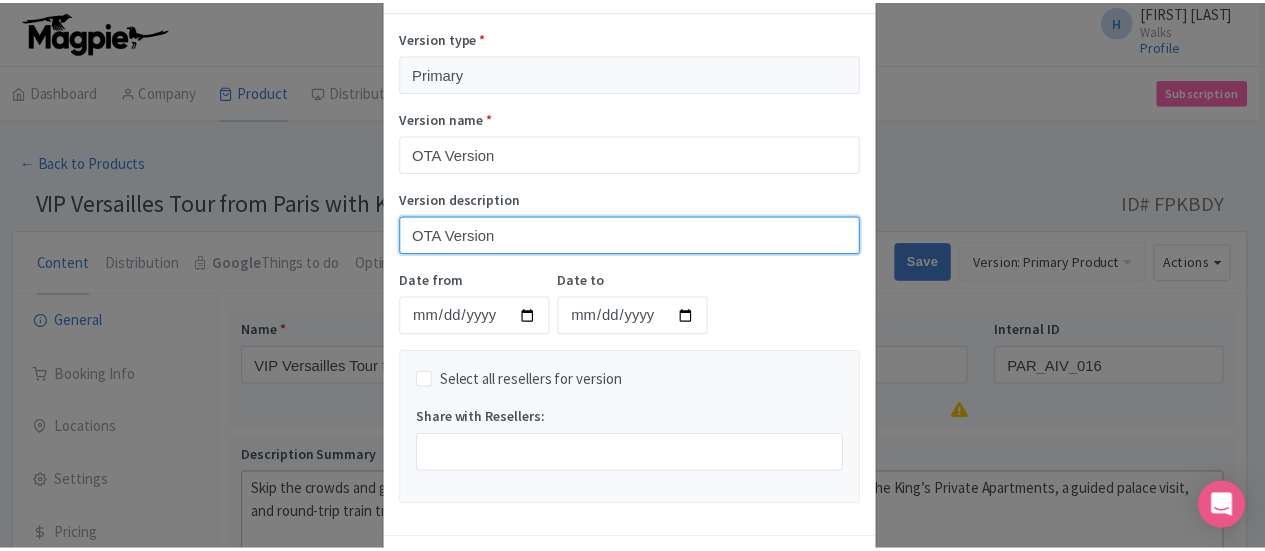 scroll, scrollTop: 160, scrollLeft: 0, axis: vertical 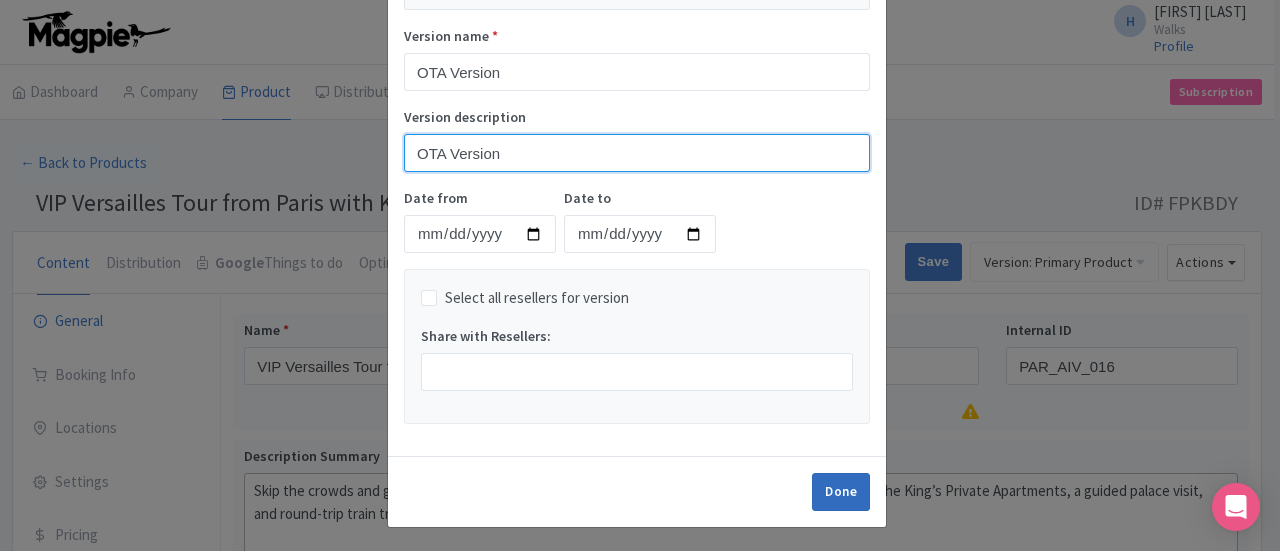 type on "OTA Version" 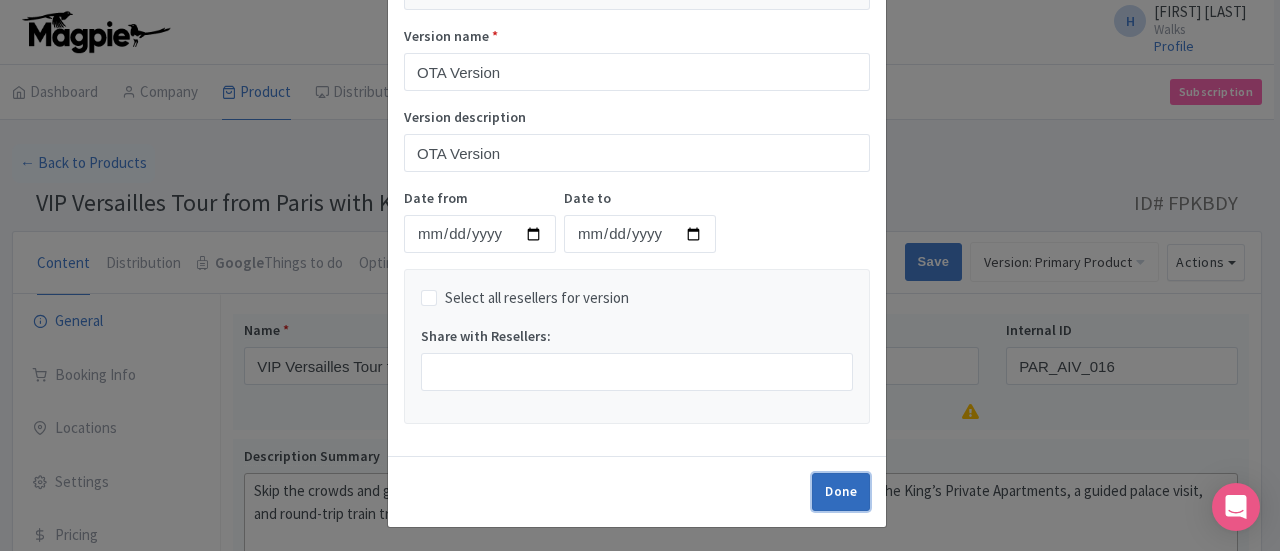 click on "Done" at bounding box center [841, 492] 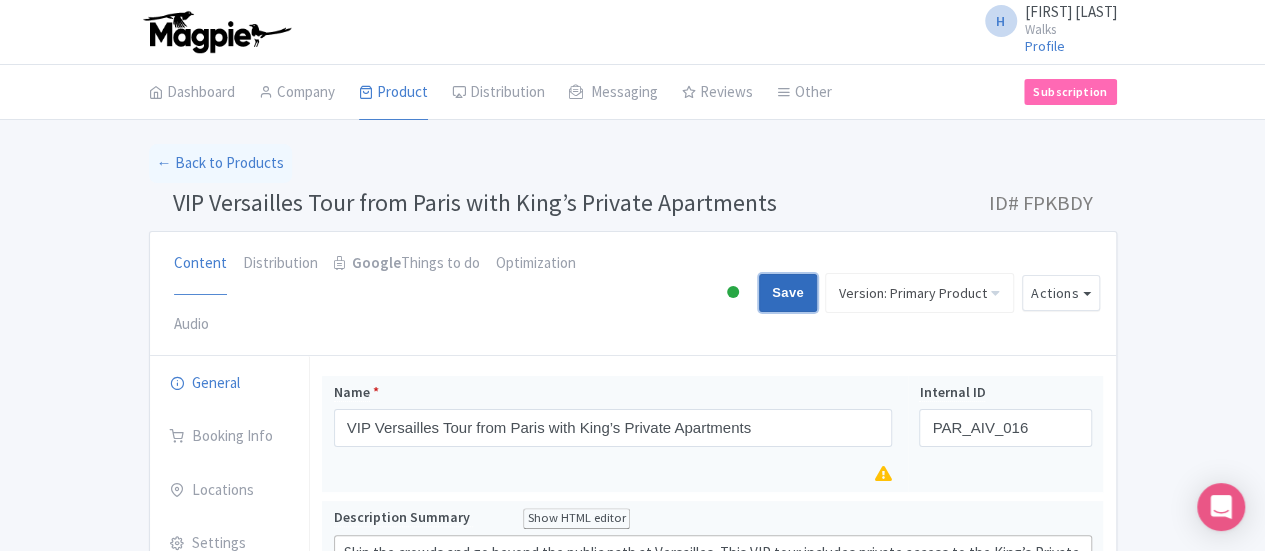 click on "Save" at bounding box center (788, 293) 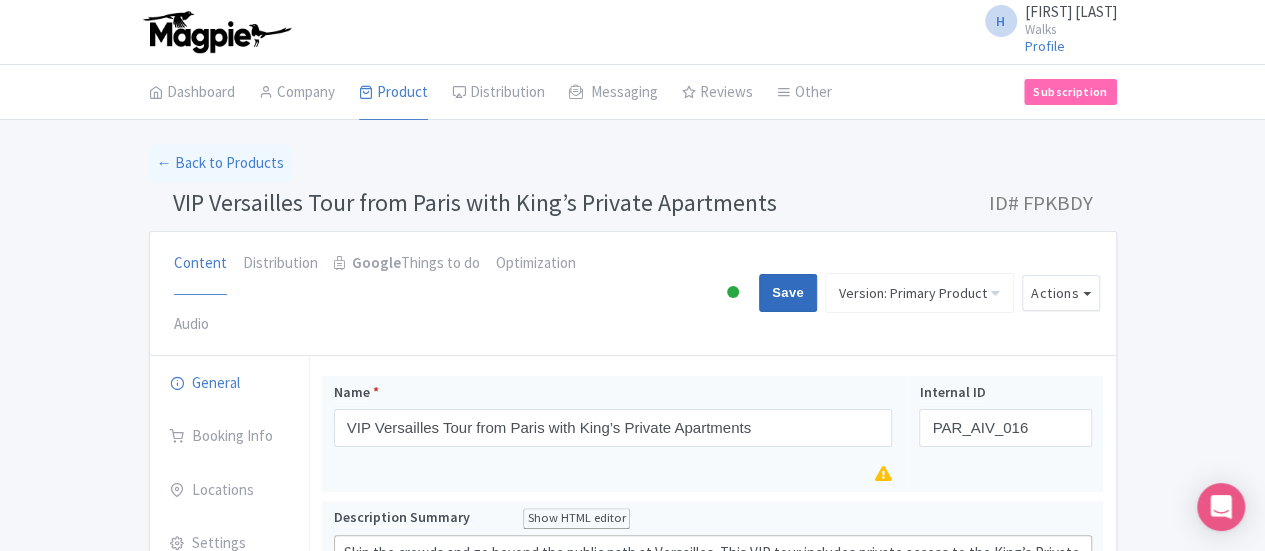 type on "Saving..." 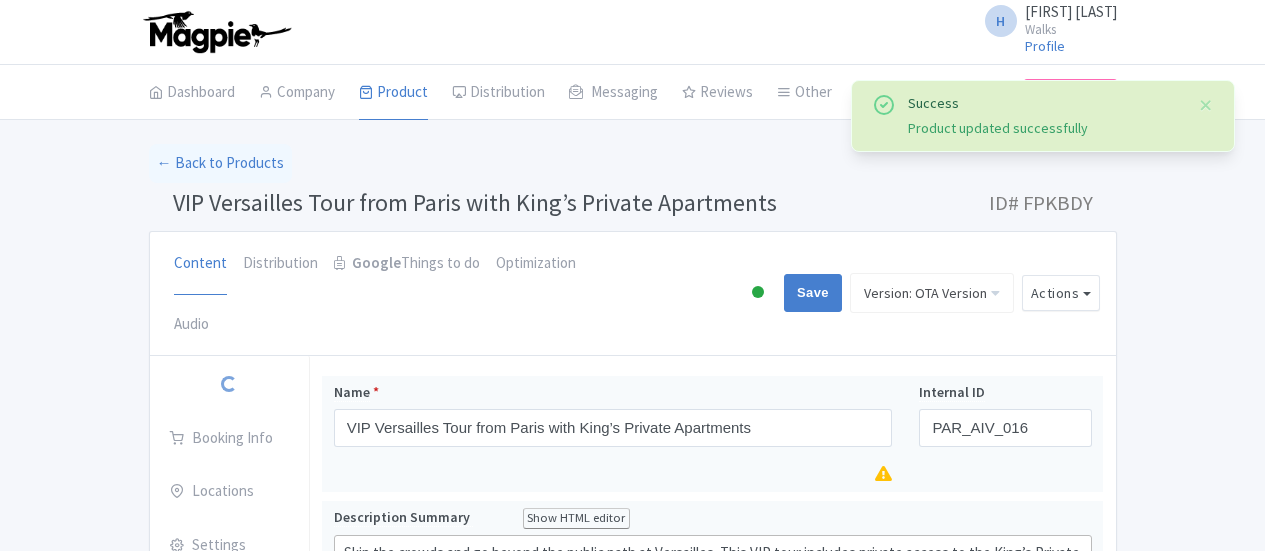 scroll, scrollTop: 312, scrollLeft: 0, axis: vertical 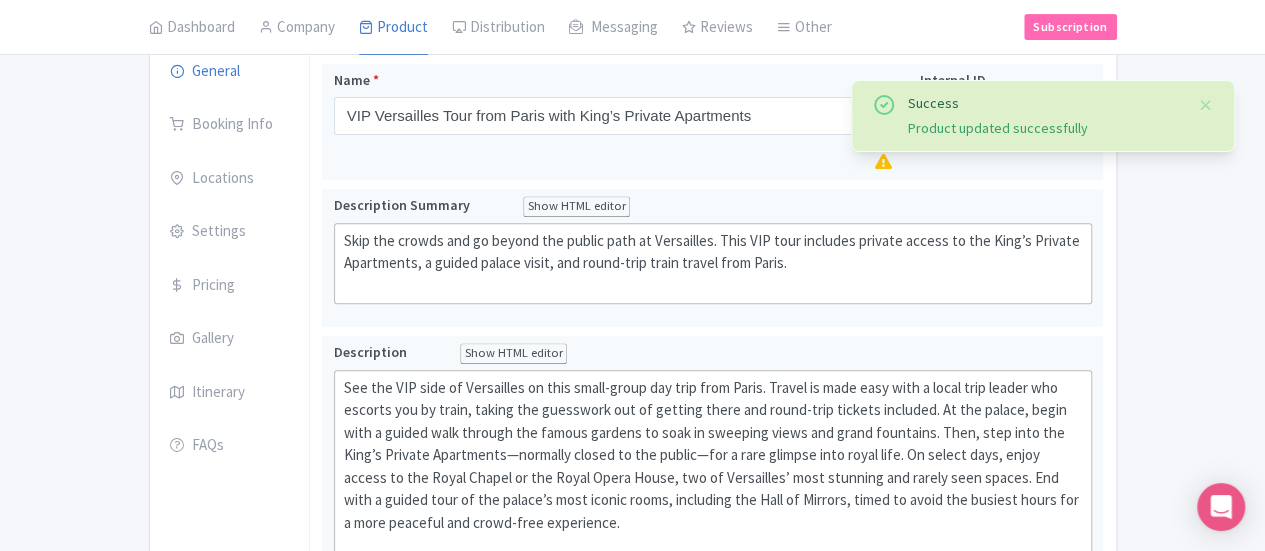type on "<div>Skip the crowds and go beyond the public path at Versailles. This VIP tour includes private access to the King’s Private Apartments, a guided palace visit, and round-trip train travel from Paris.&nbsp;<br><br></div>" 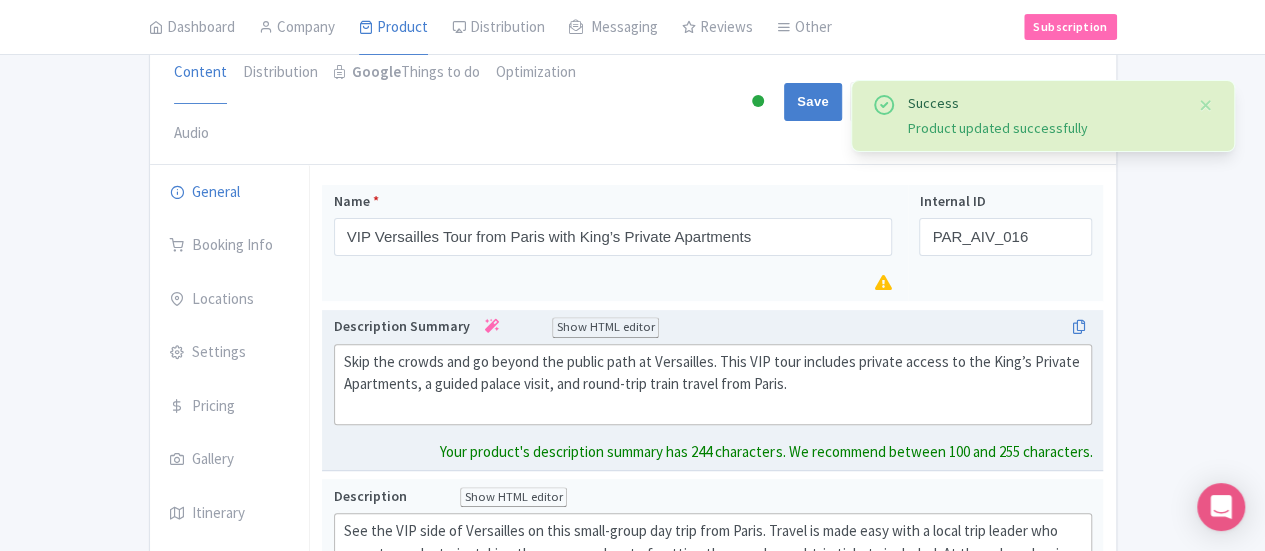 scroll, scrollTop: 0, scrollLeft: 0, axis: both 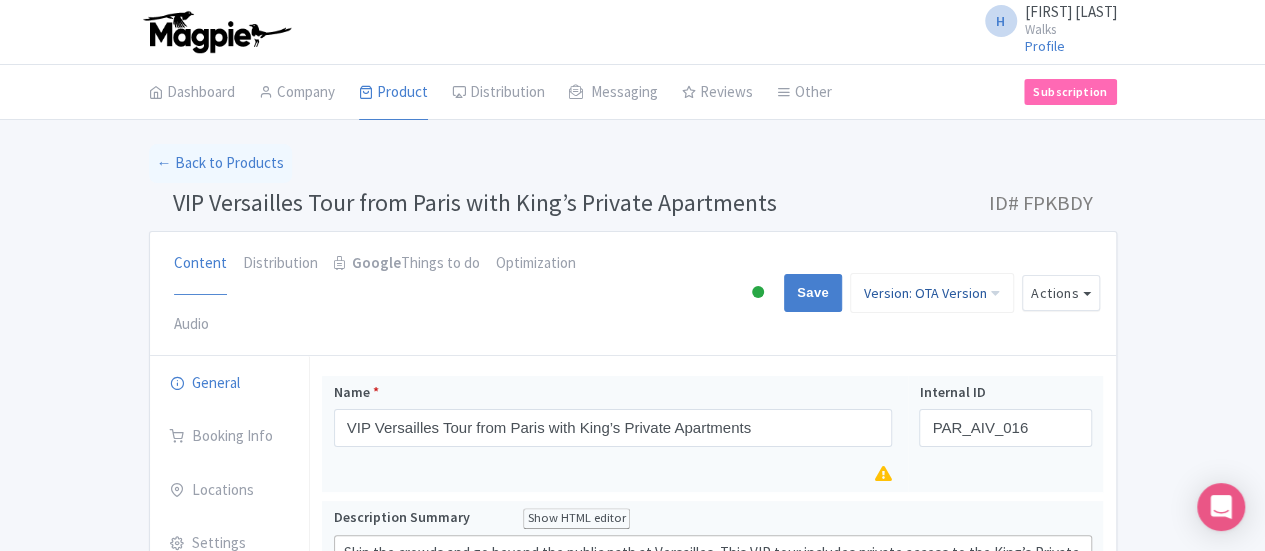click on "Version: OTA Version" at bounding box center [932, 293] 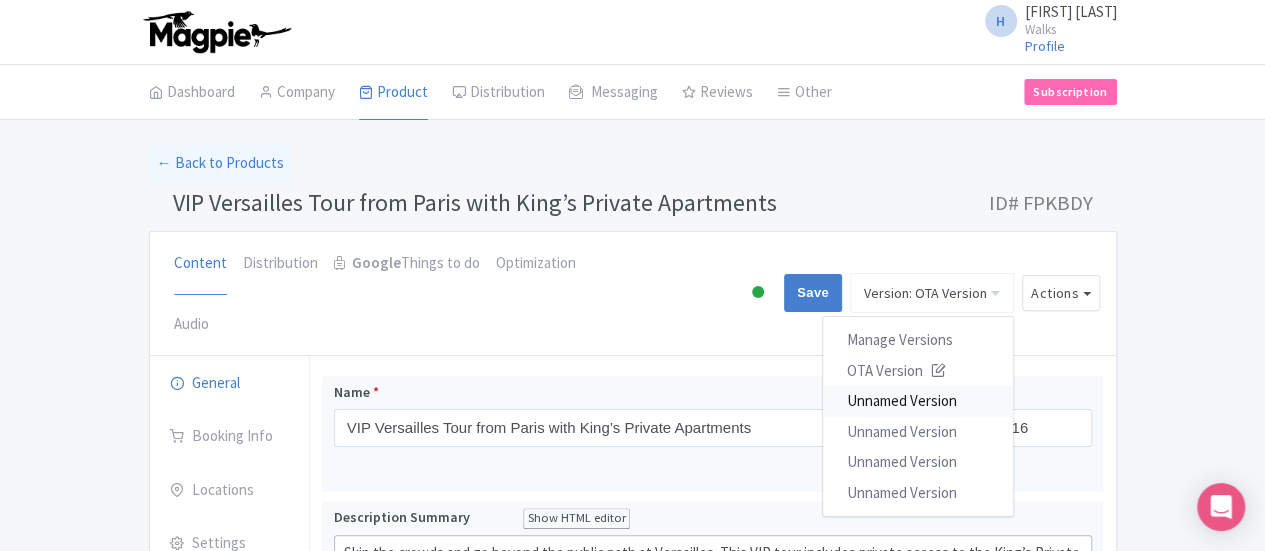 click on "Unnamed Version" at bounding box center (918, 401) 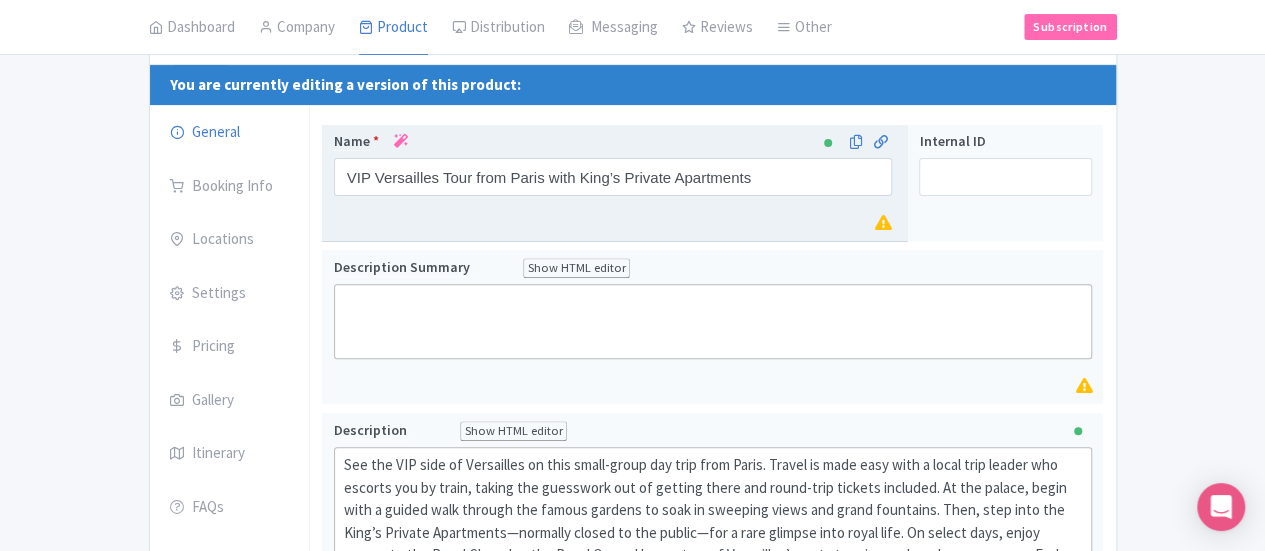 scroll, scrollTop: 200, scrollLeft: 0, axis: vertical 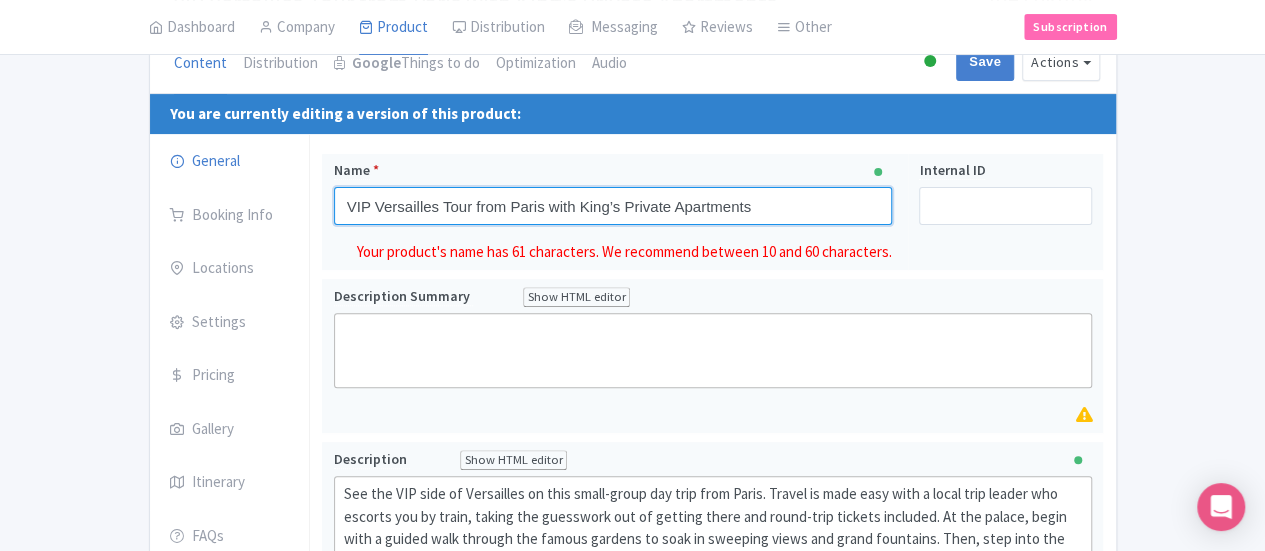 drag, startPoint x: 679, startPoint y: 211, endPoint x: 221, endPoint y: 210, distance: 458.0011 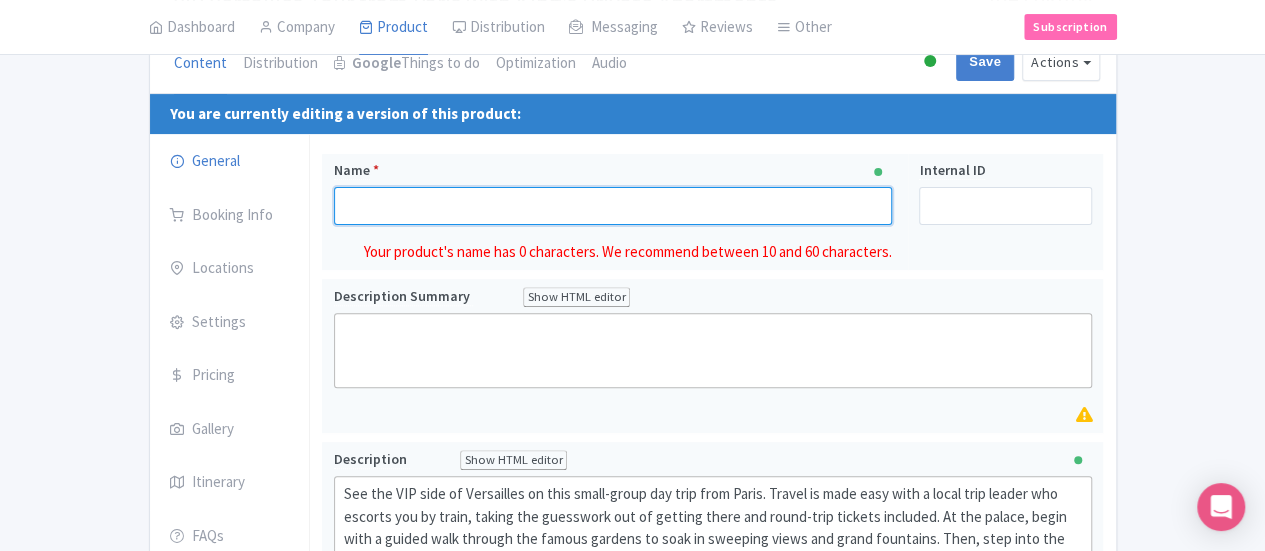 paste on "Alone in the Palace: Versailles Tour from [CITY] with King’s Private Apartment" 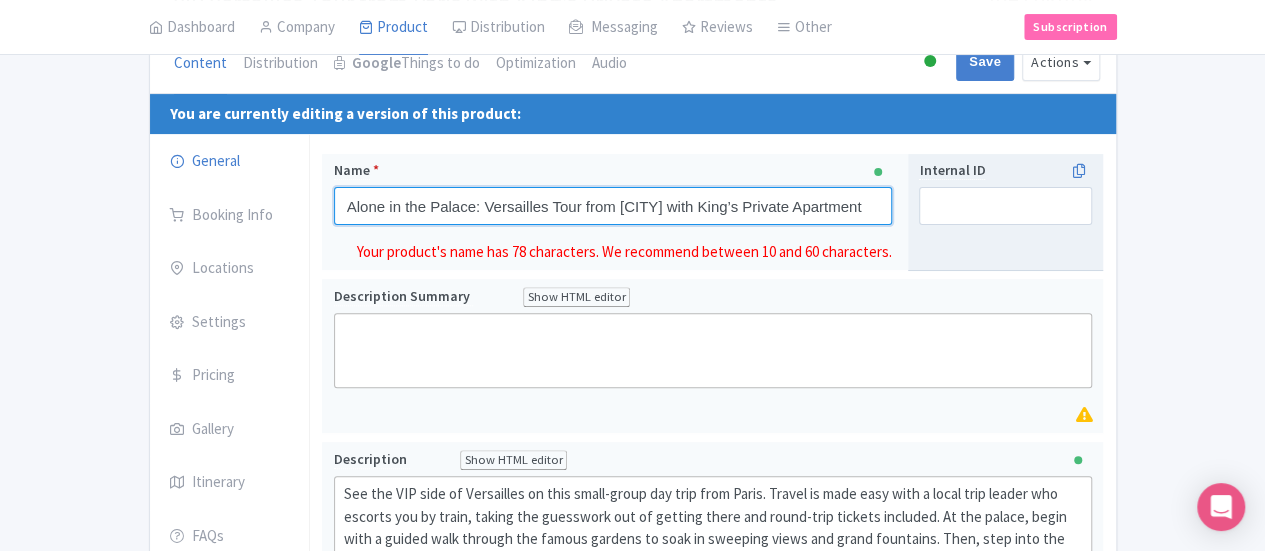 type on "Alone in the Palace: Versailles Tour from [CITY] with King’s Private Apartment" 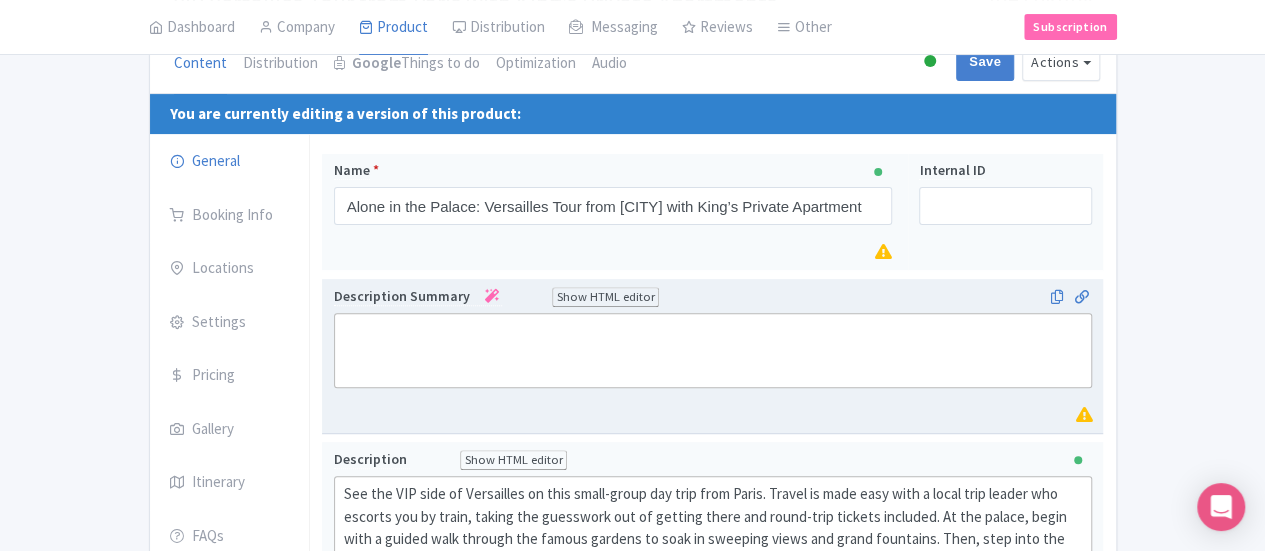 click 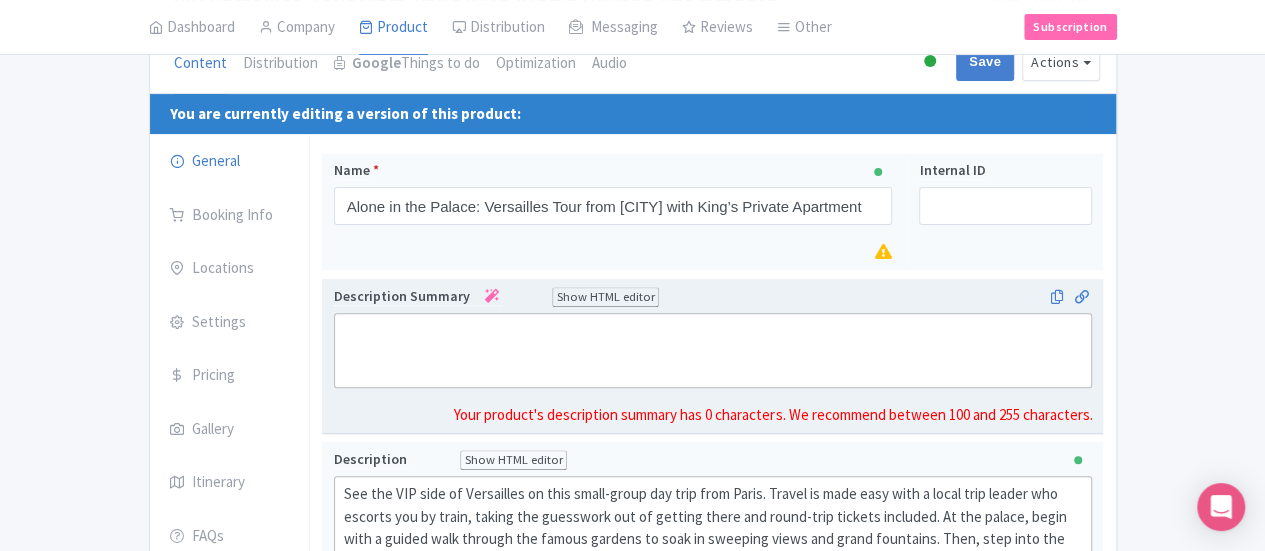 paste on "<div>See a side of Versailles most never do—skip the crowds and explore private royal rooms with special access just for you and your small group.&nbsp;</div>" 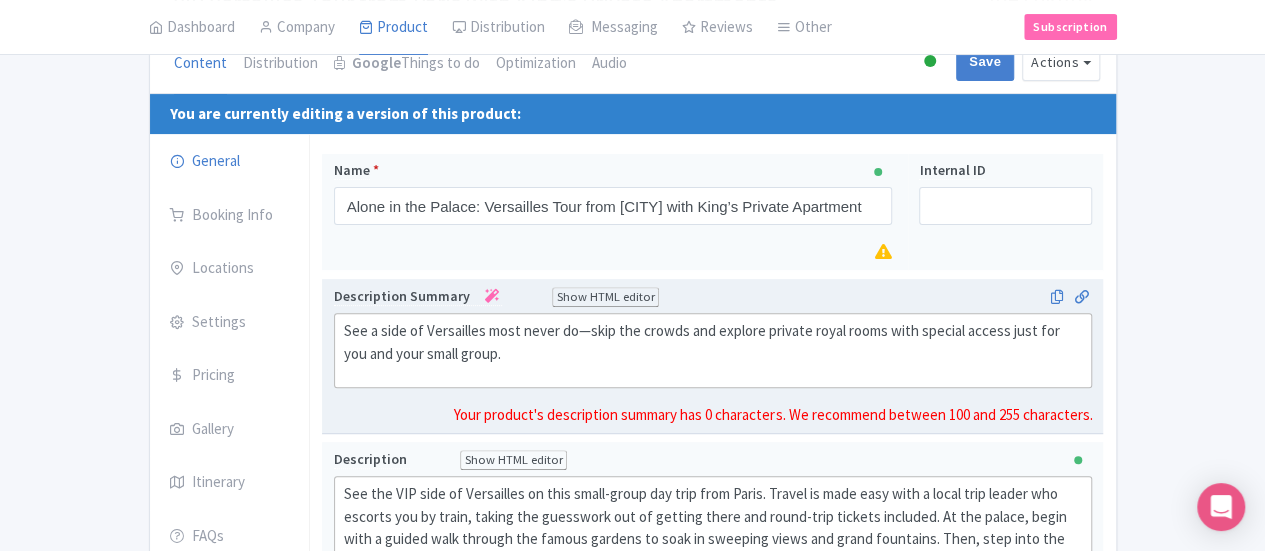 type on "<div>See a side of Versailles most never do—skip the crowds and explore private royal rooms with special access just for you and your small group.&nbsp;</div>" 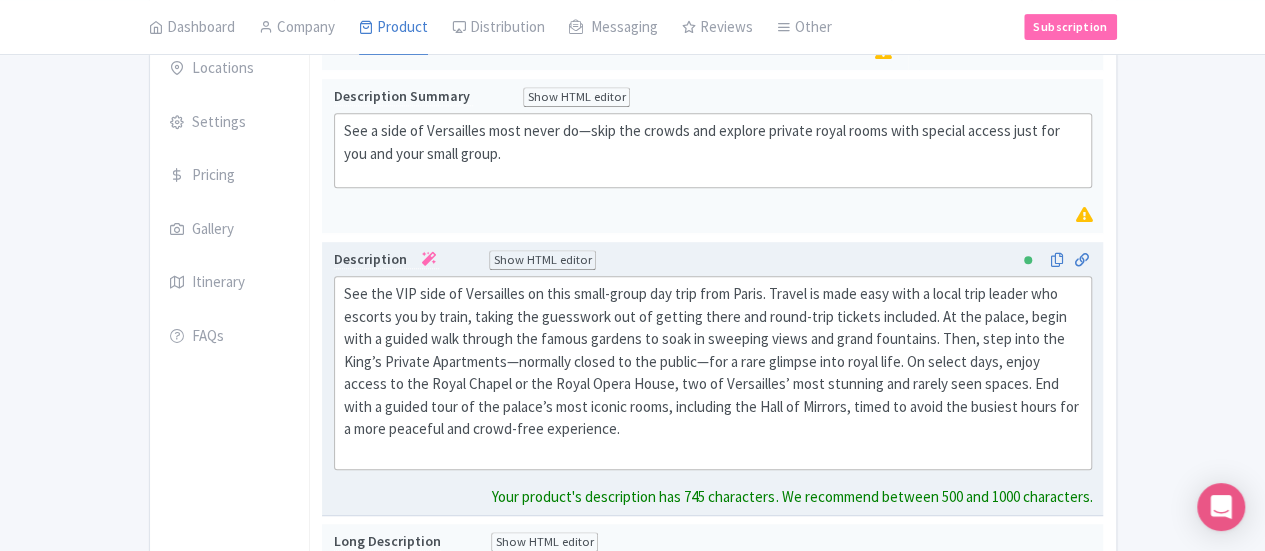 drag, startPoint x: 872, startPoint y: 375, endPoint x: 238, endPoint y: 291, distance: 639.54047 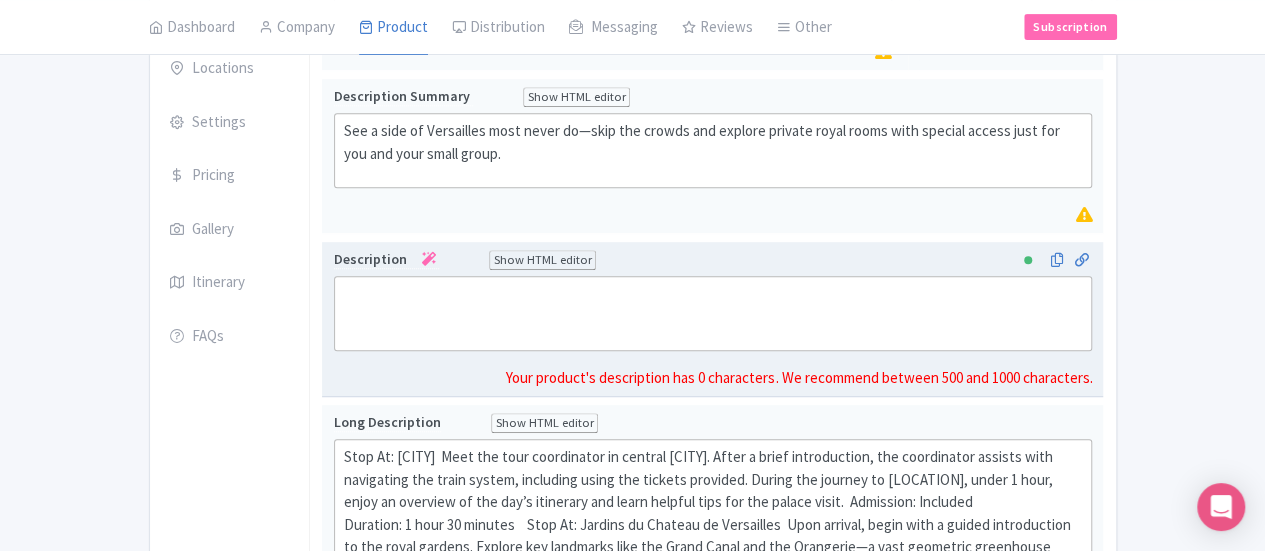 paste on "Most Versailles tours scratch the surface, but ours takes you deeper. This small-group journey starts in Paris and whisks you through centuries of royal intrigue. With an expert guide by your side, you’ll bypass navigating transportation from Paris and the chaos of crowds, stepping straight into the world of Louis XIV. Explore the vast gardens and wander the palace’s gilded halls.The highlight is special access to the King's Private Apartments—an area closed to the general public. It’s Versailles like few ever see it." 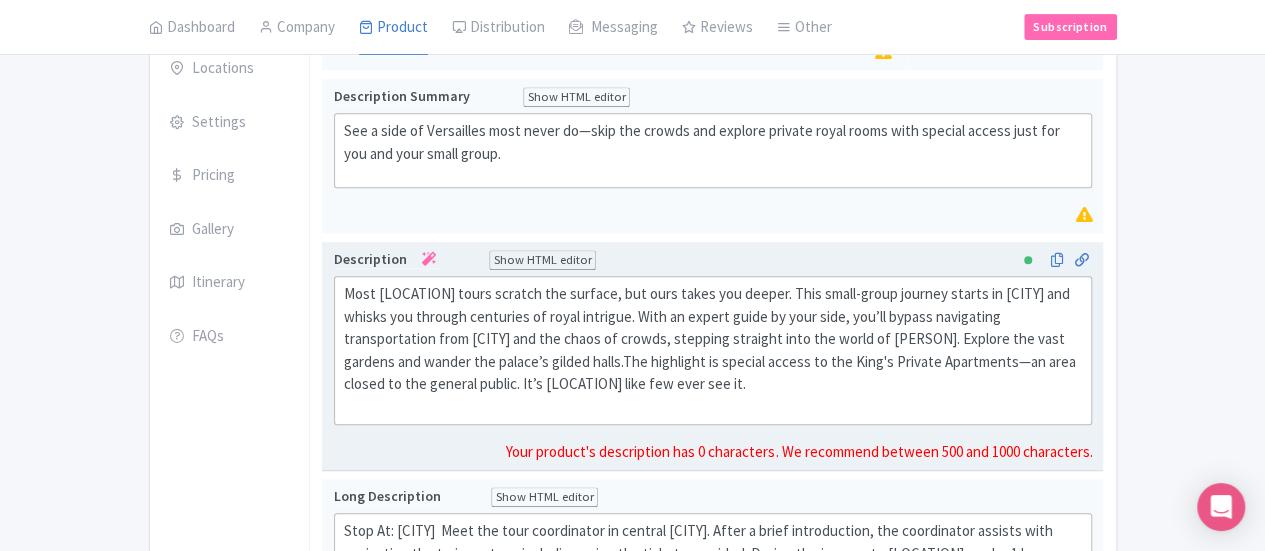 click on "Most Versailles tours scratch the surface, but ours takes you deeper. This small-group journey starts in Paris and whisks you through centuries of royal intrigue. With an expert guide by your side, you’ll bypass navigating transportation from Paris and the chaos of crowds, stepping straight into the world of Louis XIV. Explore the vast gardens and wander the palace’s gilded halls.The highlight is special access to the King's Private Apartments—an area closed to the general public. It’s Versailles like few ever see it." 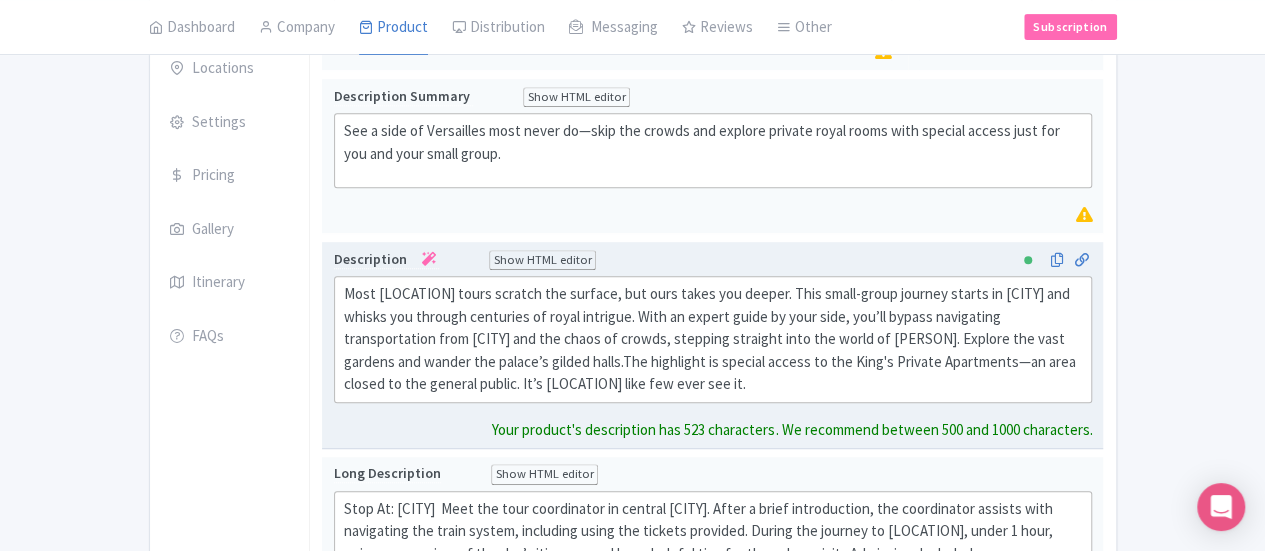click on "Most Versailles tours scratch the surface, but ours takes you deeper. This small-group journey starts in Paris and whisks you through centuries of royal intrigue. With an expert guide by your side, you’ll bypass navigating transportation from Paris and the chaos of crowds, stepping straight into the world of Louis XIV. Explore the vast gardens and wander the palace’s gilded halls.The highlight is special access to the King's Private Apartments—an area closed to the general public. It’s Versailles like few ever see it." 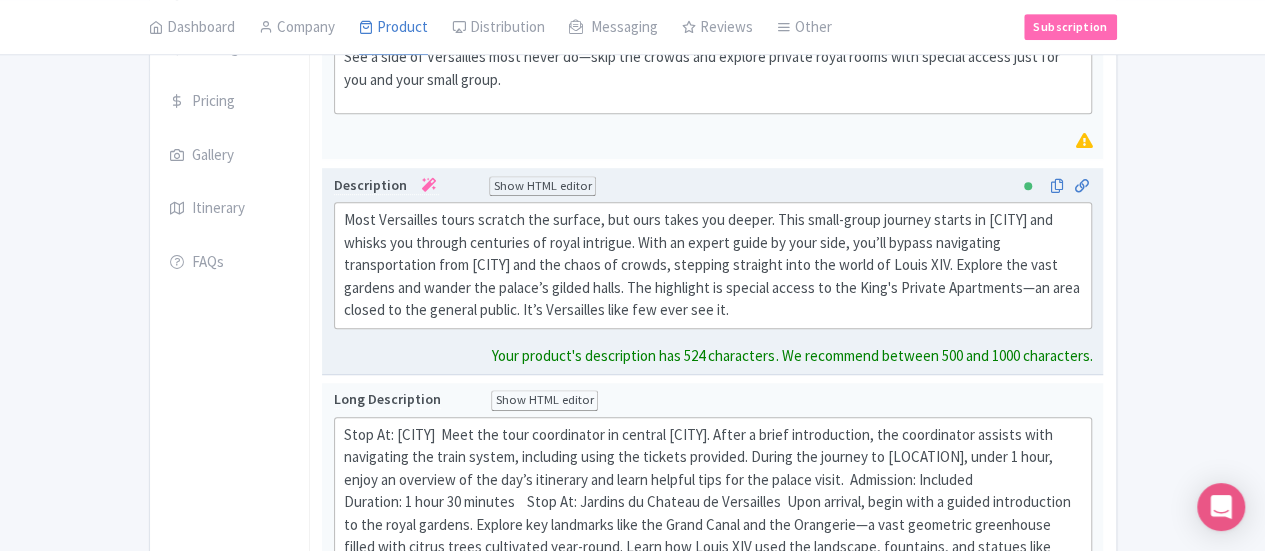 scroll, scrollTop: 600, scrollLeft: 0, axis: vertical 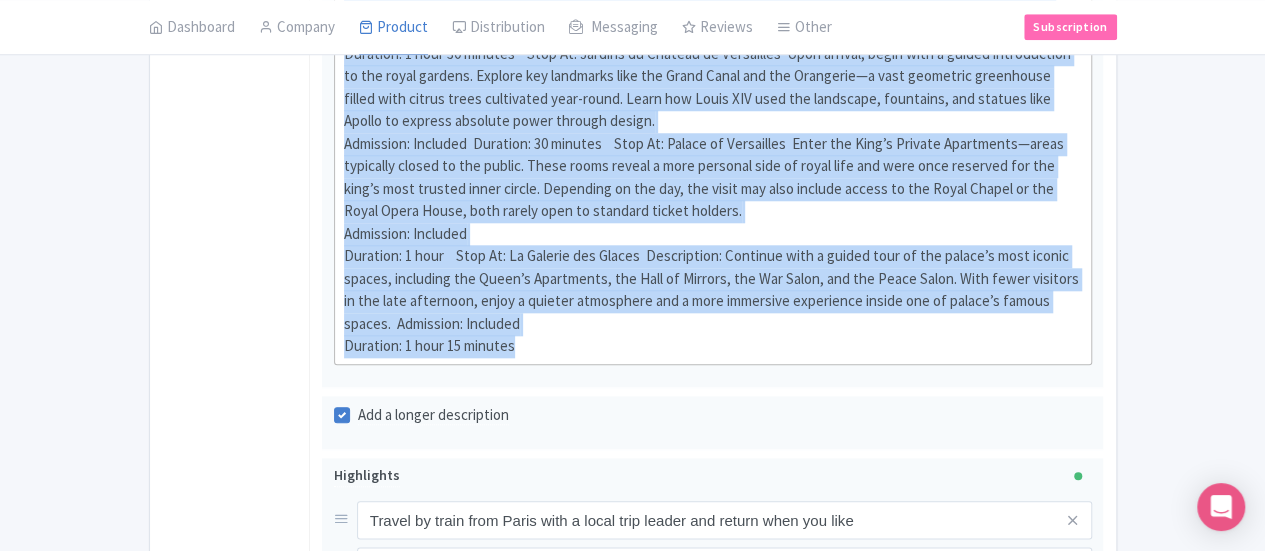 drag, startPoint x: 248, startPoint y: 259, endPoint x: 626, endPoint y: 295, distance: 379.71042 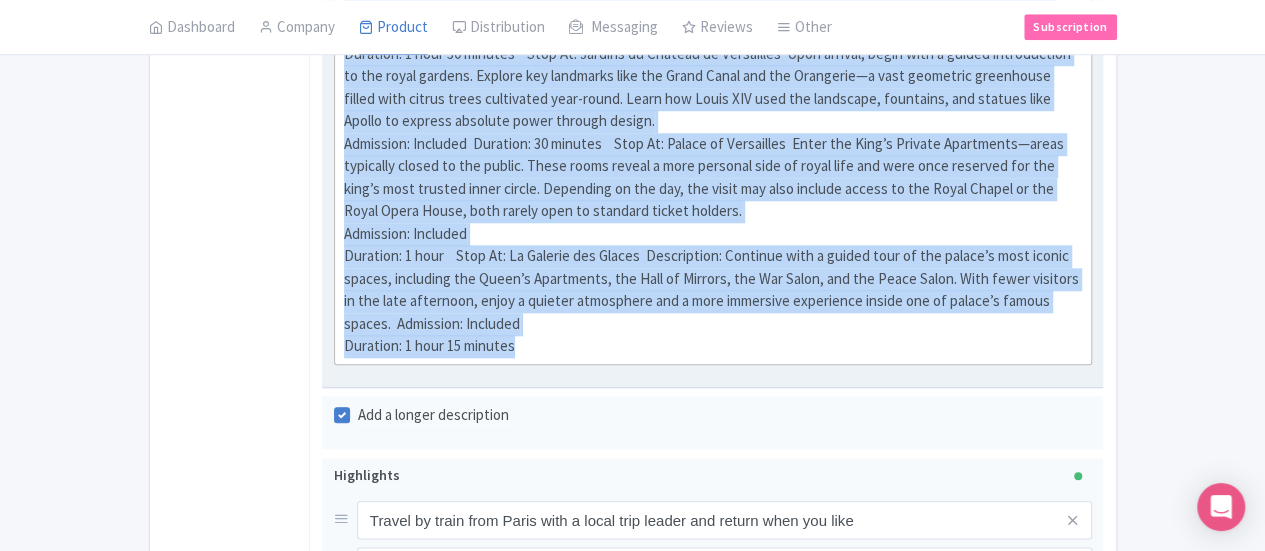 type on "<div>Stop At: Paris&nbsp; Meet the tour coordinator in central Paris. After a brief introduction, the coordinator assists with navigating the train system, including using the tickets provided. During the journey to Versailles, under 1 hour, enjoy an overview of the day’s itinerary and learn helpful tips for the palace visit.&nbsp; Admission: Included&nbsp;<br>Duration: 1 hour 30 minutes&nbsp; &nbsp; Stop At: Jardins du Chateau de Versailles&nbsp; Upon arrival, begin with a guided introduction to the royal gardens. Explore key landmarks like the Grand Canal and the Orangerie—a vast geometric greenhouse filled with citrus trees cultivated year-round. Learn how Louis XIV used the landscape, fountains, and statues like Apollo to express absolute power through design.&nbsp;<br>Admission: Included&nbsp; Duration: 30 minutes&nbsp; &nbsp; Stop At: Palace of Versailles&nbsp; Enter the King’s Private Apartments—areas typically closed to the public. These rooms reveal a more personal side of royal life and were once..." 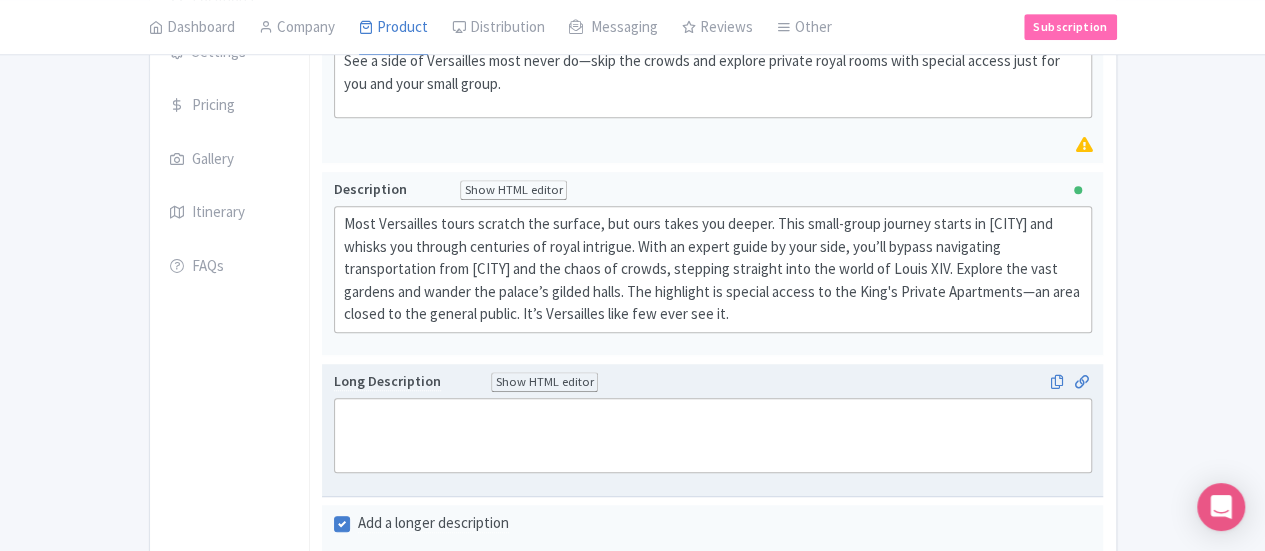 scroll, scrollTop: 407, scrollLeft: 0, axis: vertical 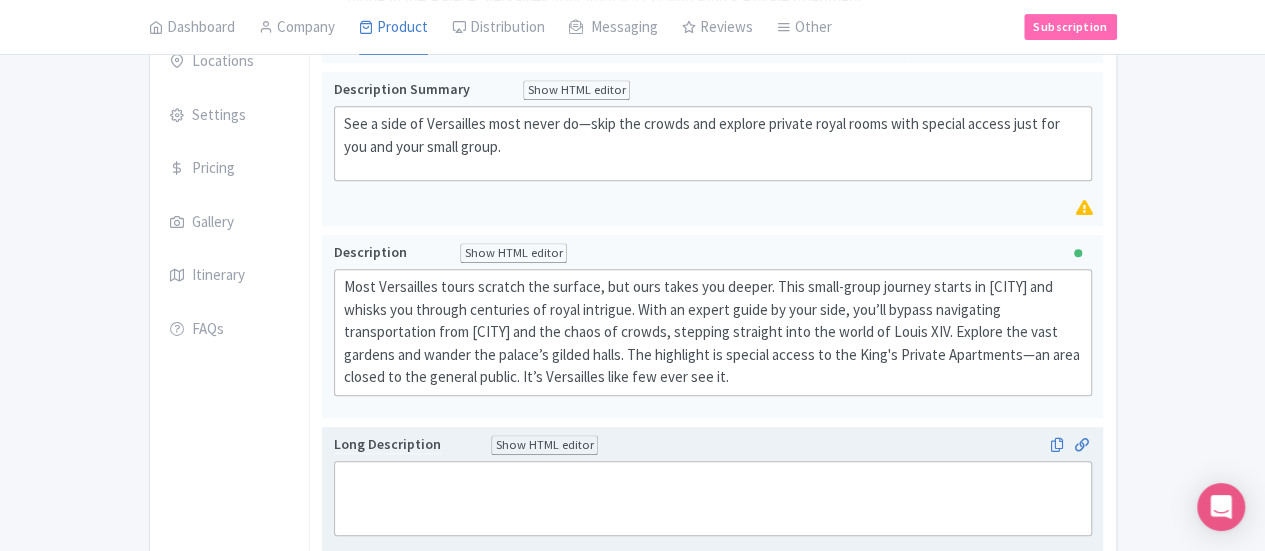 paste on "<div><strong>Seamless Travel from Paris to Versailles</strong>&nbsp;</div><div>Your VIP Versailles tour begins in Paris, where your Walks coordinator meets your small group and guides you onto the train—no confusion, no guesswork. As you make the journey together, your guide sets the stage for what’s ahead and hands you a return ticket, giving you the flexibility to head back to the city whenever you're ready. In about an hour, you’ll have left Paris behind and stepping foot into the world of Louis XIV.&nbsp;</div><div>&nbsp;</div><div><strong>A Garden Built to Impress</strong>&nbsp;</div><div>Arriving at the palace, you’ll meet your guide and begin your guided tour. The first stop of your Versailles tour from Paris is the gardens—designed to impress long before visitors ever entered the palace. Walk past the Grand Canal, built to reflect the heavens, and the Fountain of Apollo, where the Sun God emerges from the water. You’ll follow your guide on a relaxing stroll past more of the garden’s highlights.&nbs..." 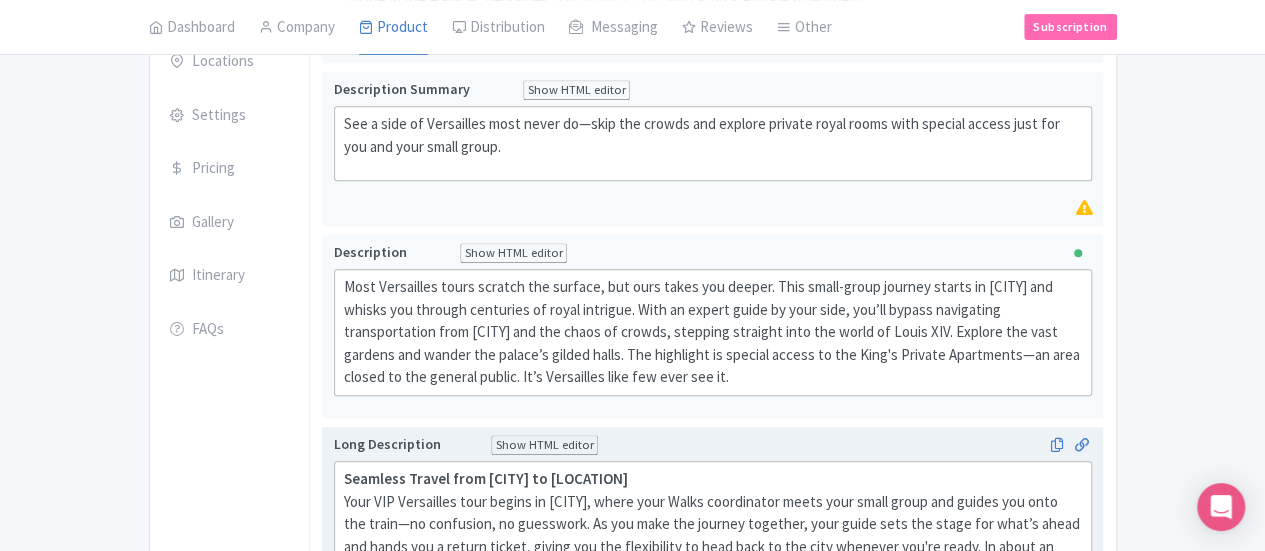 type on "<div><strong>Seamless Travel from Paris to Versailles</strong>&nbsp;</div><div>Your VIP Versailles tour begins in Paris, where your Walks coordinator meets your small group and guides you onto the train—no confusion, no guesswork. As you make the journey together, your guide sets the stage for what’s ahead and hands you a return ticket, giving you the flexibility to head back to the city whenever you're ready. In about an hour, you’ll have left Paris behind and stepping foot into the world of Louis XIV.&nbsp;</div><div>&nbsp;</div><div><strong>A Garden Built to Impress</strong>&nbsp;</div><div>Arriving at the palace, you’ll meet your guide and begin your guided tour. The first stop of your Versailles tour from Paris is the gardens—designed to impress long before visitors ever entered the palace. Walk past the Grand Canal, built to reflect the heavens, and the Fountain of Apollo, where the Sun God emerges from the water. You’ll follow your guide on a relaxing stroll past more of the garden’s highlights.&nbs..." 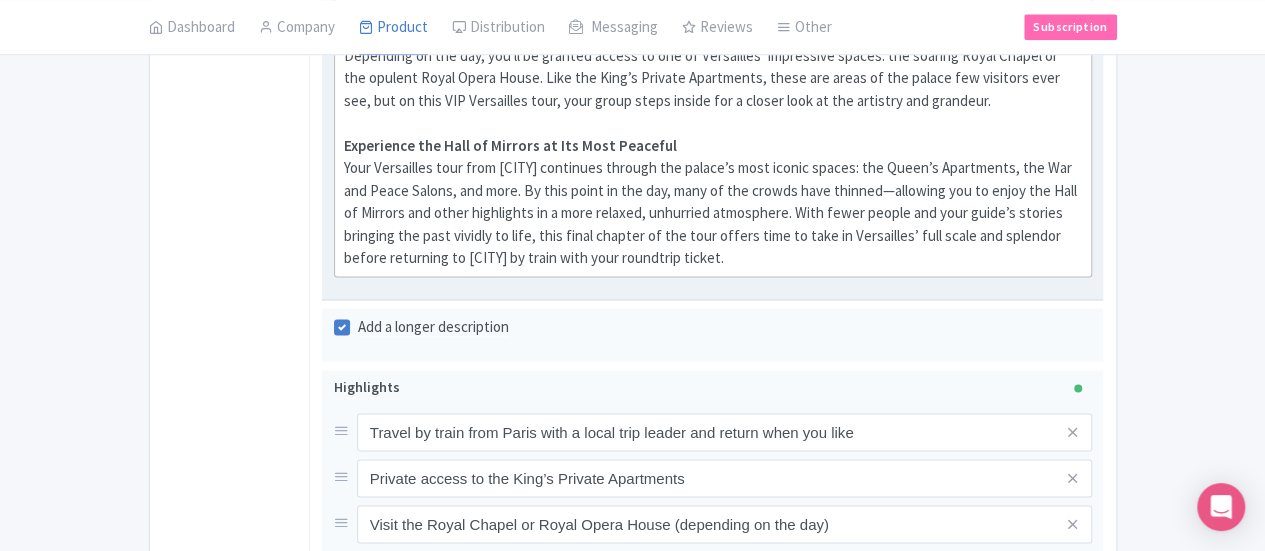 scroll, scrollTop: 1307, scrollLeft: 0, axis: vertical 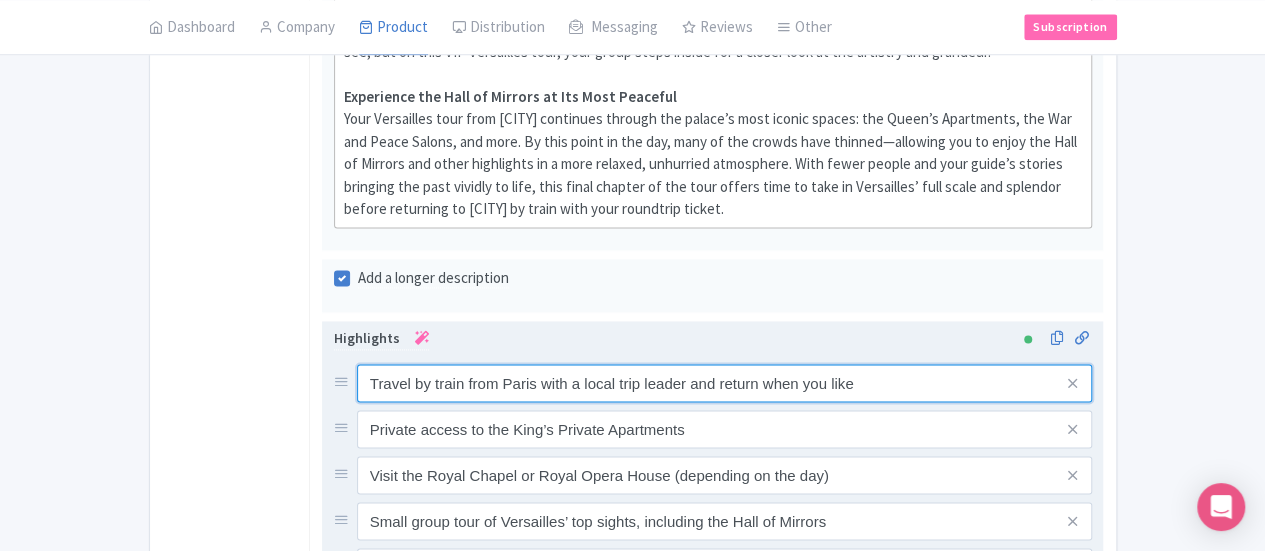 drag, startPoint x: 598, startPoint y: 265, endPoint x: 253, endPoint y: 261, distance: 345.0232 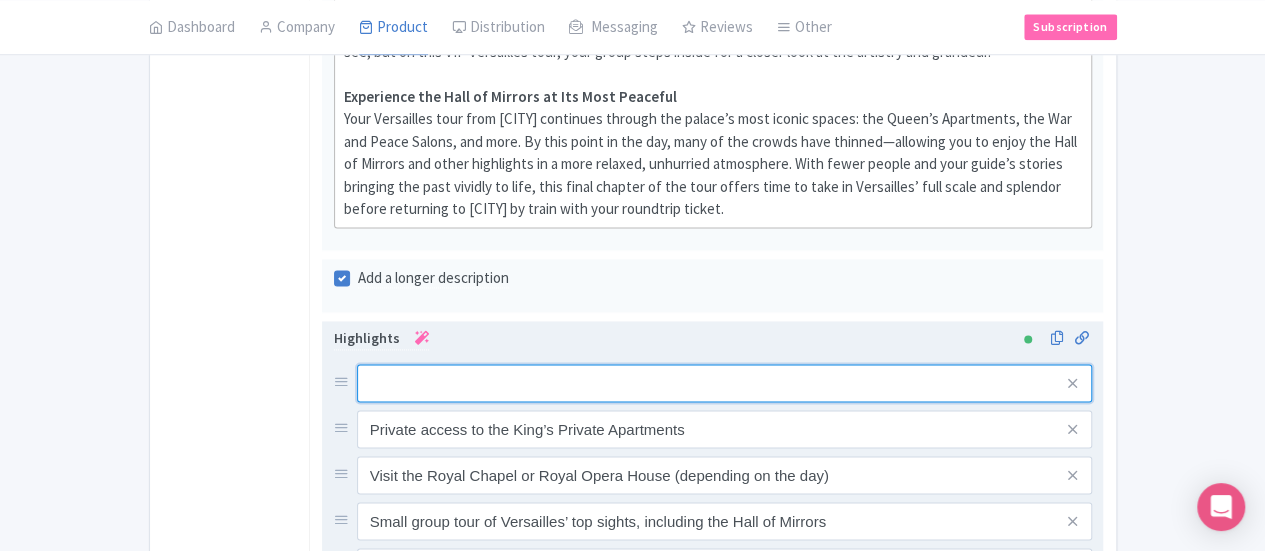 paste on "pecial Access to the Private Apartments – Step away from the crowds and behind closed doors into the King’s chambers with just you and your small group." 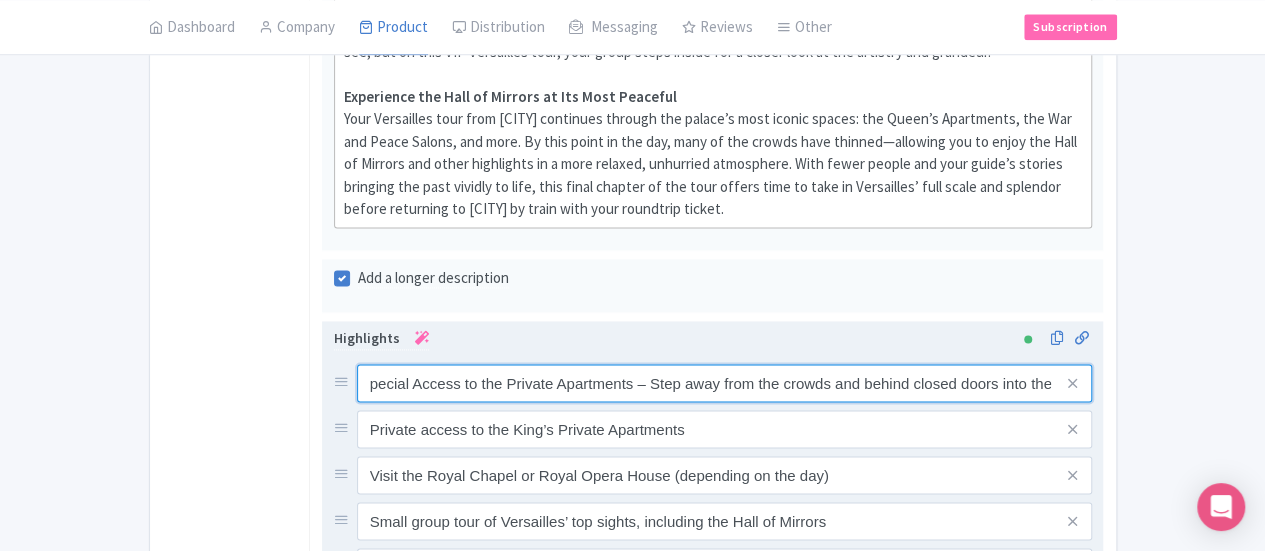 scroll, scrollTop: 0, scrollLeft: 126, axis: horizontal 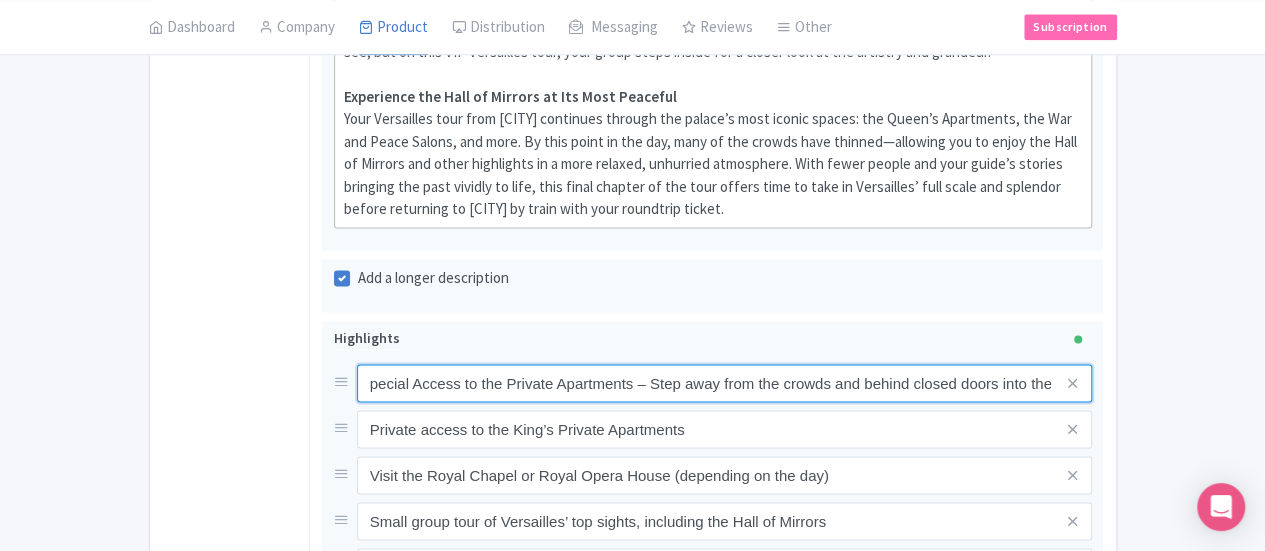 drag, startPoint x: 334, startPoint y: 271, endPoint x: 175, endPoint y: 272, distance: 159.00314 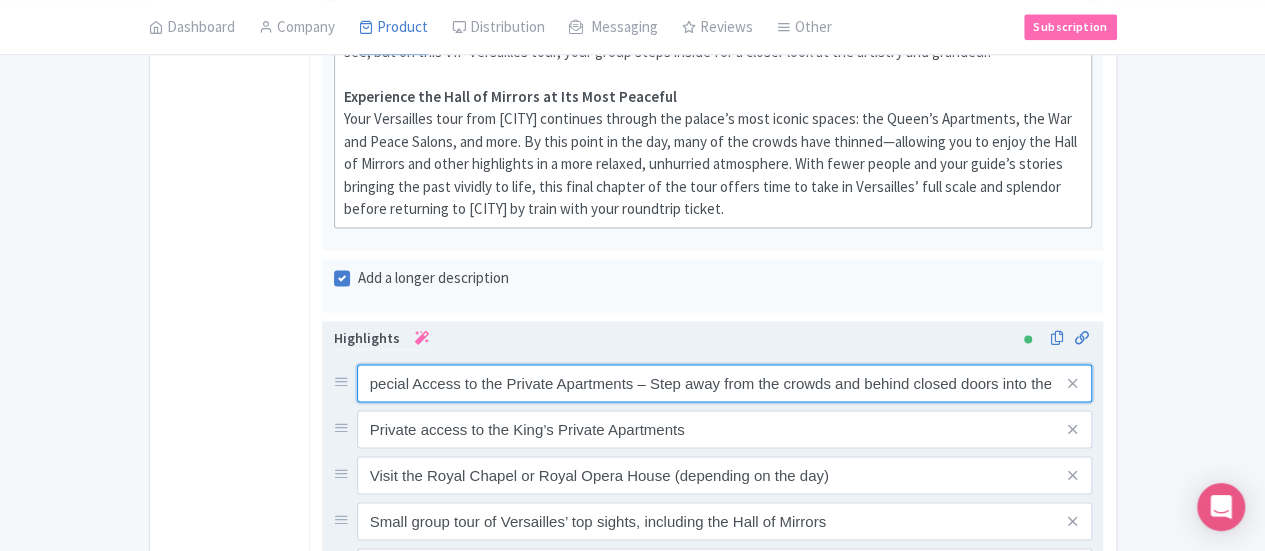click on "pecial Access to the Private Apartments – Step away from the crowds and behind closed doors into the King’s chambers with just you and your small group." at bounding box center (725, 383) 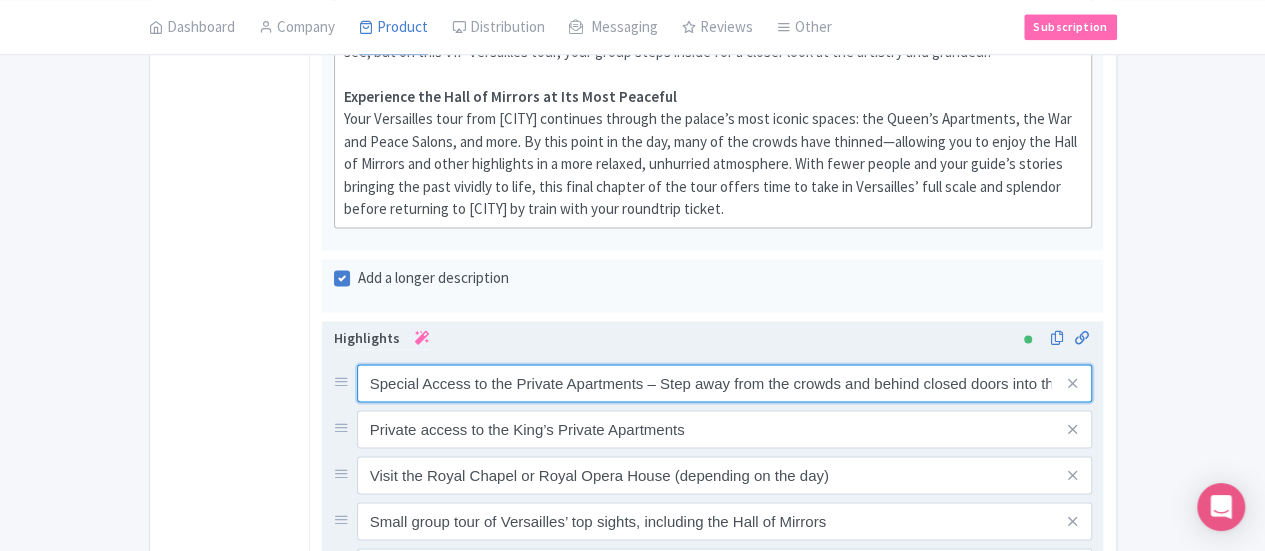 type on "Special Access to the Private Apartments – Step away from the crowds and behind closed doors into the King’s chambers with just you and your small group." 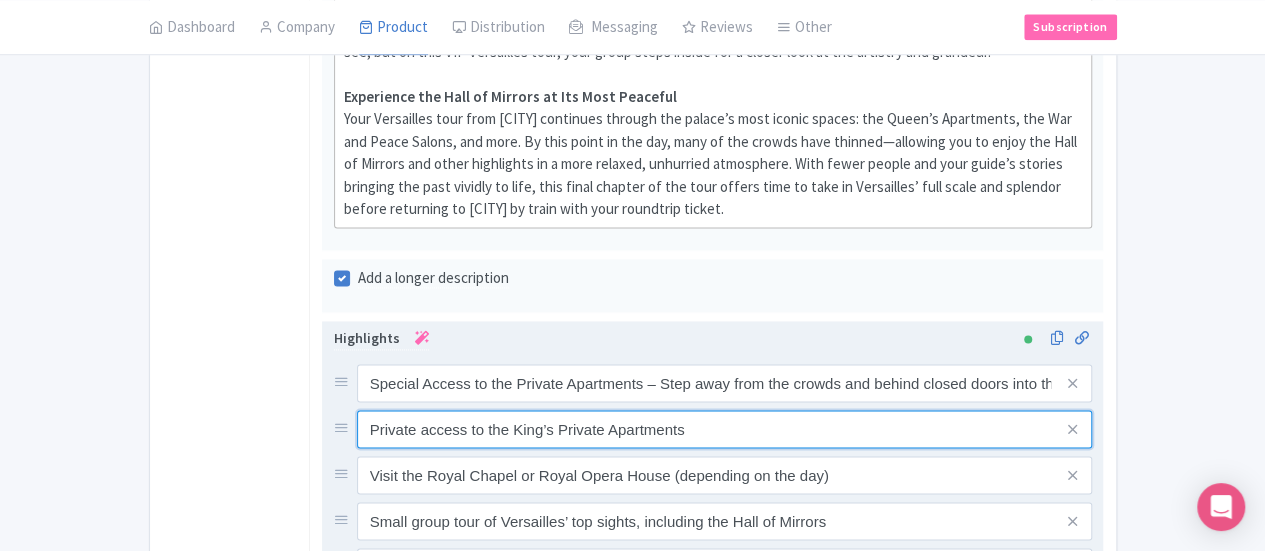 drag, startPoint x: 608, startPoint y: 305, endPoint x: 257, endPoint y: 299, distance: 351.05127 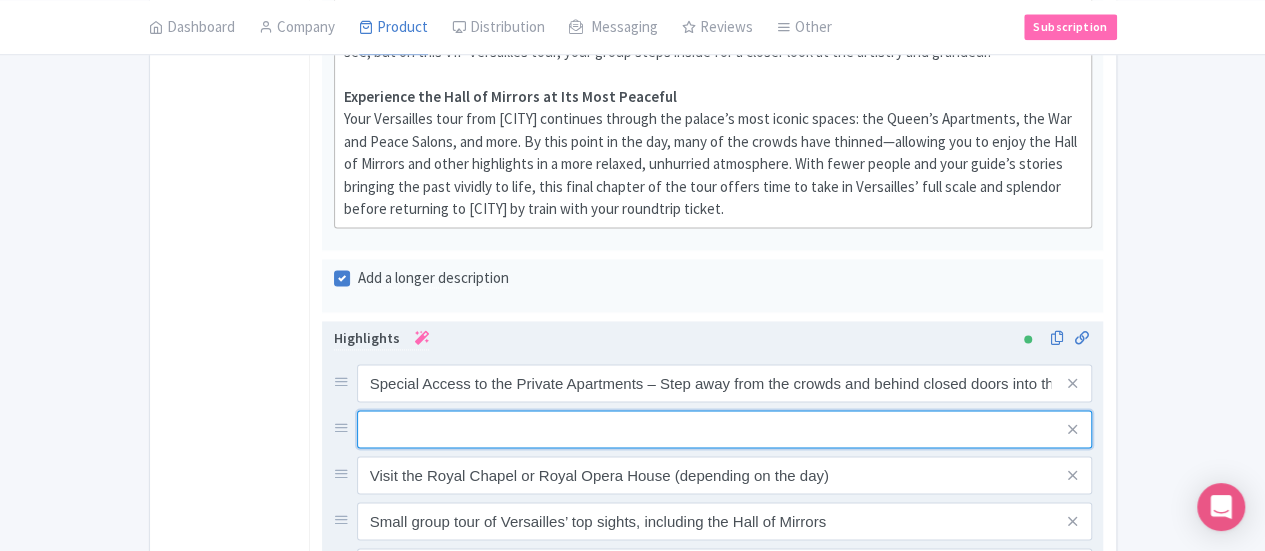 paste on "Stroll Through the Gardens – Hear stories behind the statues, fountains, and greenery in the immaculate and vast gardens surrounding the palace from your expert guide." 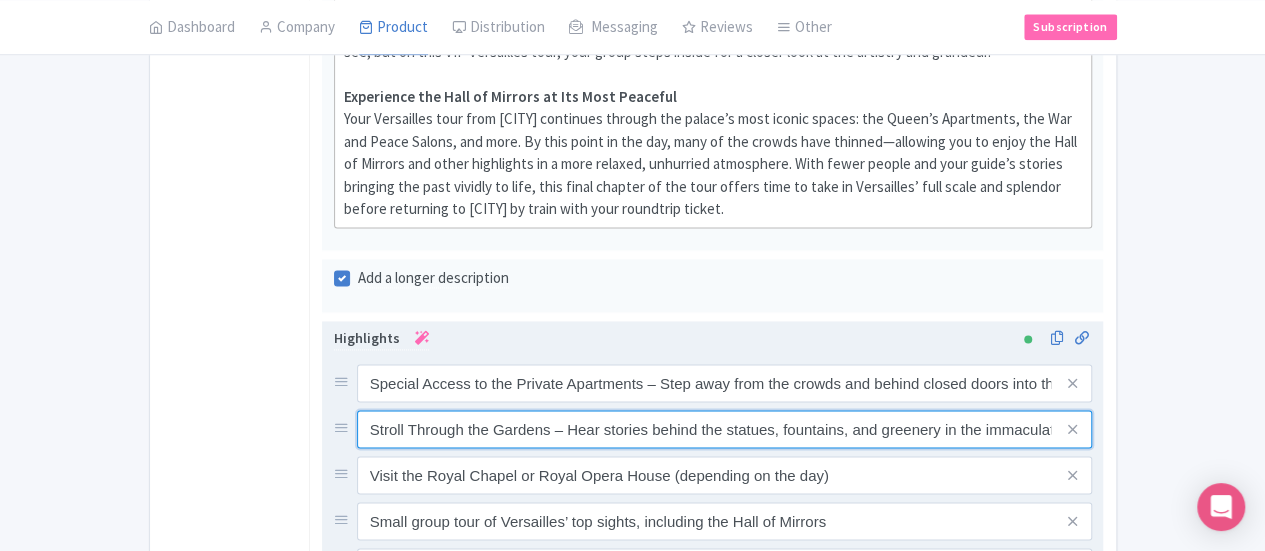 scroll, scrollTop: 0, scrollLeft: 217, axis: horizontal 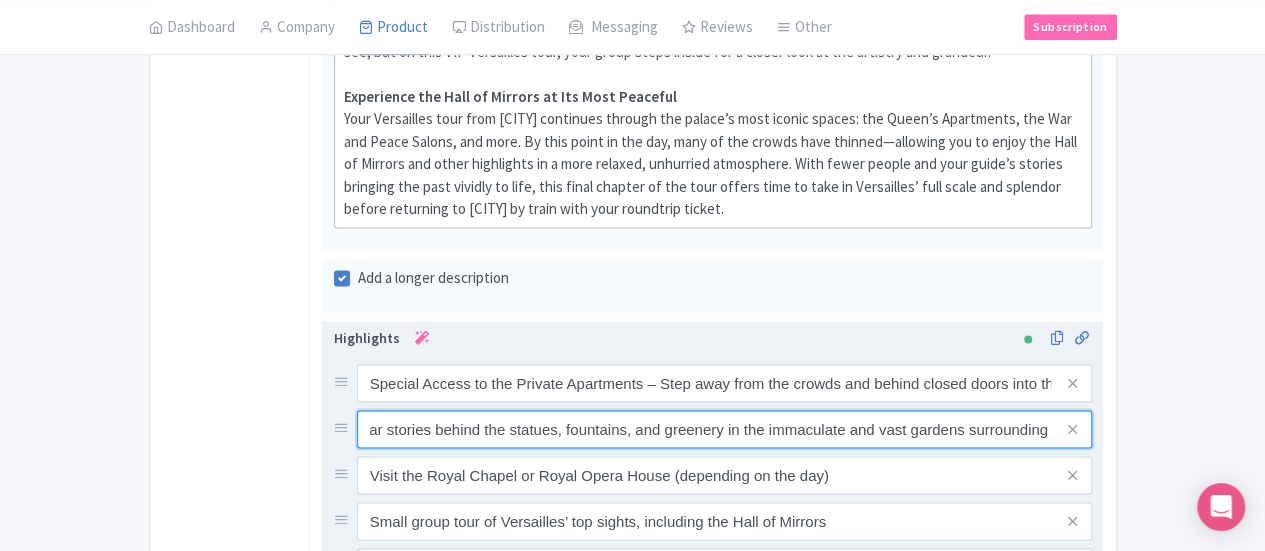 type on "Stroll Through the Gardens – Hear stories behind the statues, fountains, and greenery in the immaculate and vast gardens surrounding the palace from your expert guide." 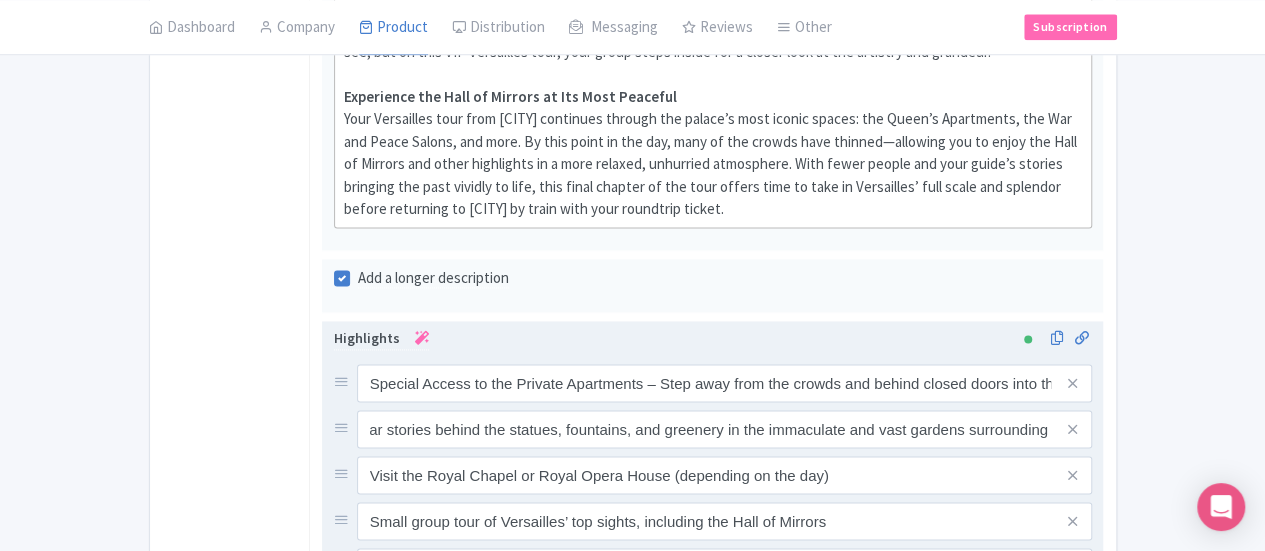 scroll, scrollTop: 0, scrollLeft: 0, axis: both 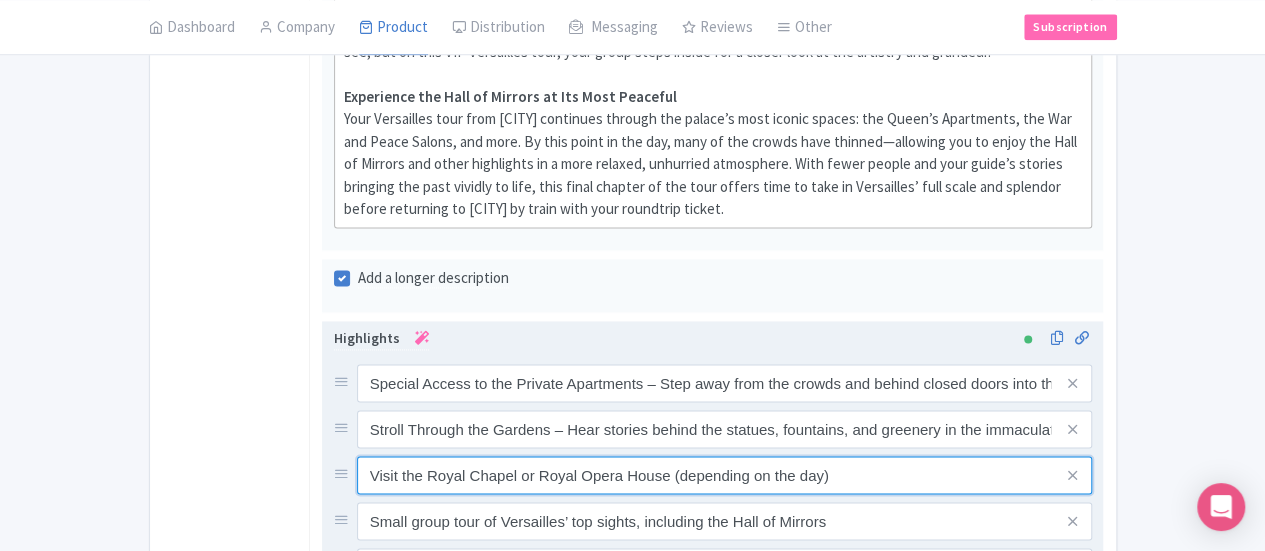 drag, startPoint x: 274, startPoint y: 353, endPoint x: 782, endPoint y: 364, distance: 508.11908 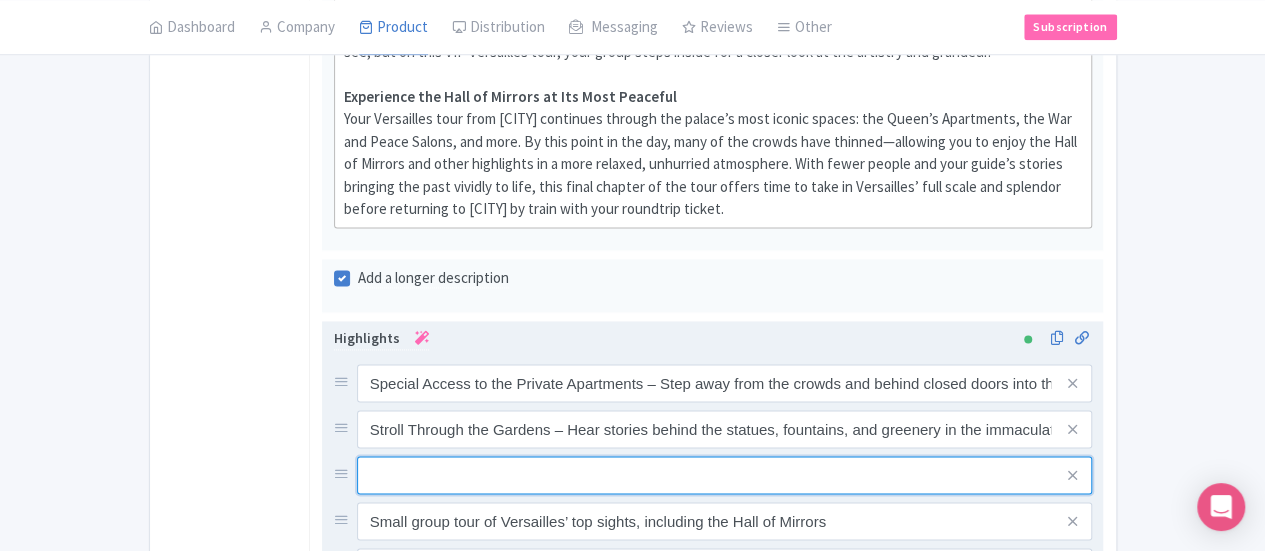 paste on "Expertly Guided Palace Tour – See the Hall of Mirrors, Queen’s Apartments, and more at a quieter time of day after the crowds have left, hearing stories from your guide that bring the palace to life." 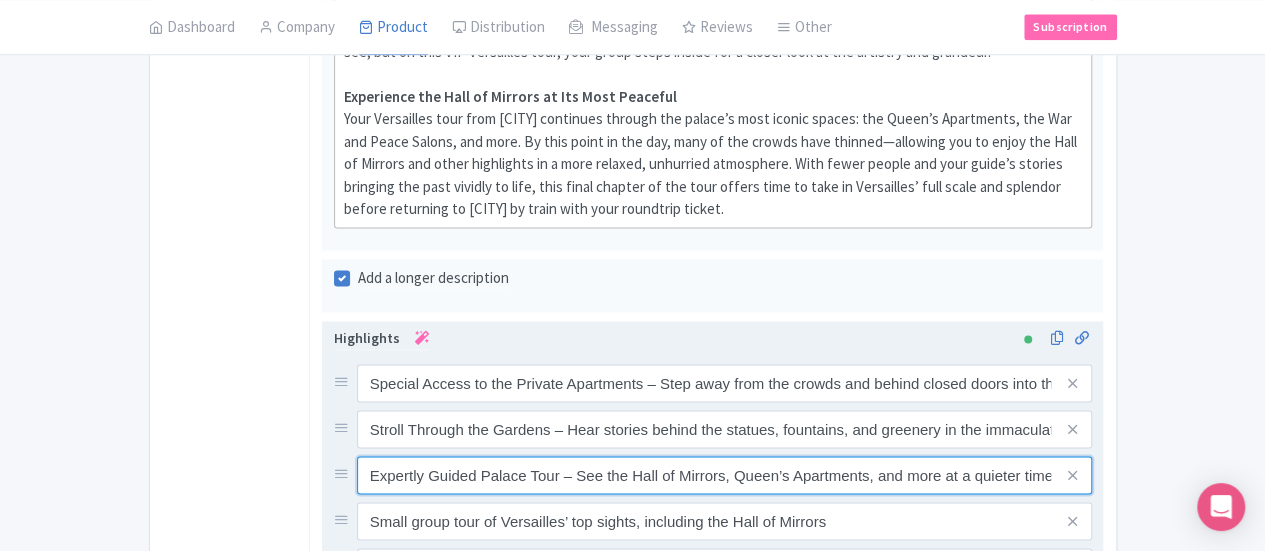 scroll, scrollTop: 0, scrollLeft: 389, axis: horizontal 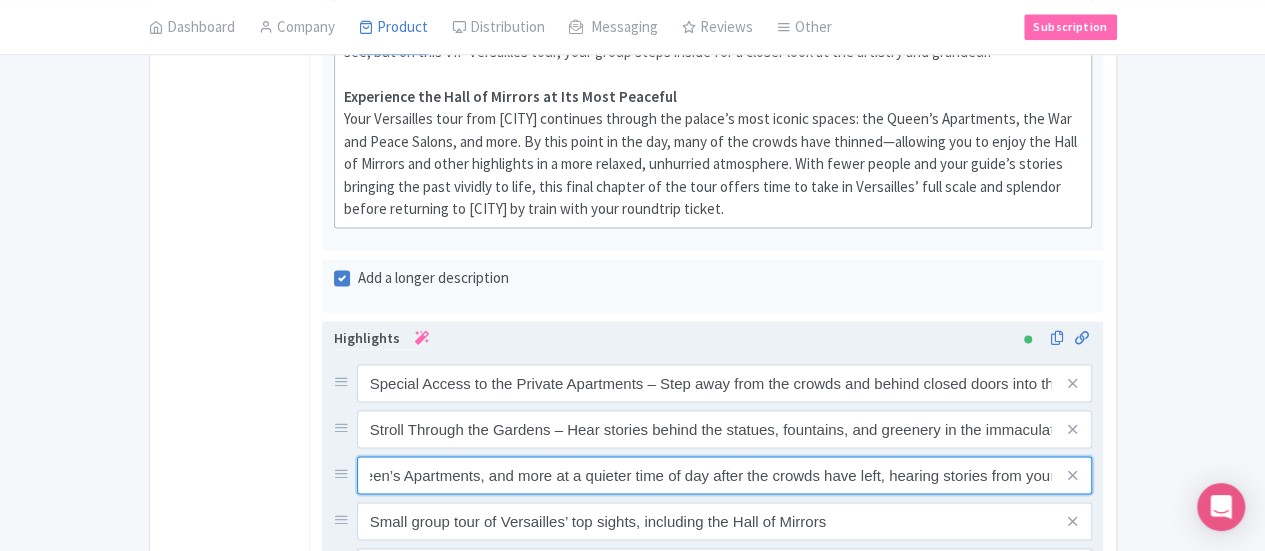 type on "Expertly Guided Palace Tour – See the Hall of Mirrors, Queen’s Apartments, and more at a quieter time of day after the crowds have left, hearing stories from your guide that bring the palace to life." 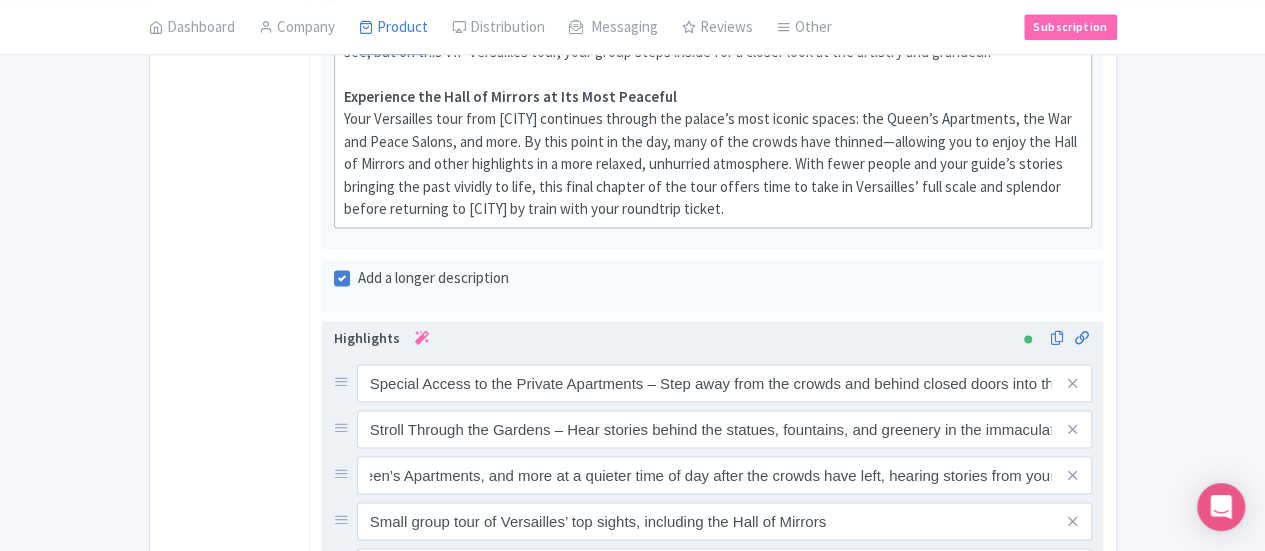 scroll, scrollTop: 0, scrollLeft: 0, axis: both 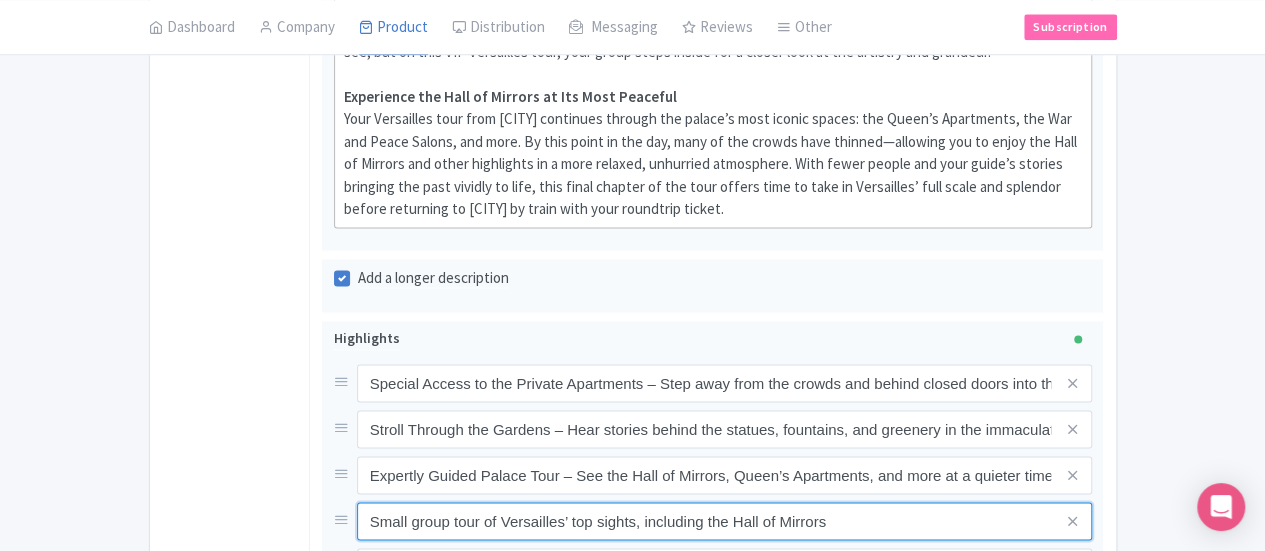 drag, startPoint x: 740, startPoint y: 399, endPoint x: 200, endPoint y: 383, distance: 540.237 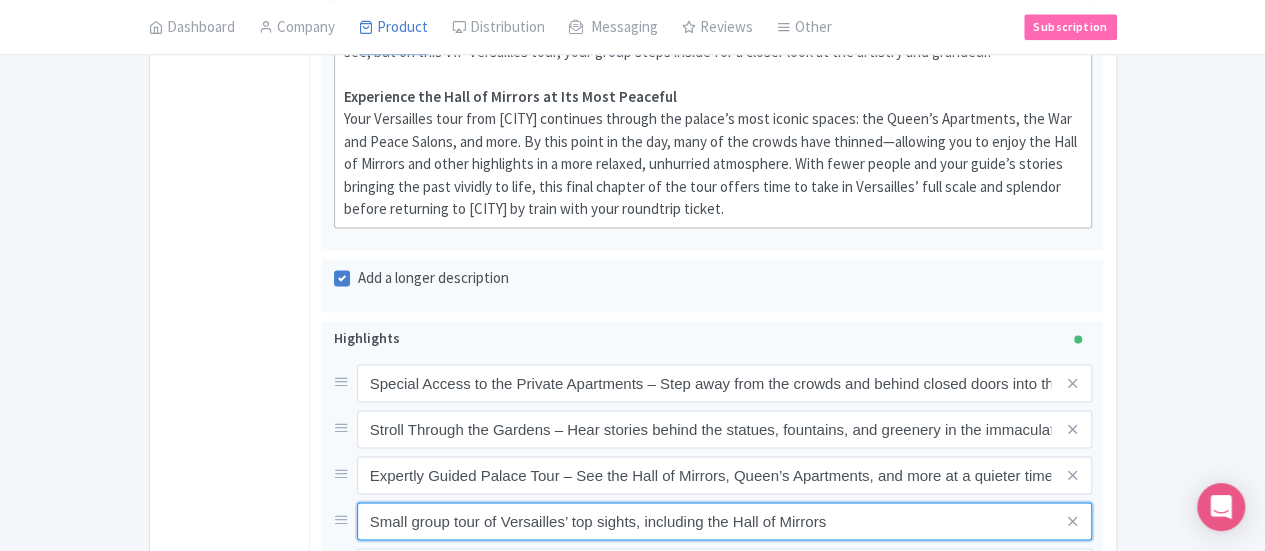 click on "General
Booking Info
Locations
Settings
Pricing
Gallery
Itinerary
FAQs
VIP Versailles Tour from Paris with King’s Private Apartments
Name   *
Alone in the Palace: Versailles Tour from Paris with King’s Private Apartment
Your product's name has 78 characters. We recommend between 10 and 60 characters.
Internal ID
Description Summary
Show HTML editor
Bold
Italic
Strikethrough
Link
Heading
Quote
Code
Bullets
Numbers
Decrease Level
Increase Level
Attach Files
Undo
Redo
Link
Unlink
Your product's description summary has 0 characters. We recommend between 100 and 255 characters.
Description" at bounding box center [633, 111] 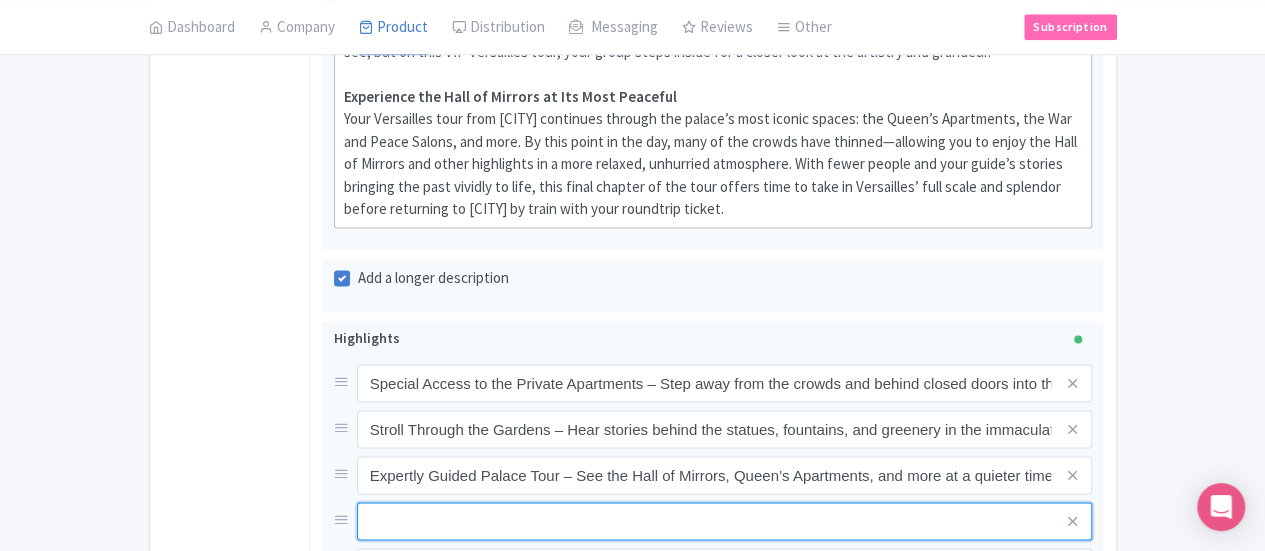 paste on "Round-Trip Train from [CITY] – Skip transit stress as your Walks coordinator accompanies you on the train from [CITY] to [CITY] and provides return tickets for later." 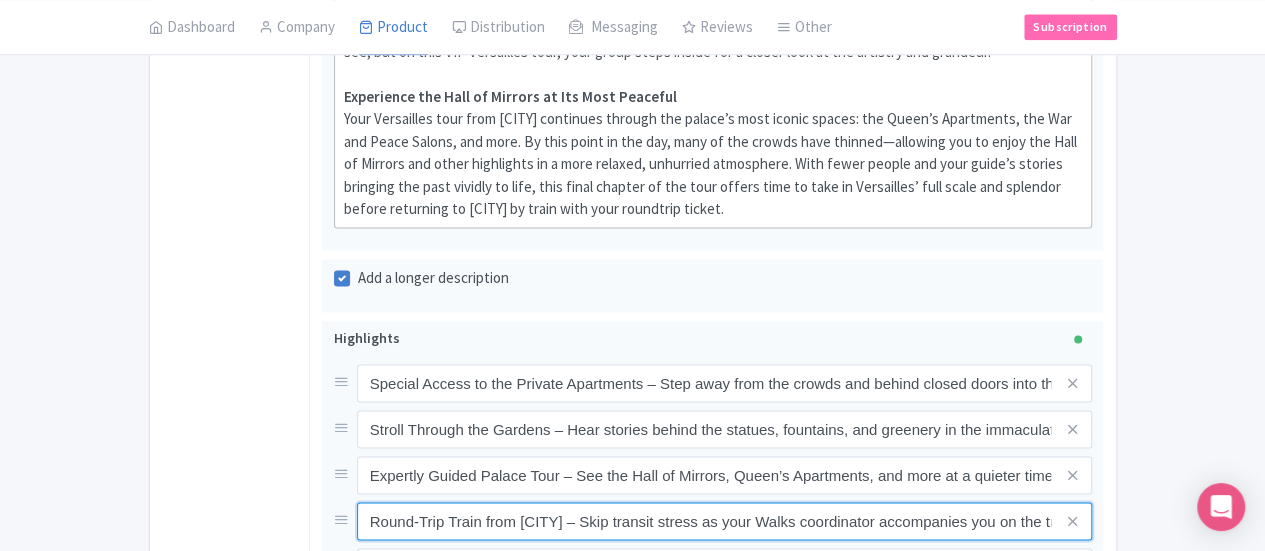 scroll, scrollTop: 0, scrollLeft: 186, axis: horizontal 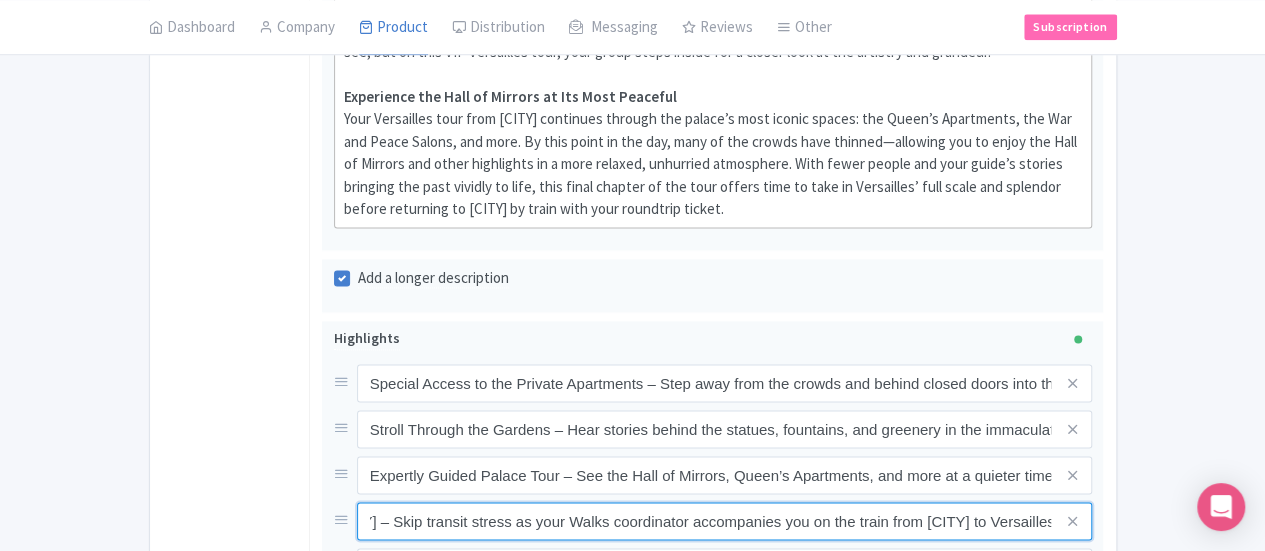 type on "Round-Trip Train from Paris – Skip transit stress as your Walks coordinator accompanies you on the train from Paris to Versailles and provides return tickets for later." 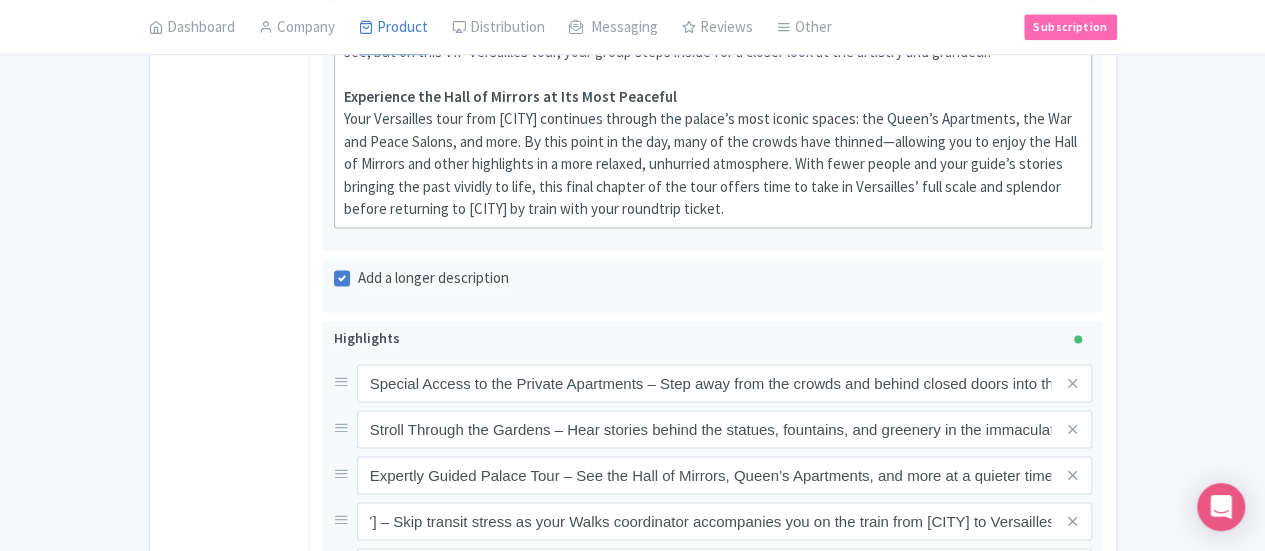 scroll, scrollTop: 0, scrollLeft: 0, axis: both 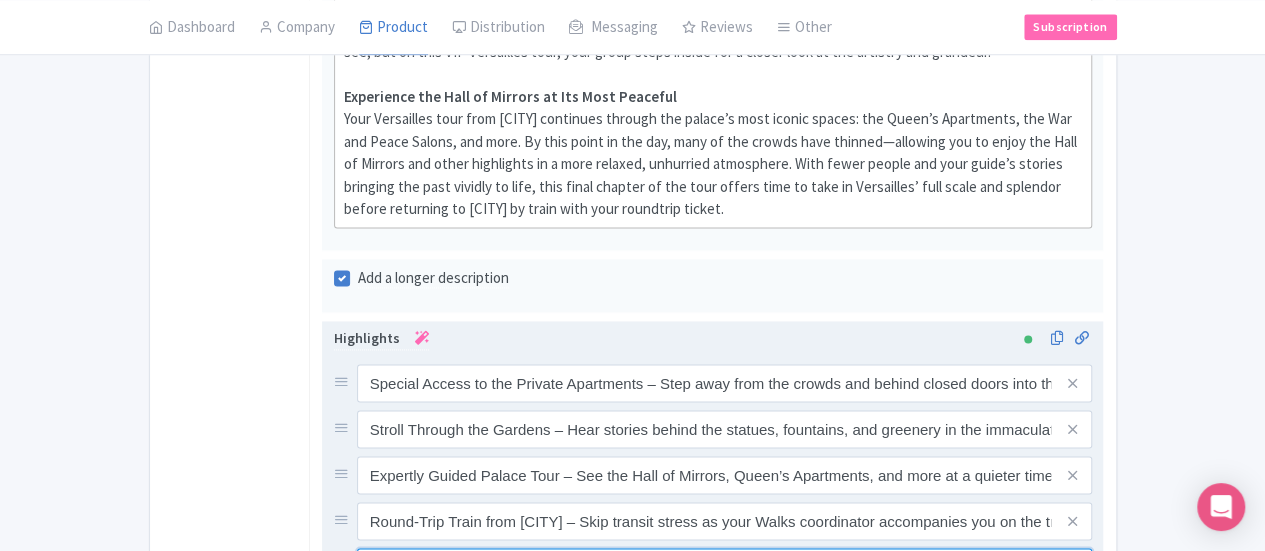 drag, startPoint x: 744, startPoint y: 439, endPoint x: 233, endPoint y: 415, distance: 511.5633 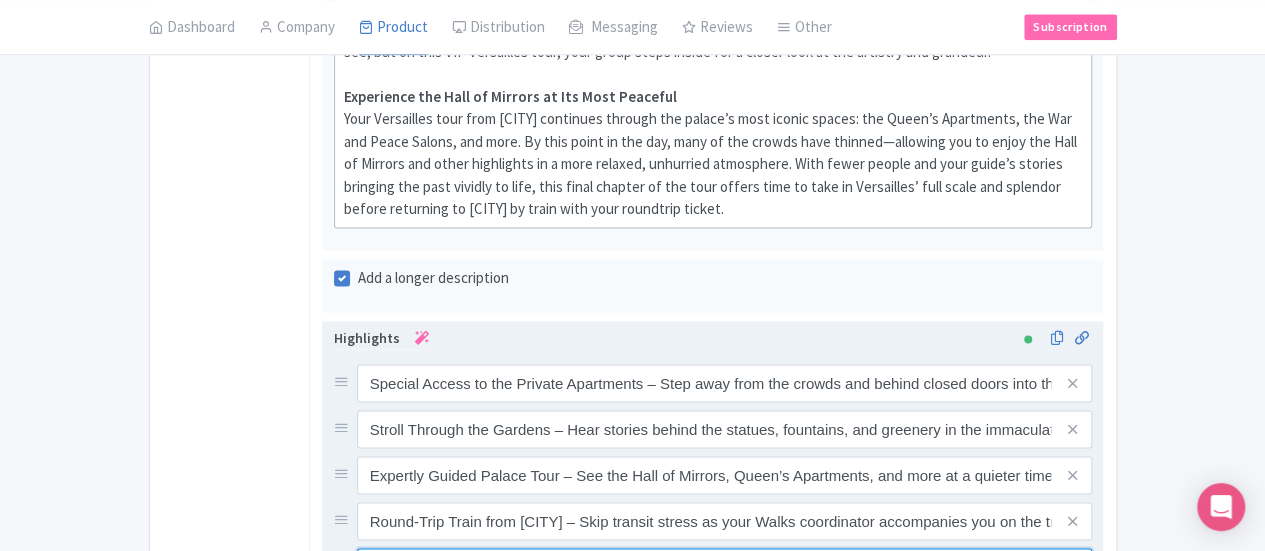 type on "Private Entry to Royal Chapel or Opera House – Unlock rare access to one of Versailles’ most storied spaces for only you and your small group (varies depending on day of visit)." 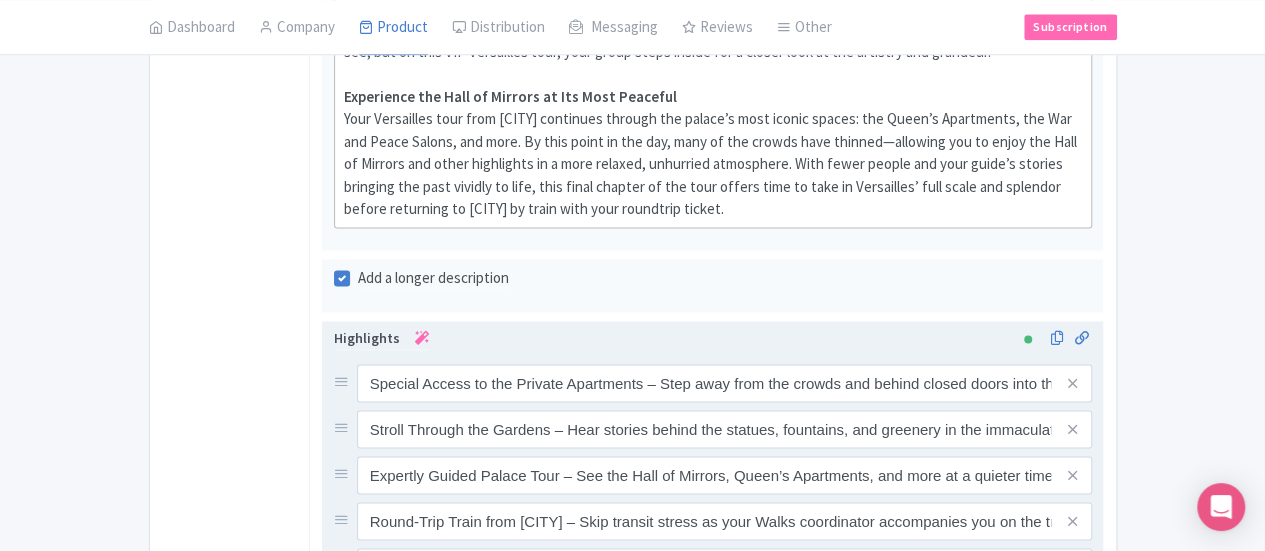 scroll, scrollTop: 0, scrollLeft: 0, axis: both 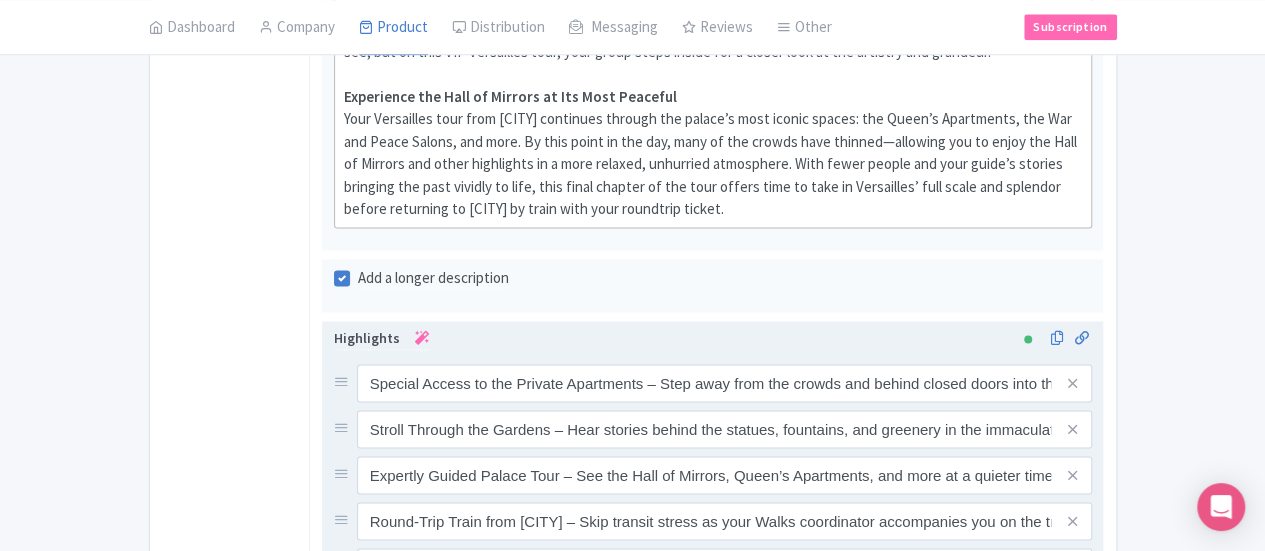 paste on "Small Group Experience (15 max) – Enjoy a more personal connection with your guide and space to explore." 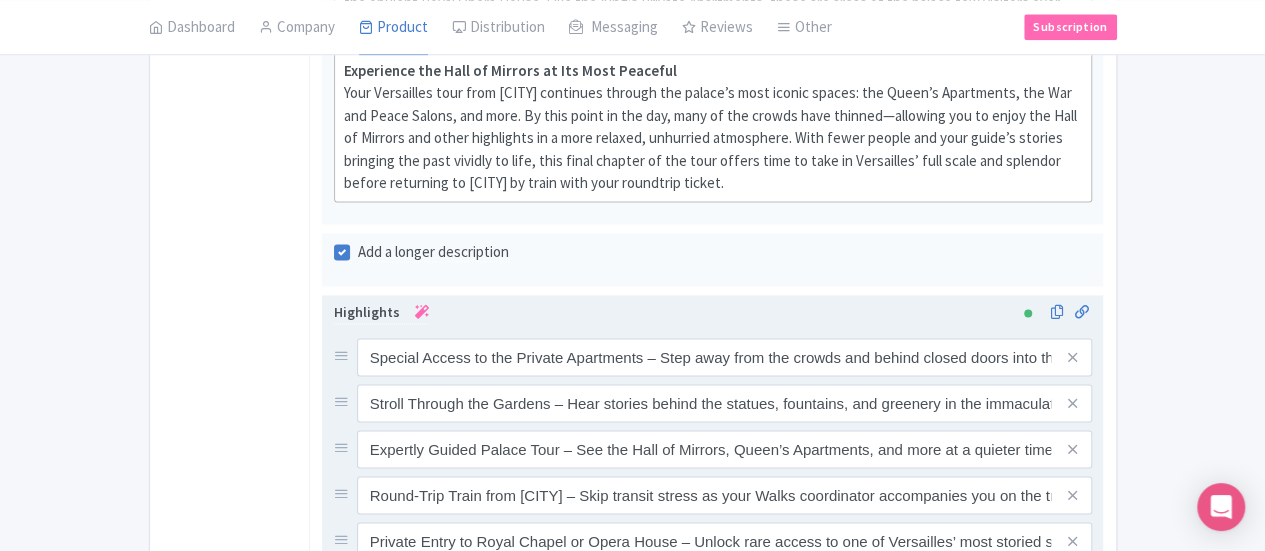 scroll, scrollTop: 1507, scrollLeft: 0, axis: vertical 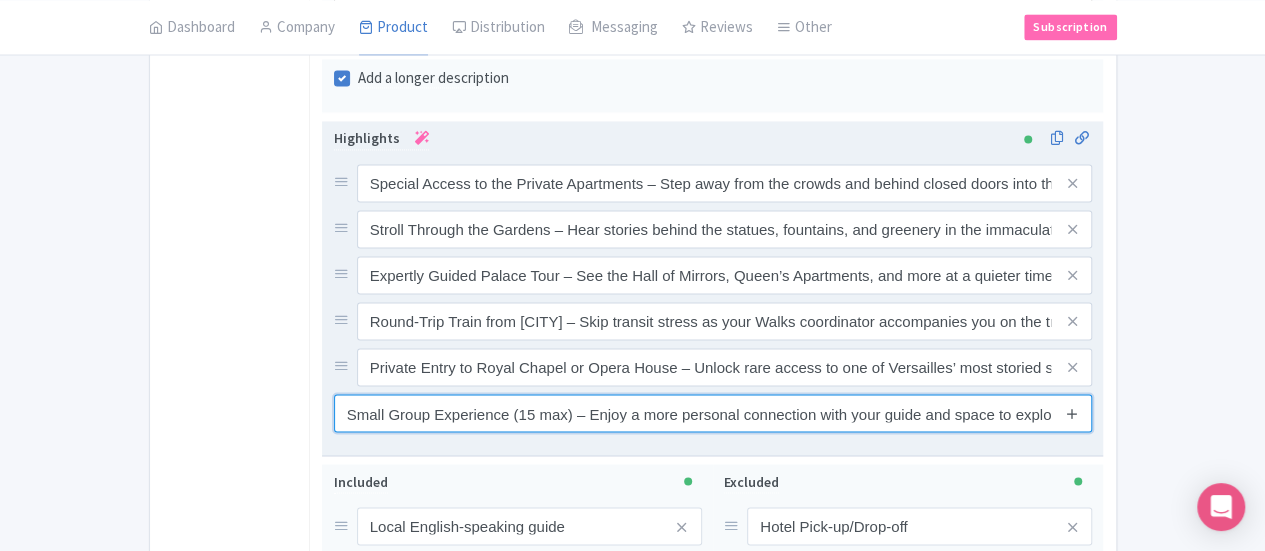 type on "Small Group Experience (15 max) – Enjoy a more personal connection with your guide and space to explore." 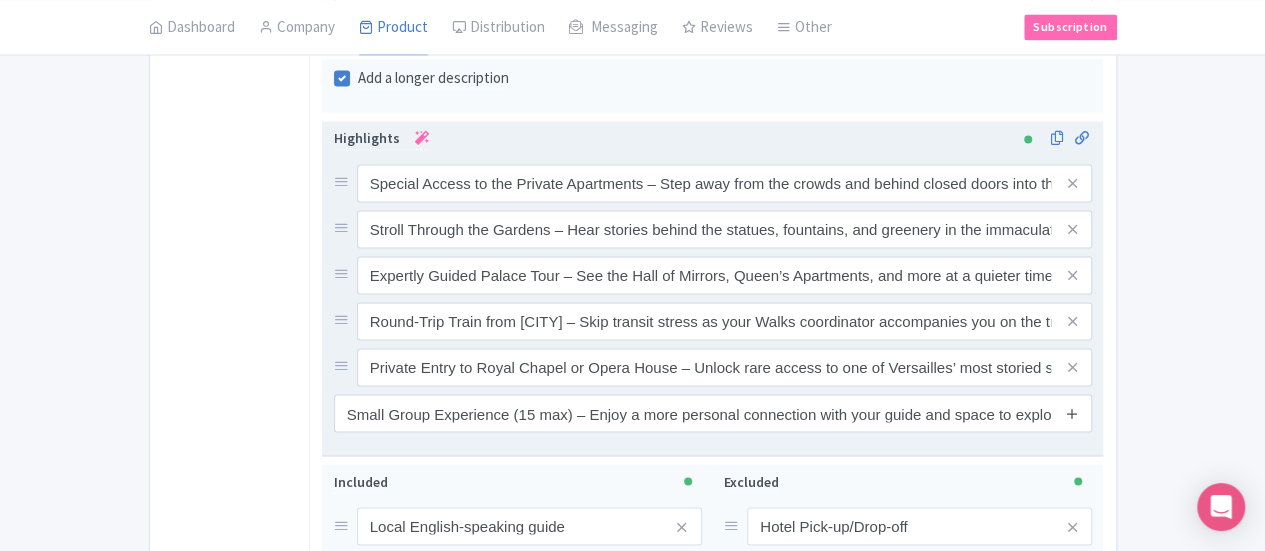 click at bounding box center (1072, 412) 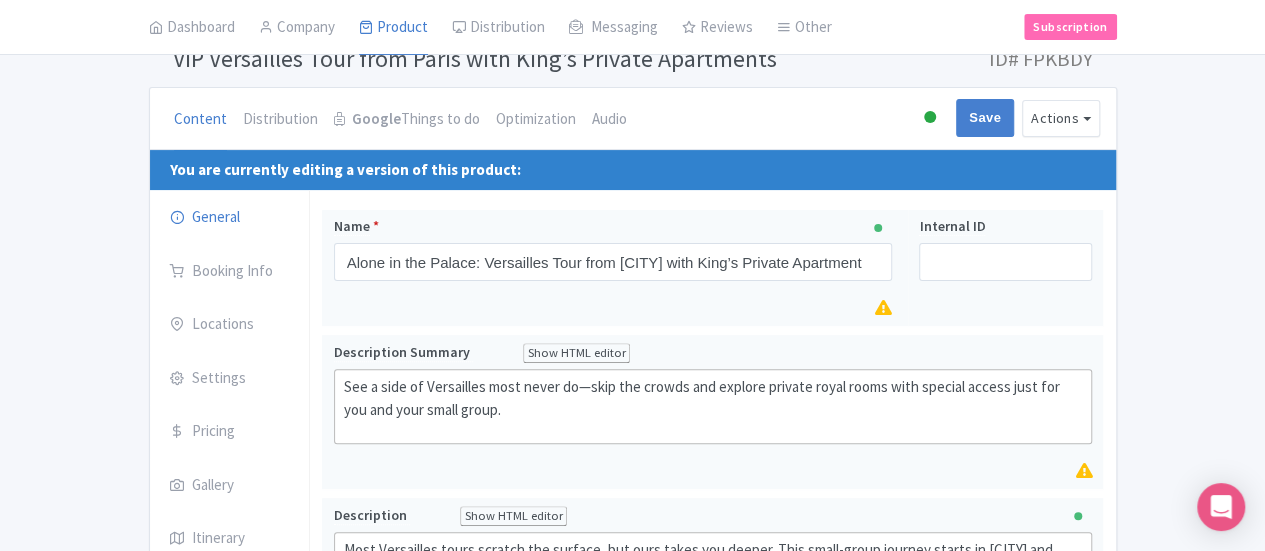 scroll, scrollTop: 0, scrollLeft: 0, axis: both 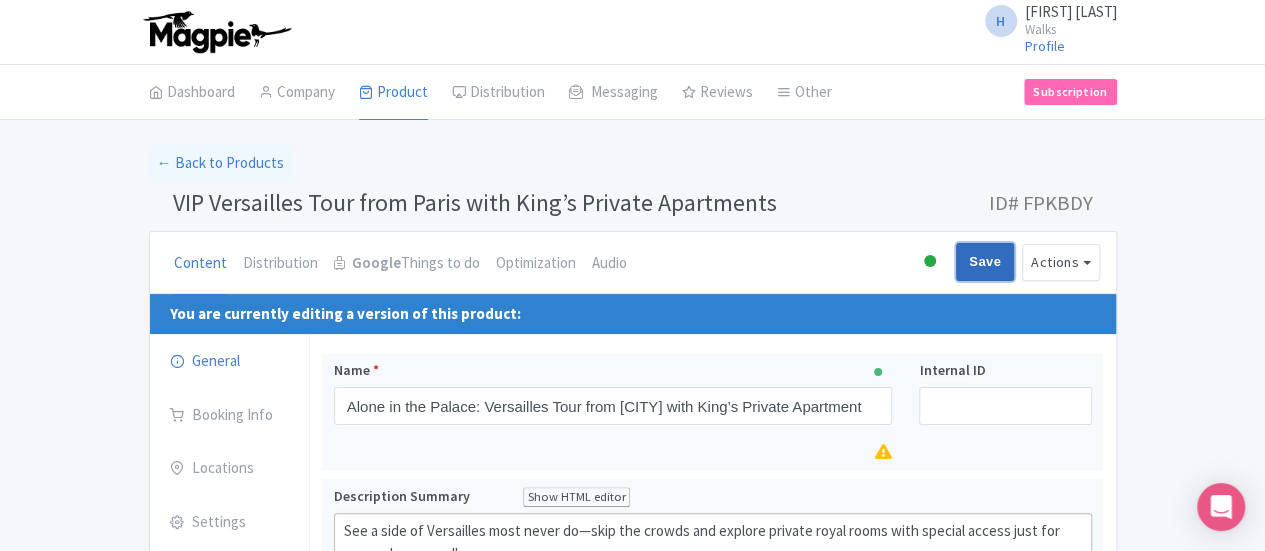 click on "Save" at bounding box center (985, 262) 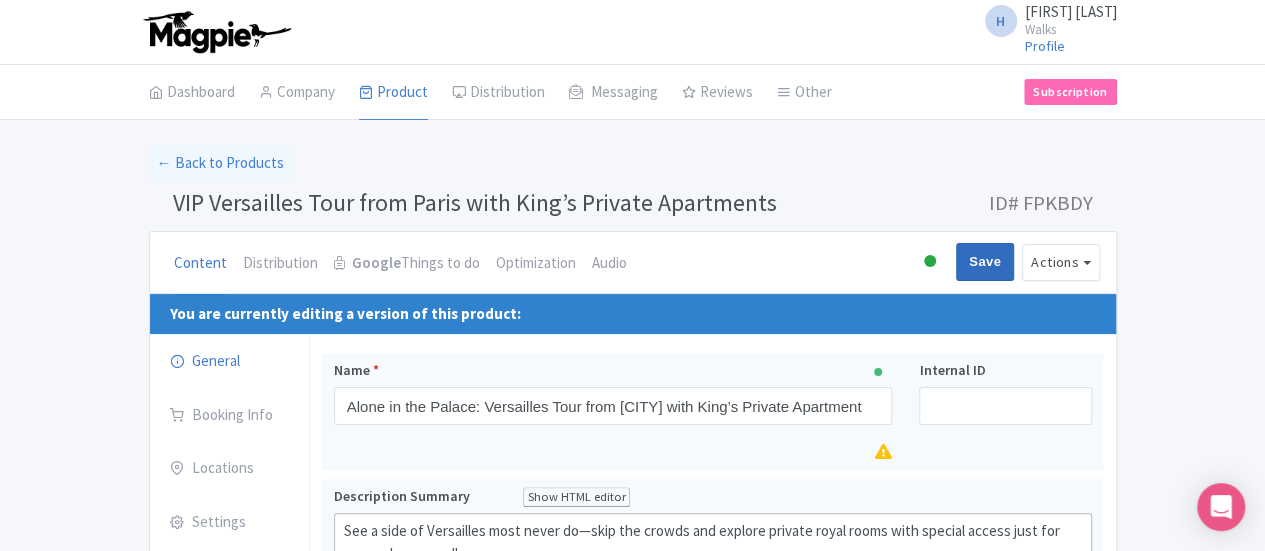 type on "Saving..." 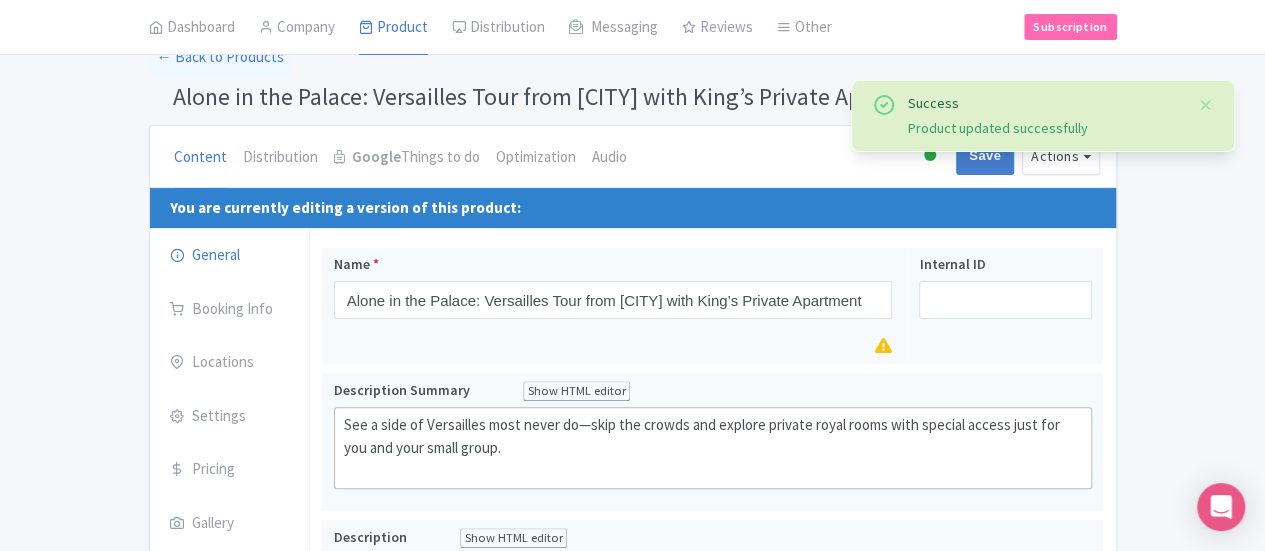 scroll, scrollTop: 0, scrollLeft: 0, axis: both 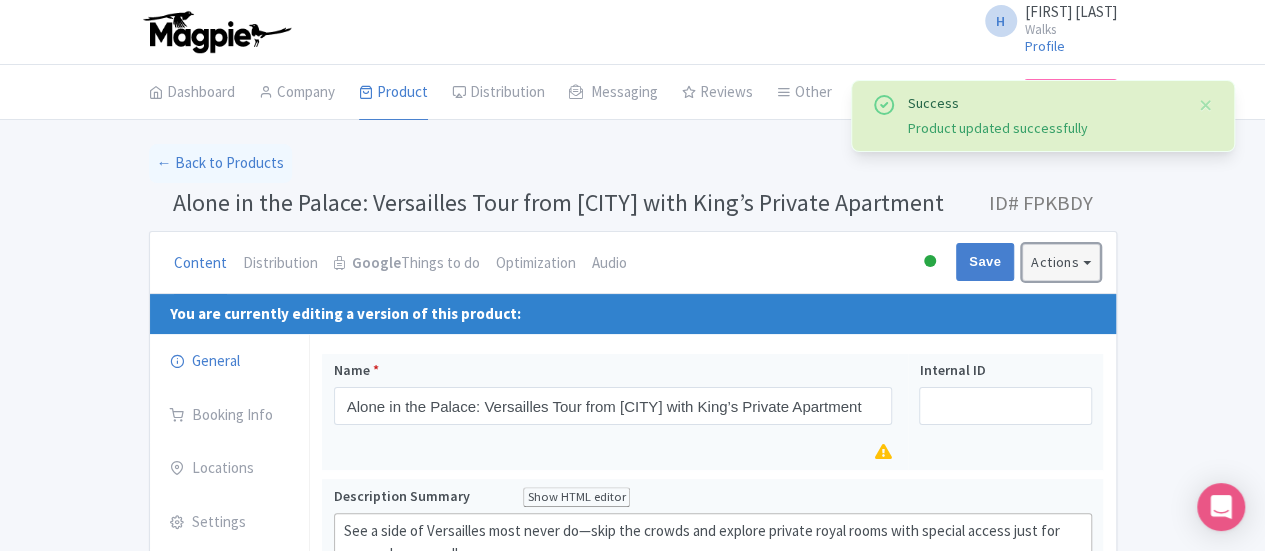 click on "Actions" at bounding box center (1061, 262) 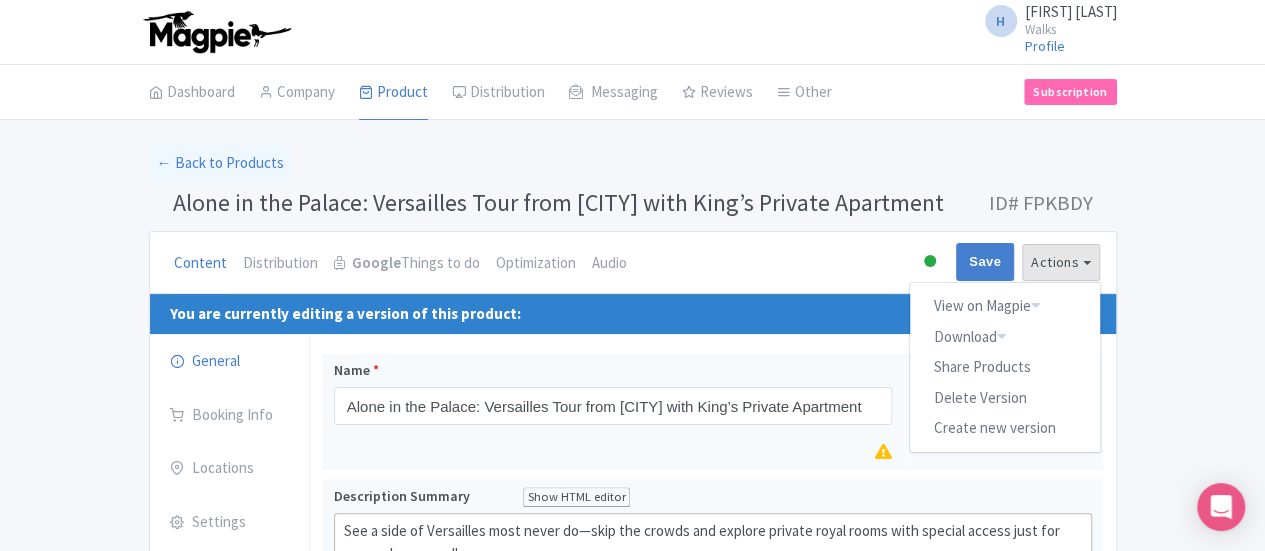 click on "Alone in the Palace: Versailles Tour from Paris with King’s Private Apartment
ID# FPKBDY" at bounding box center (633, 207) 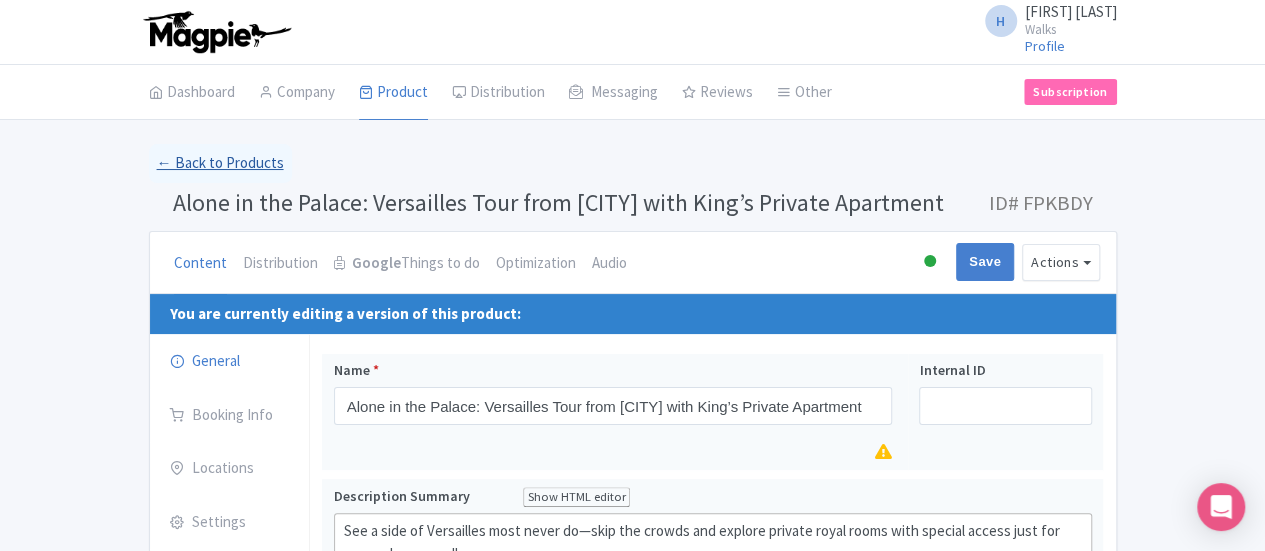 click on "← Back to Products" at bounding box center (220, 163) 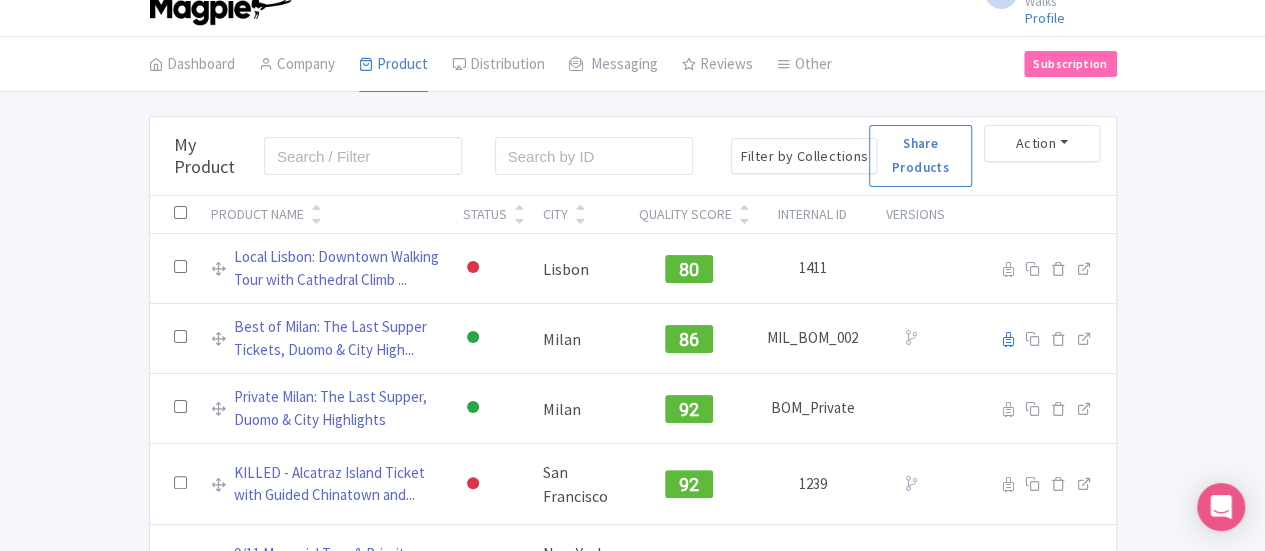 scroll, scrollTop: 0, scrollLeft: 0, axis: both 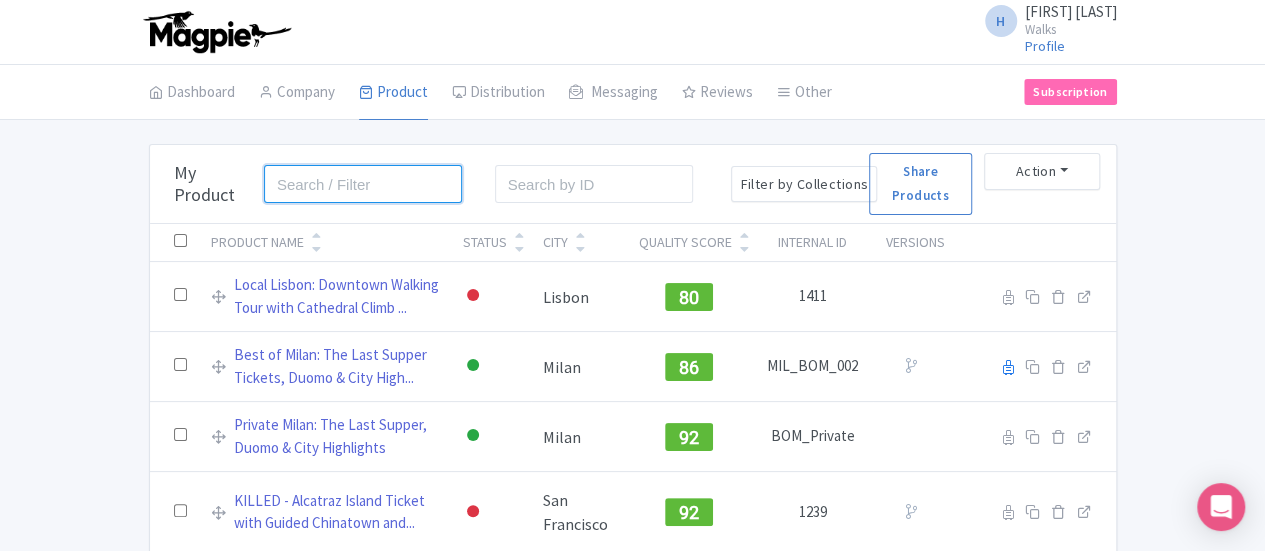 click at bounding box center [363, 184] 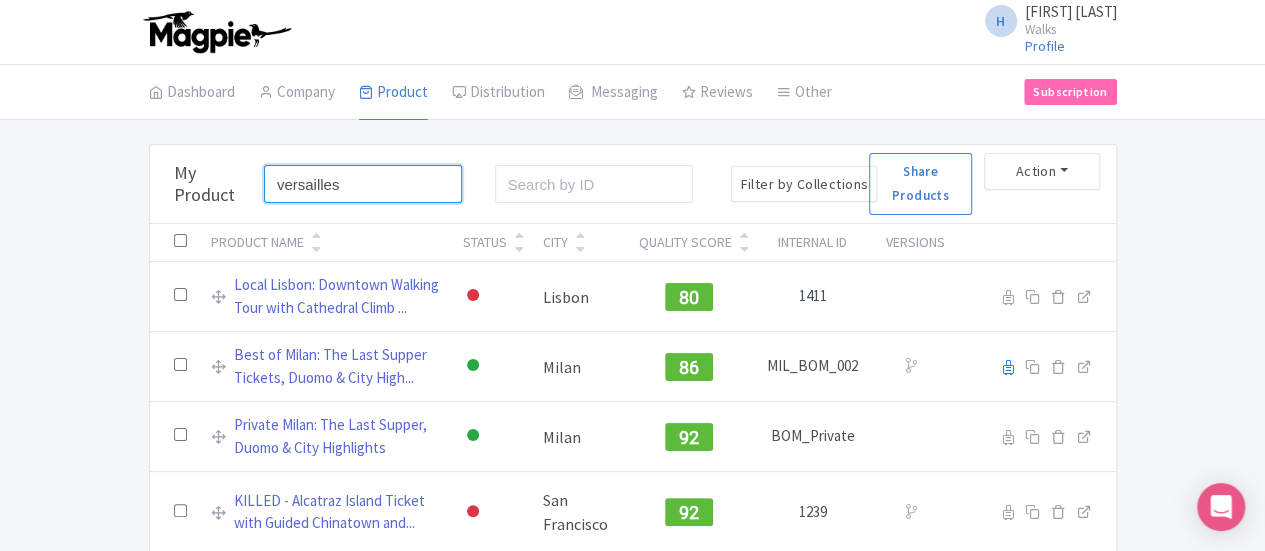 type on "versailles" 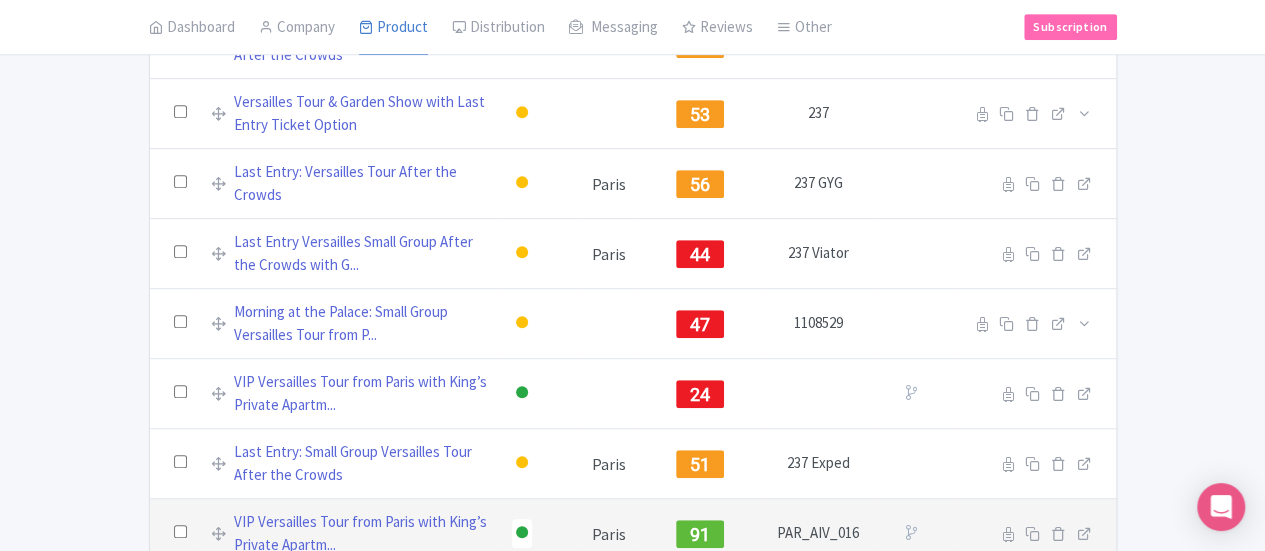 scroll, scrollTop: 472, scrollLeft: 0, axis: vertical 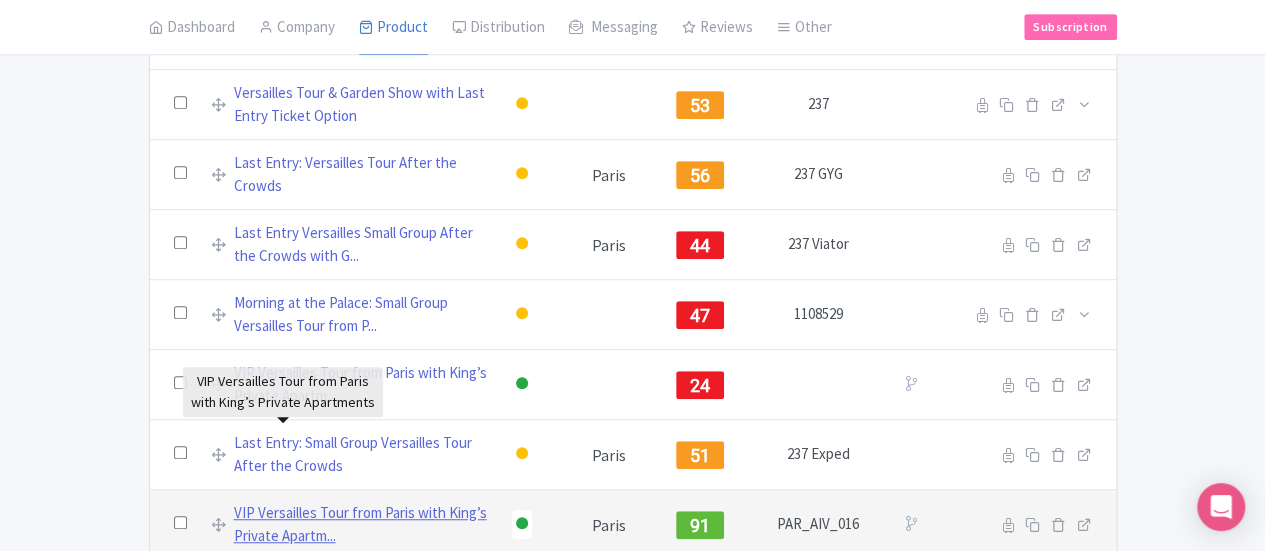 click on "VIP Versailles Tour from Paris with King’s Private Apartm..." at bounding box center [361, 524] 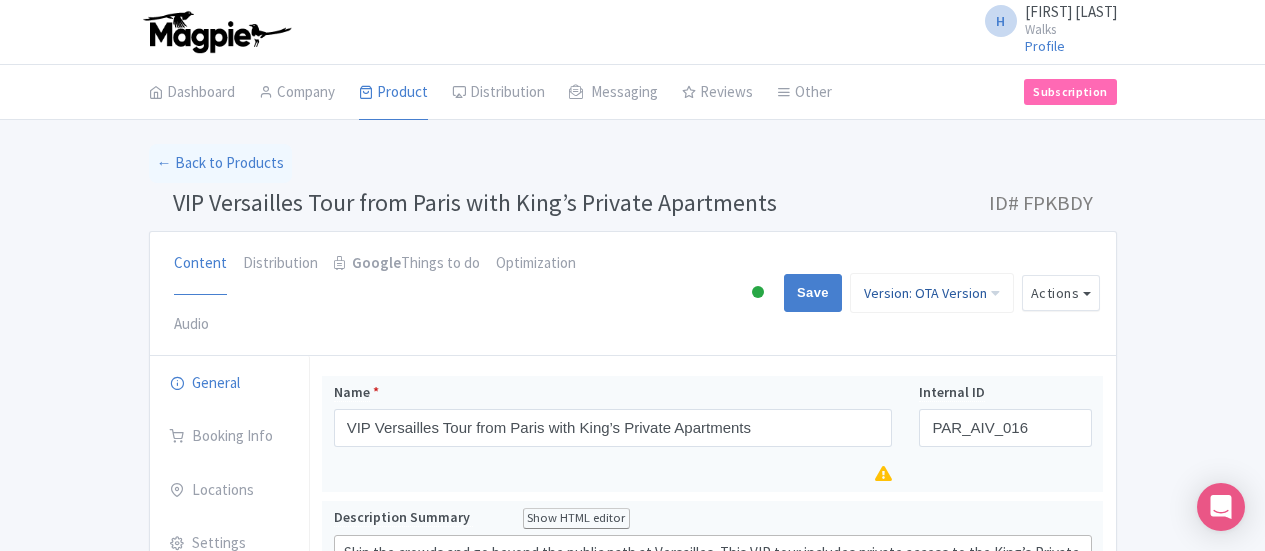 scroll, scrollTop: 0, scrollLeft: 0, axis: both 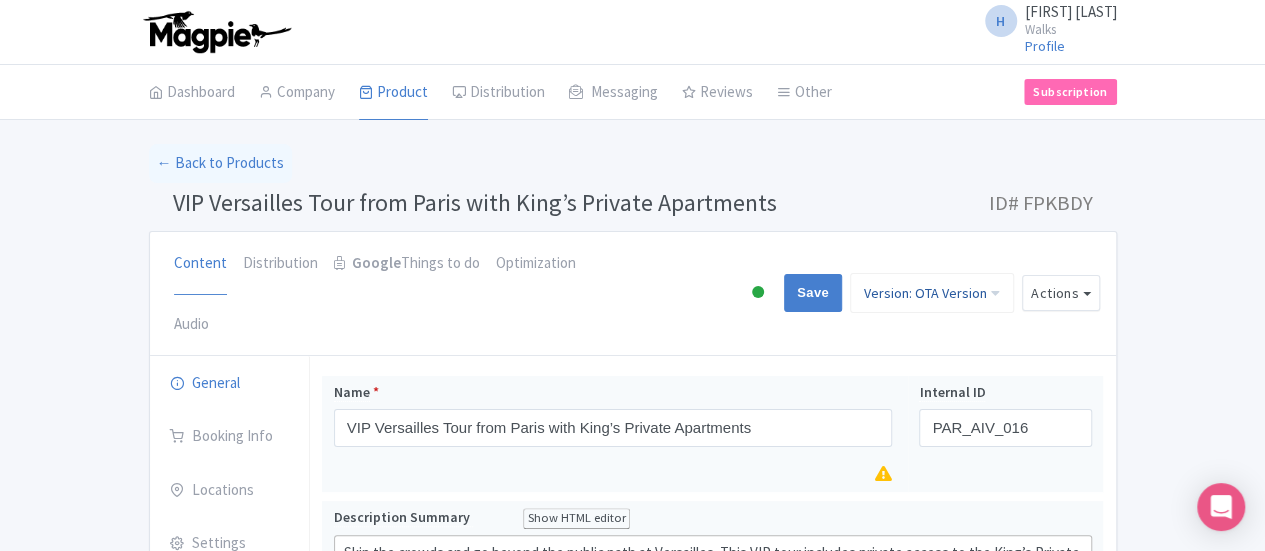 click on "Version: OTA Version" at bounding box center [932, 293] 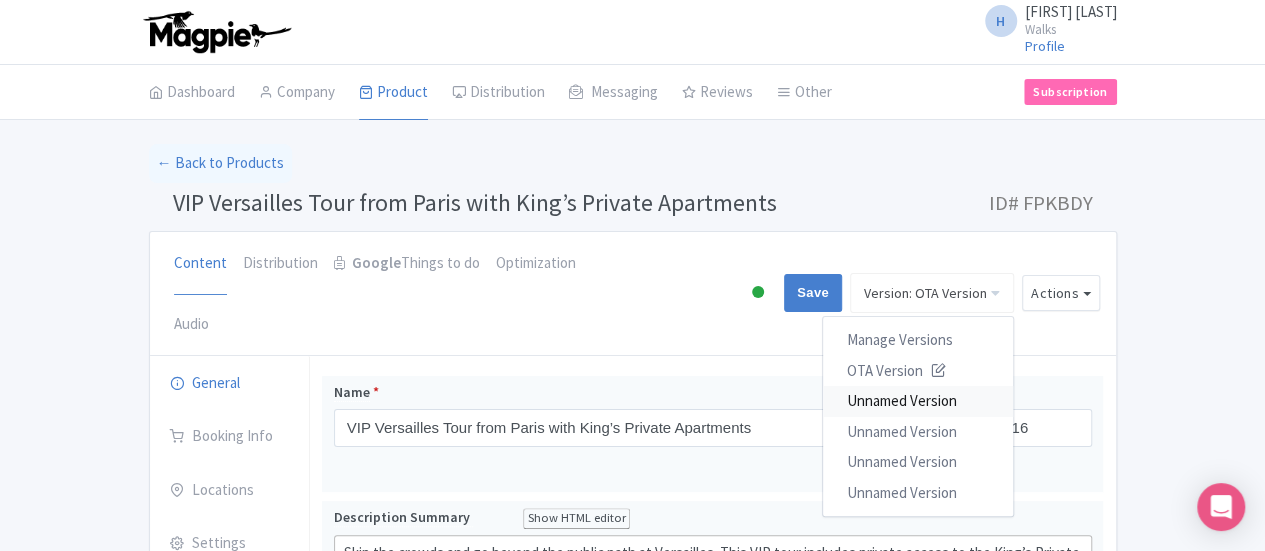 click on "Unnamed Version" at bounding box center [918, 401] 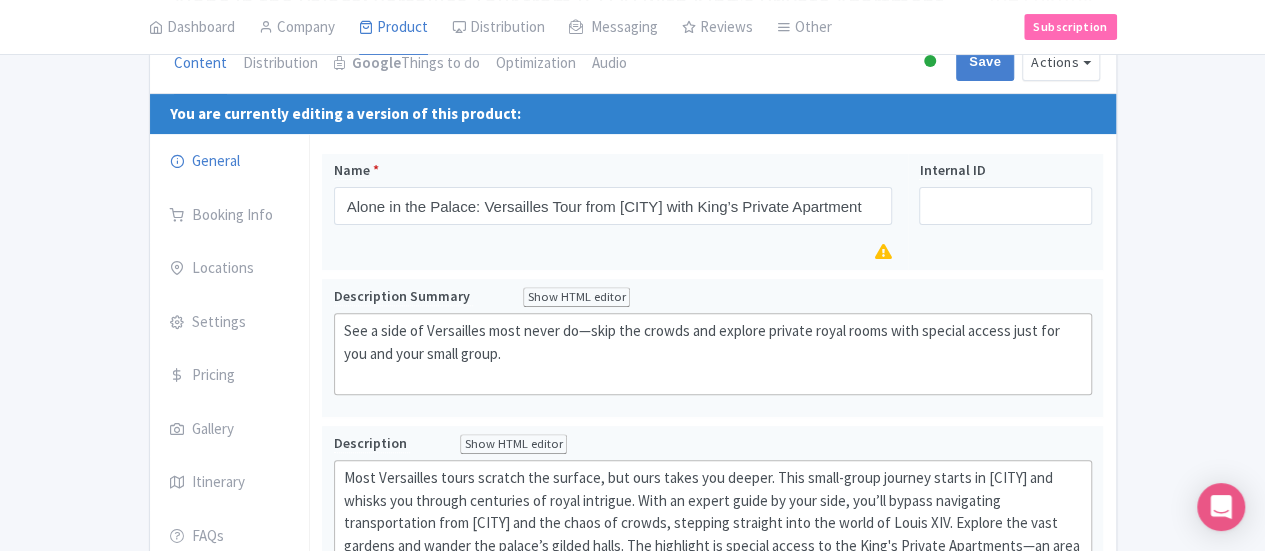 scroll, scrollTop: 0, scrollLeft: 0, axis: both 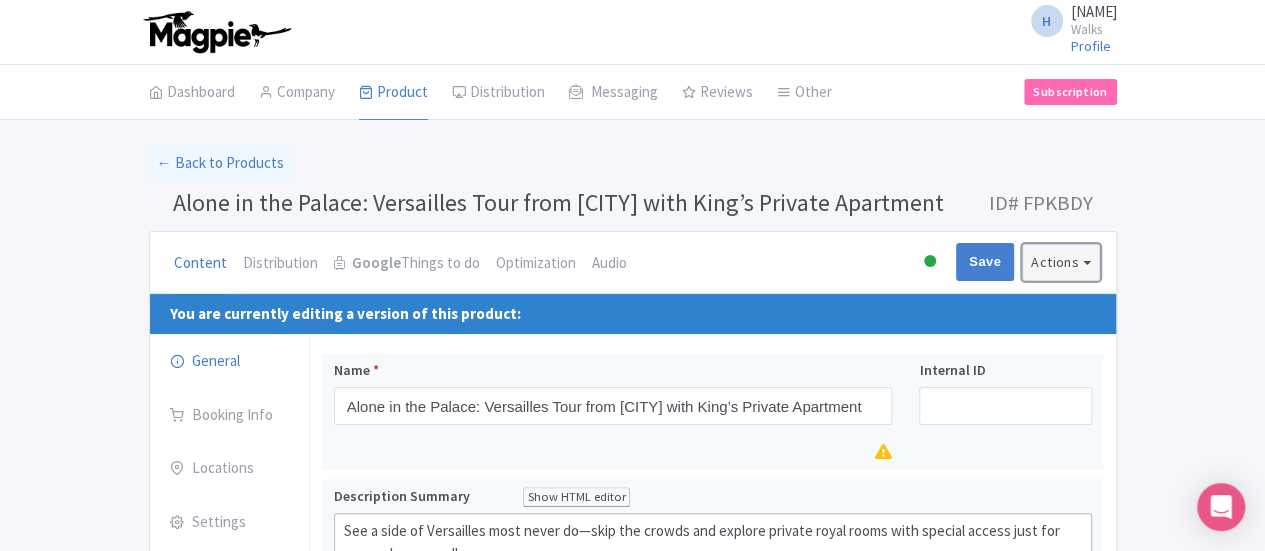 click on "Actions" at bounding box center [1061, 262] 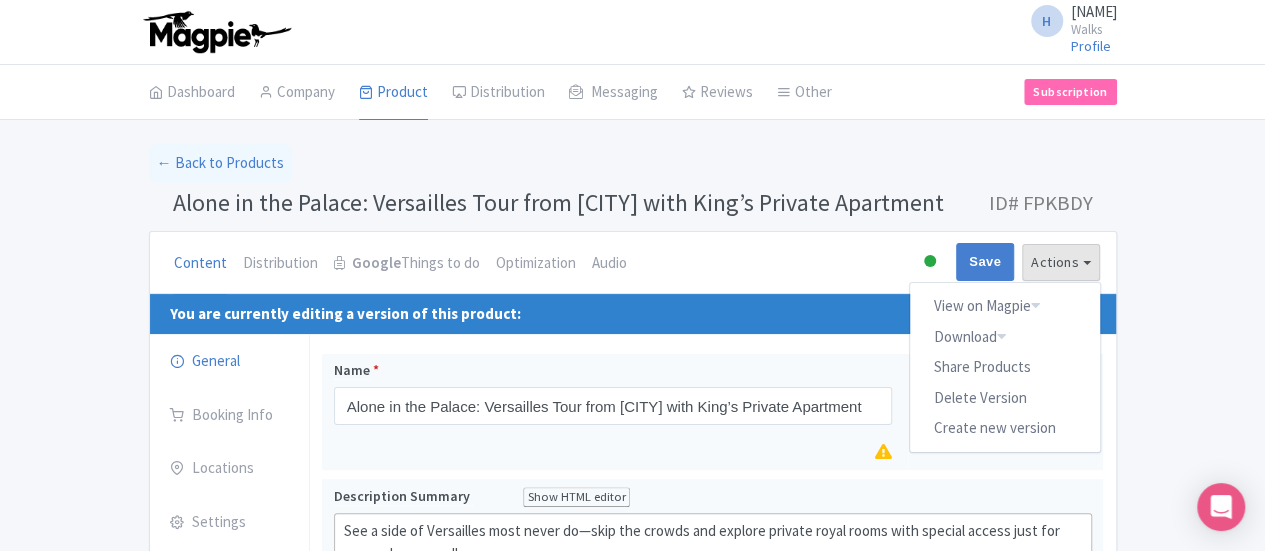 click on "Alone in the Palace: Versailles Tour from Paris with King’s Private Apartment
ID# FPKBDY" at bounding box center [633, 207] 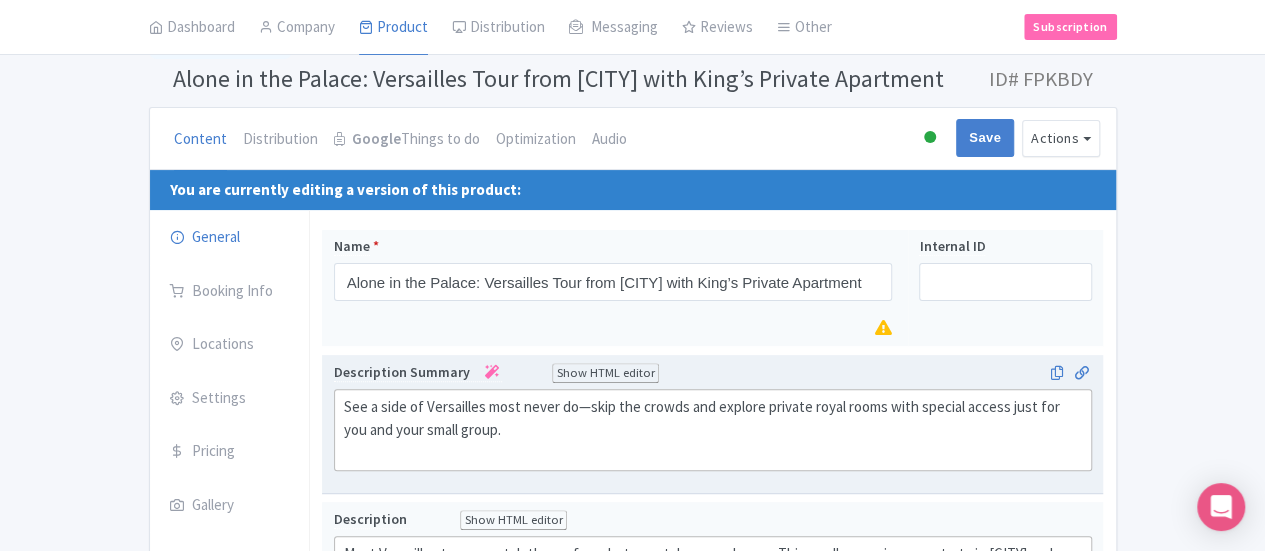 scroll, scrollTop: 0, scrollLeft: 0, axis: both 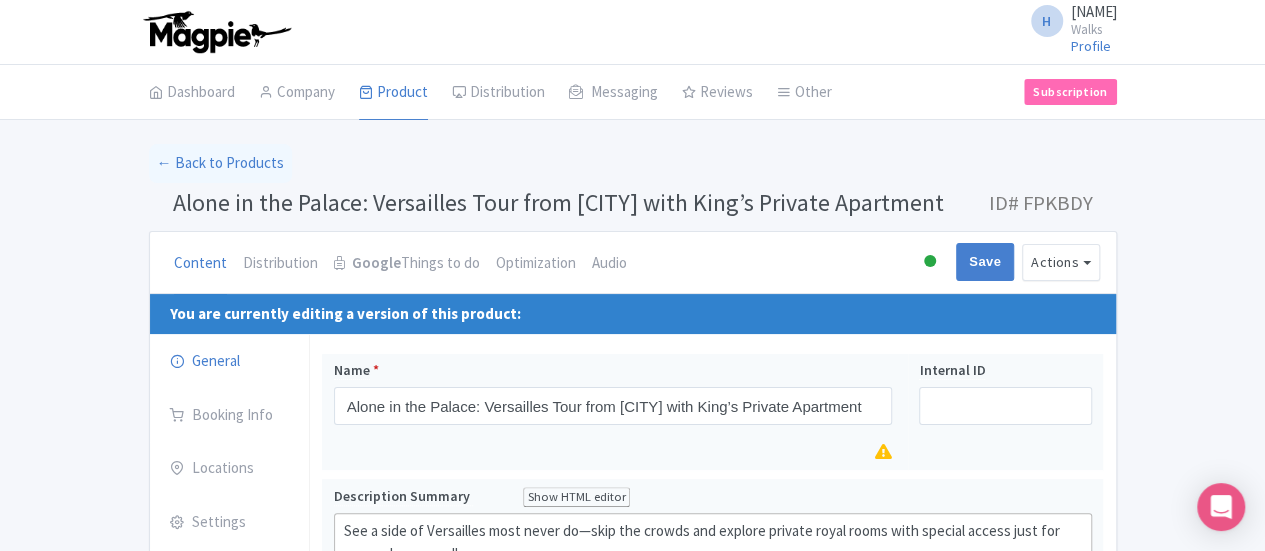 click on "H
Halley Rogers
Walks
Profile
Users
Settings
Sign out
Dashboard
Company
Product
My Products
Image Library
Rate Sheets
Distribution
Manage Resellers
Manage Contacts
Product Listings
Listings Optimizer
Affiliate
Promotions
Messaging
Outbox
New Announcement
Manage Message Templates
Reviews
Review Dashboard
Manage
Analytics
Tools
Other
Help Documents
Connections
View All Magpie Products
Magpie Pricing
Subscription
Enterprise Information
Email
Contact Support
Upgrade
Premium
Up to 10 Products
$69
Premium Plus
Up to 50 Products
$119
Premium - Custom (99$)
$99/month
← Back to Products
Alone in the Palace: Versailles Tour from Paris with King’s Private Apartment
ID# FPKBDY
Content" at bounding box center [632, 1459] 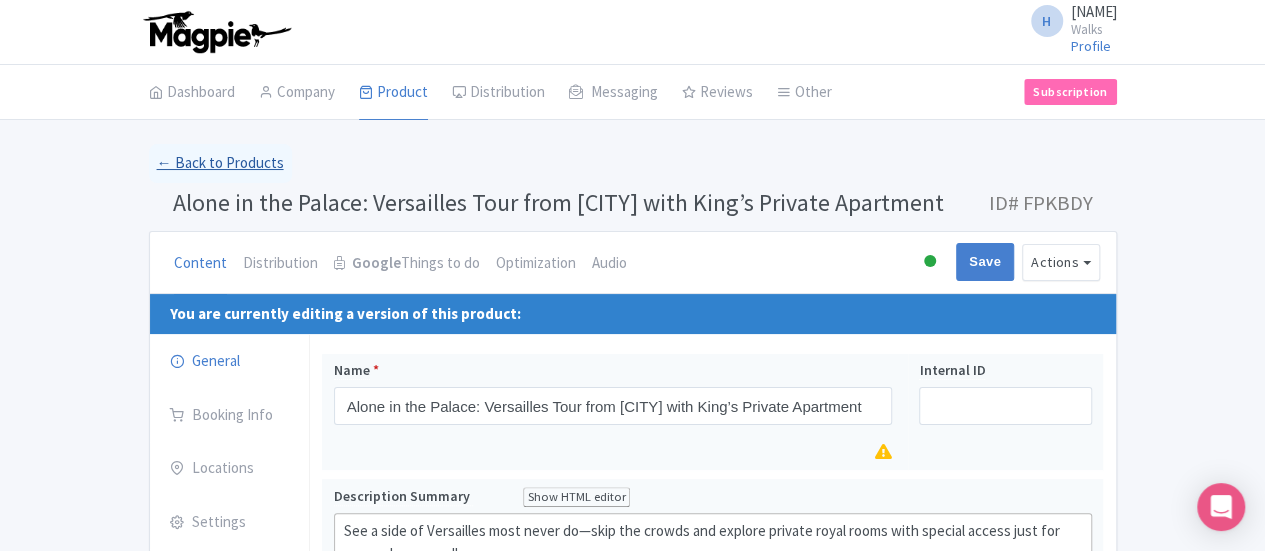 click on "← Back to Products" at bounding box center [220, 163] 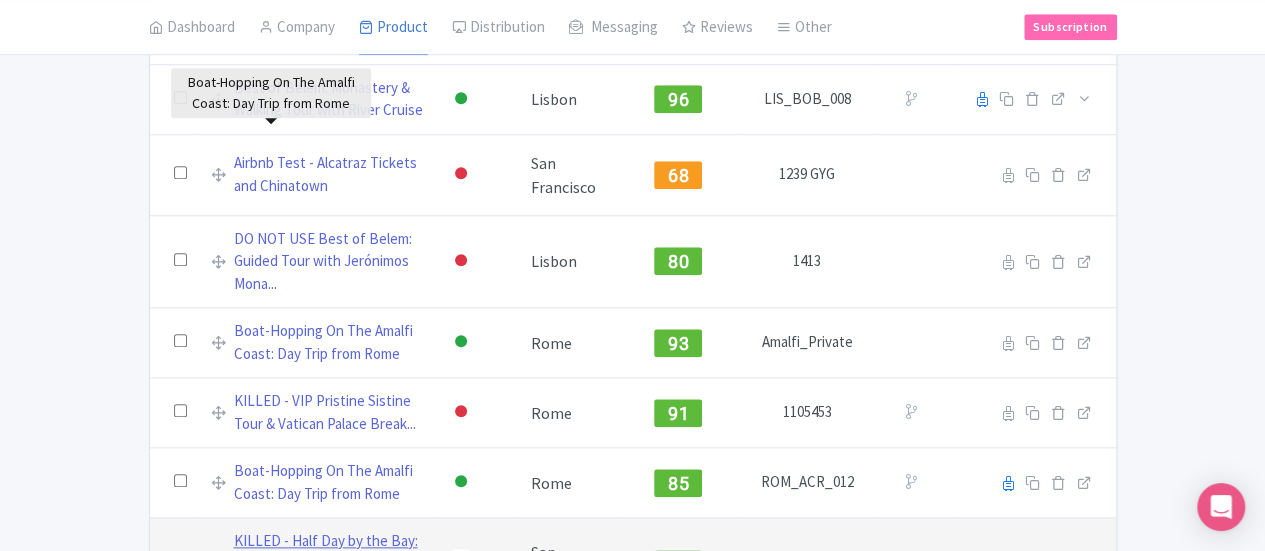 scroll, scrollTop: 778, scrollLeft: 0, axis: vertical 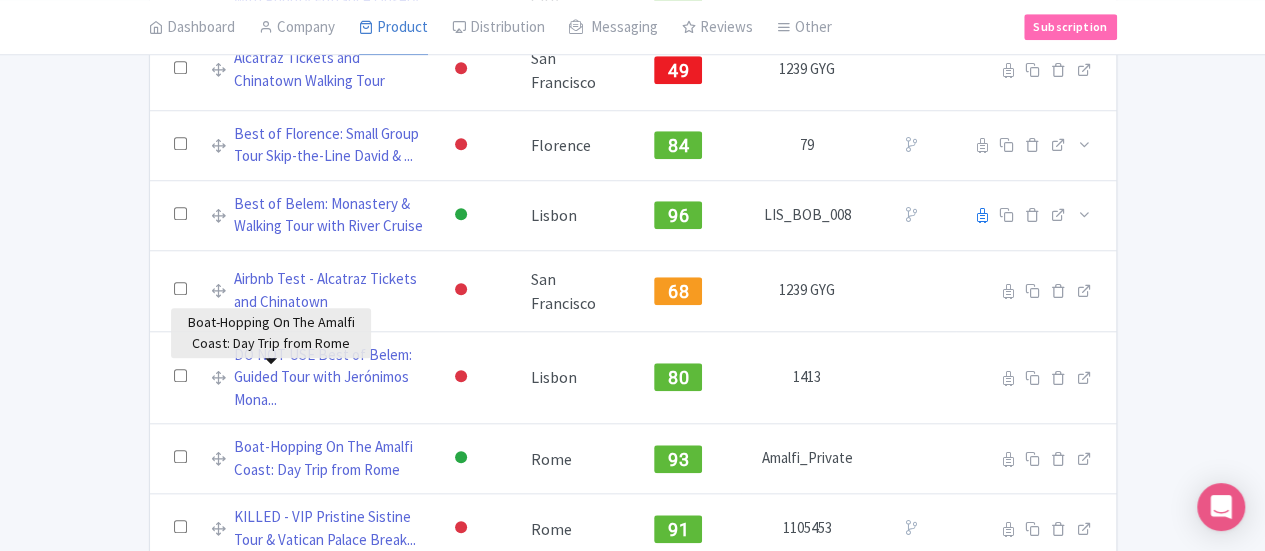 click on "Boat-Hopping On The Amalfi Coast: Day Trip from Rome" at bounding box center (331, 598) 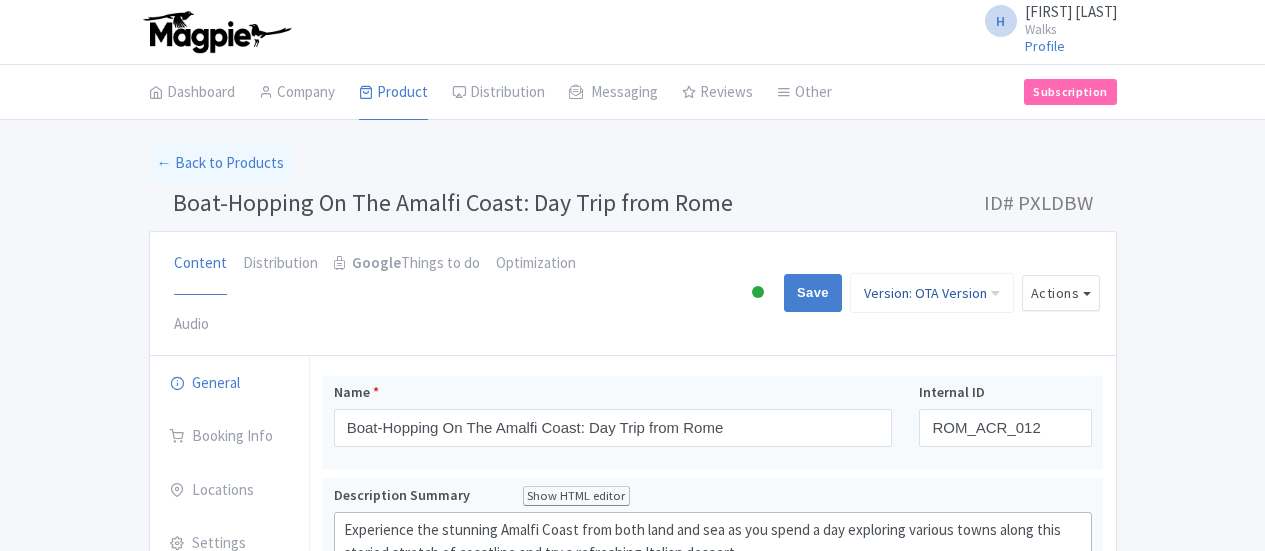 scroll, scrollTop: 0, scrollLeft: 0, axis: both 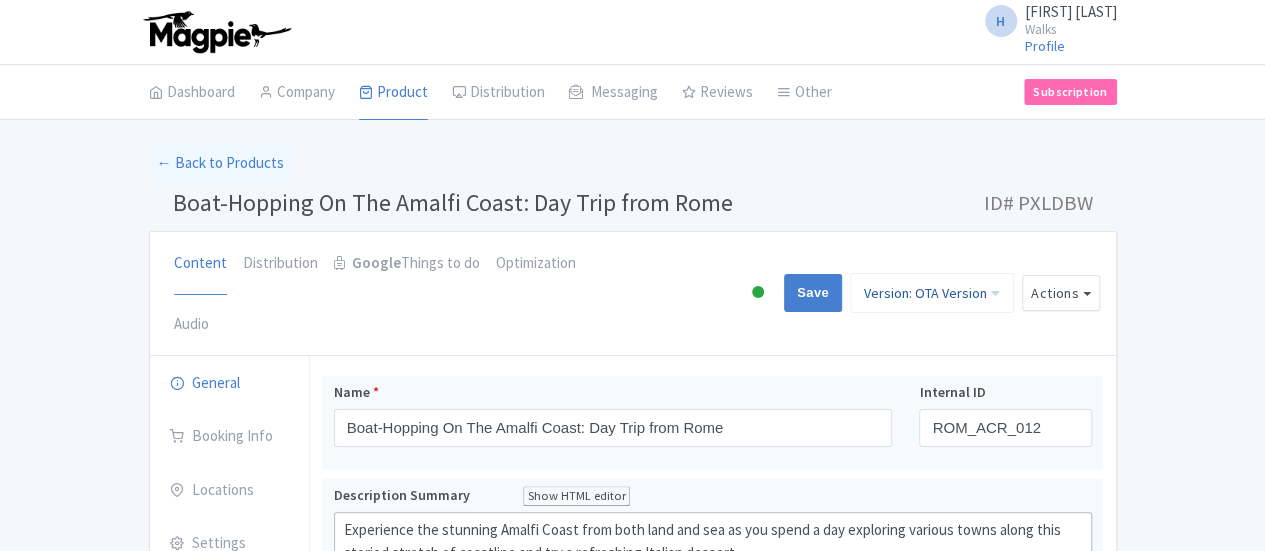 click on "Version: OTA Version" at bounding box center [932, 293] 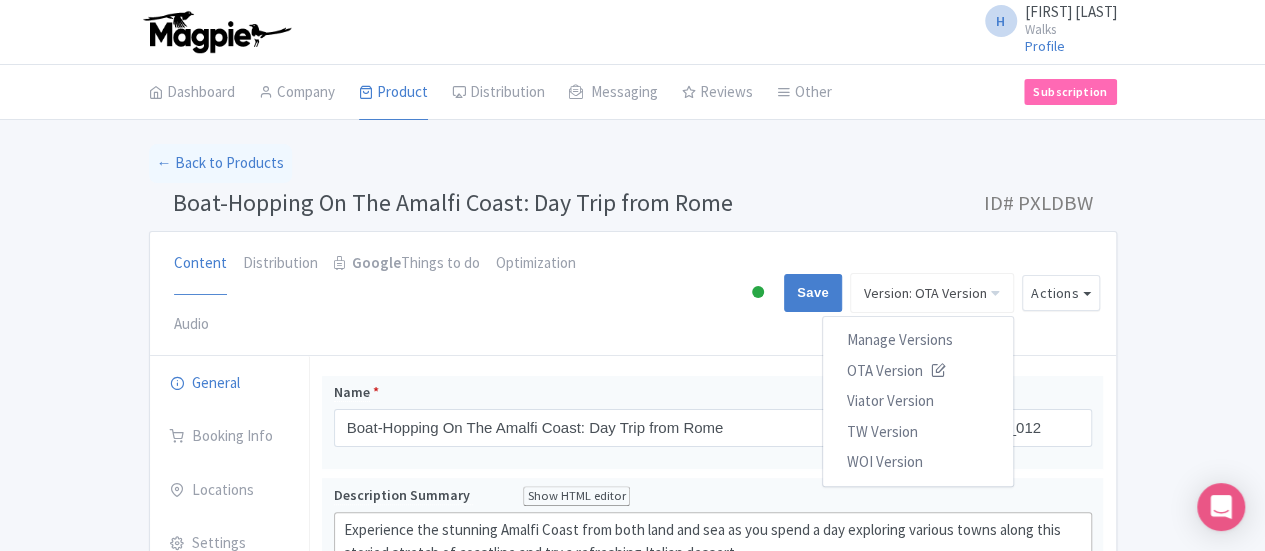 click on "← Back to Products" at bounding box center [633, 163] 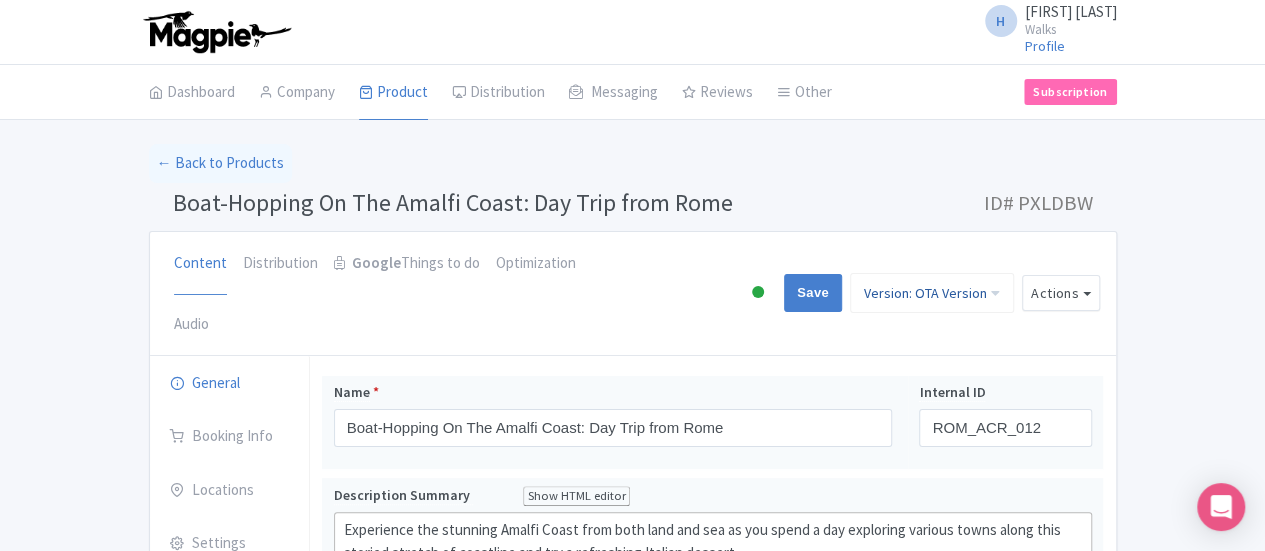 click on "Version: OTA Version" at bounding box center (932, 293) 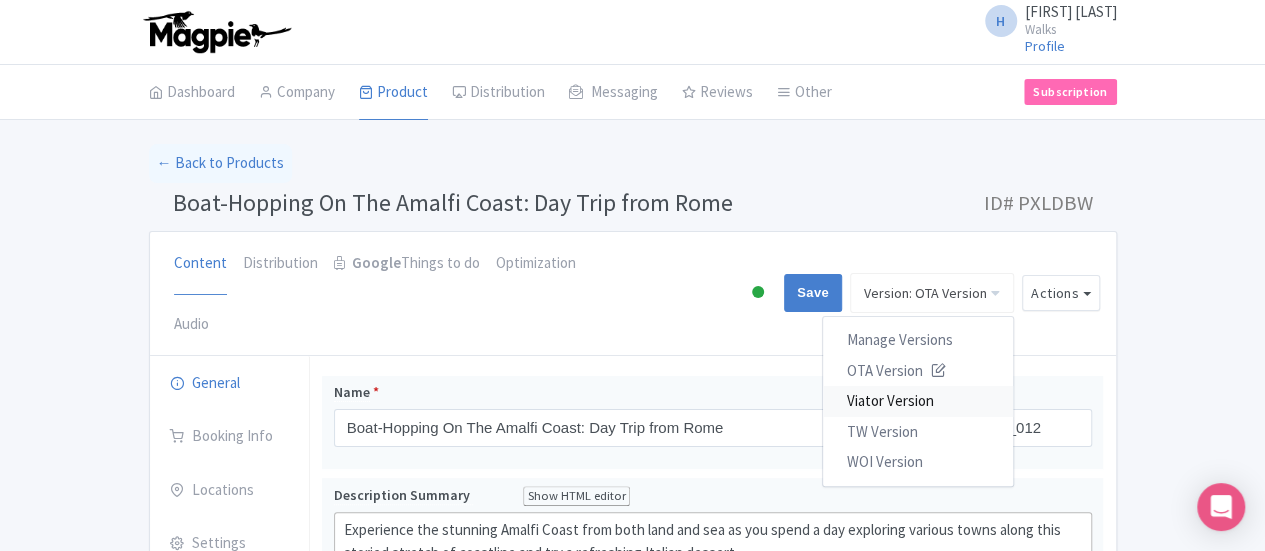 click on "Viator Version" at bounding box center [918, 401] 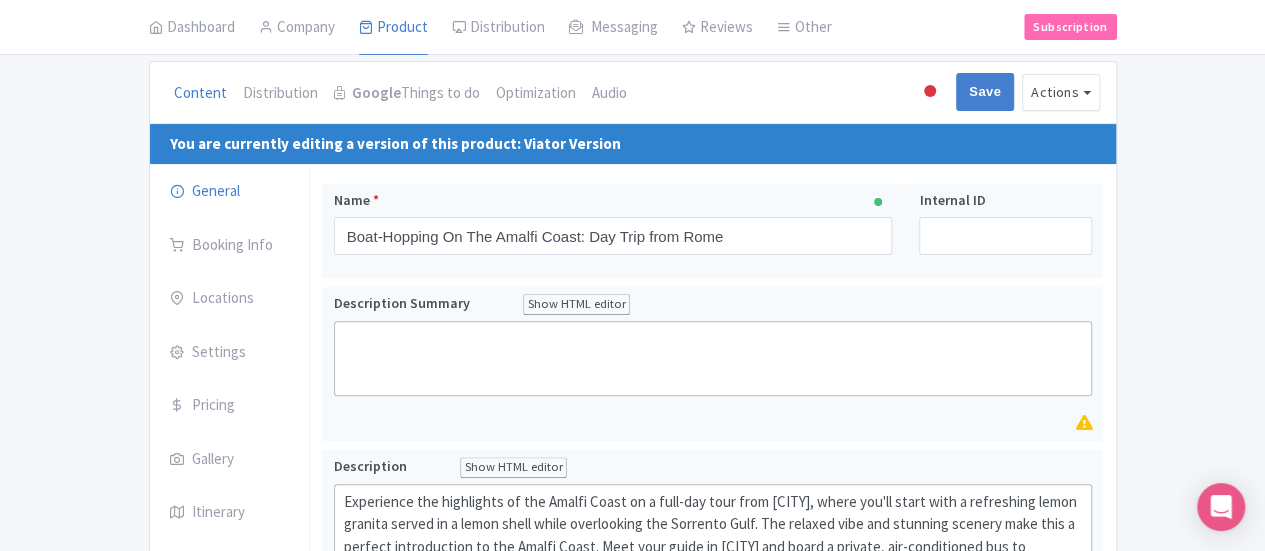 scroll, scrollTop: 0, scrollLeft: 0, axis: both 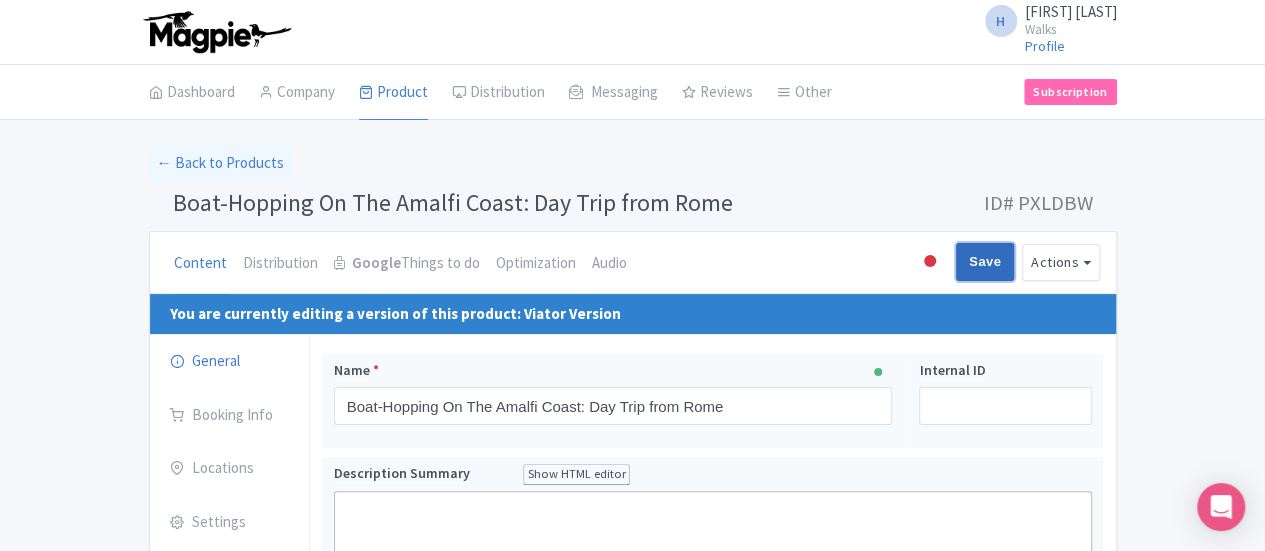 click on "Save" at bounding box center [985, 262] 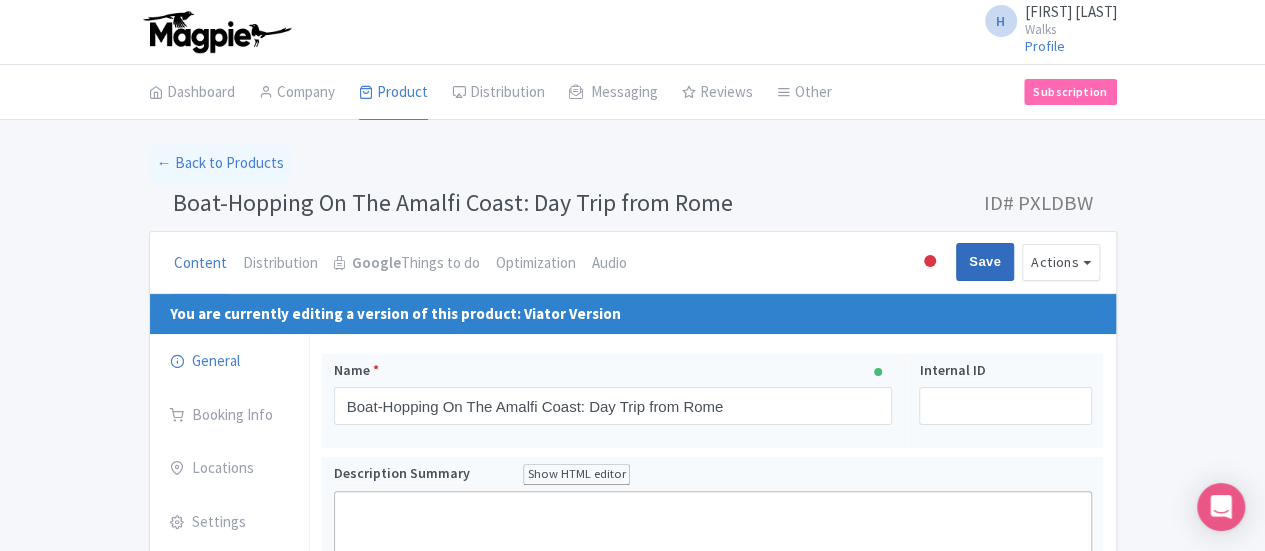 type on "Saving..." 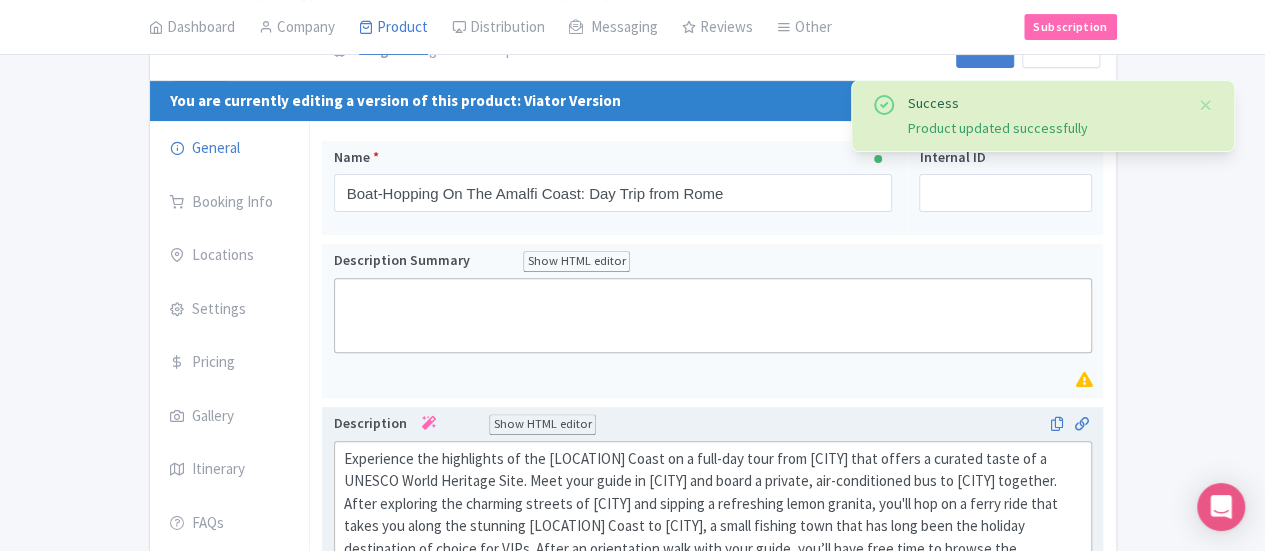 scroll, scrollTop: 0, scrollLeft: 0, axis: both 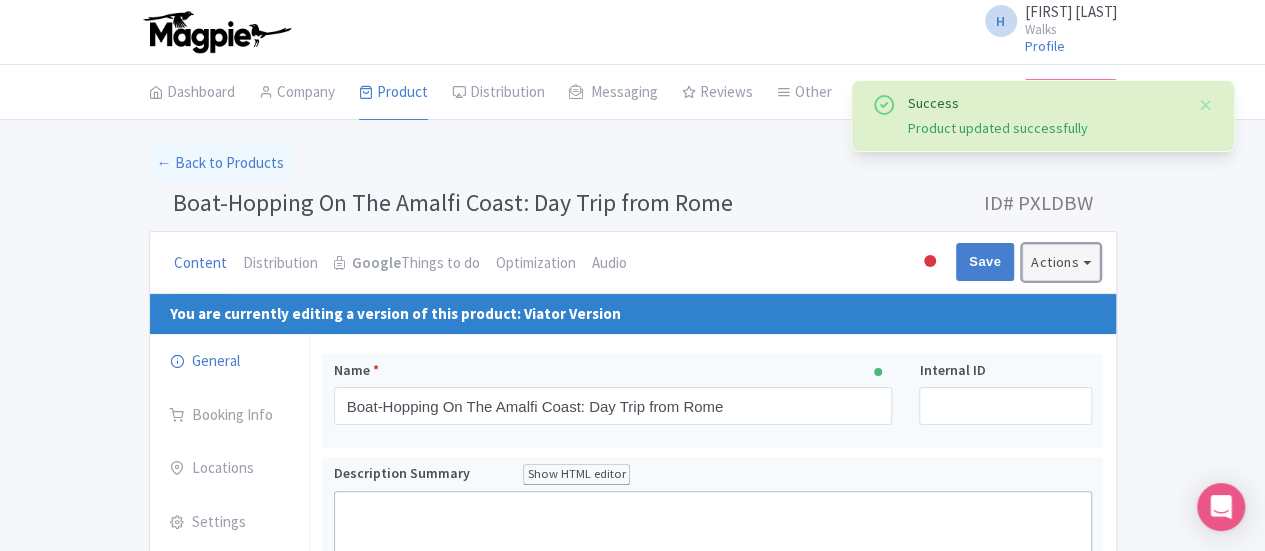 click on "Actions" at bounding box center (1061, 262) 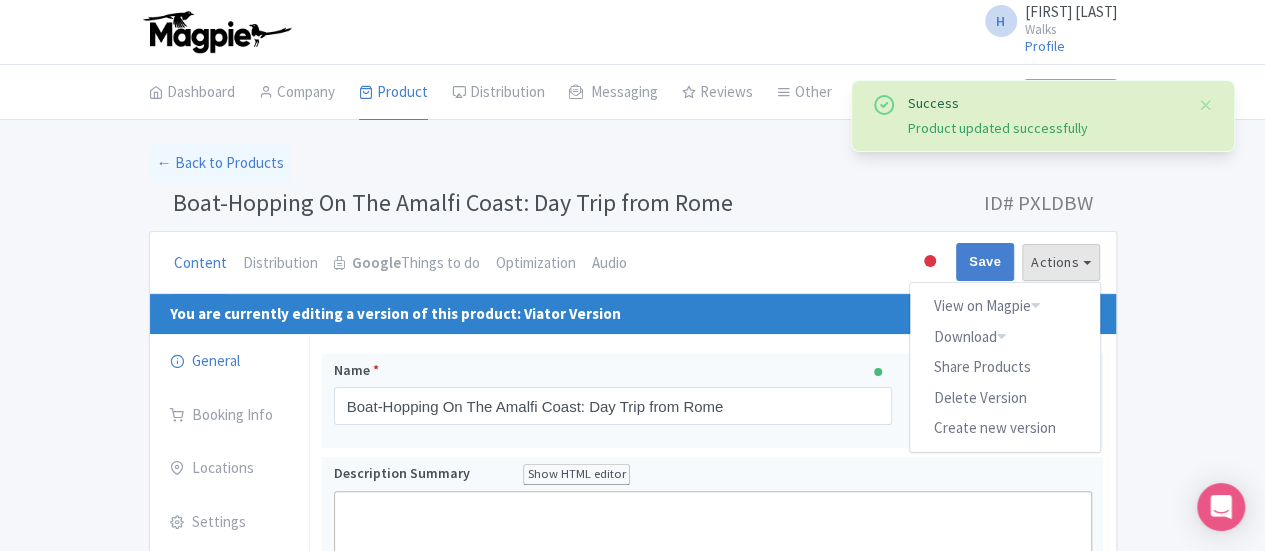click on "Boat-Hopping On The Amalfi Coast: Day Trip from Rome
ID# PXLDBW" at bounding box center [633, 207] 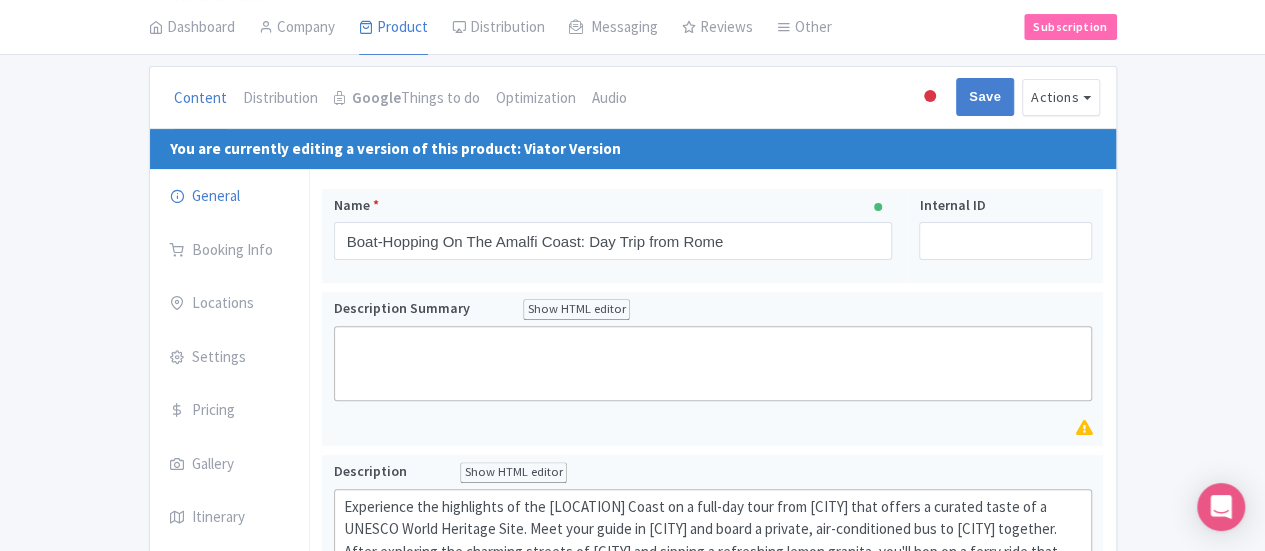 scroll, scrollTop: 0, scrollLeft: 0, axis: both 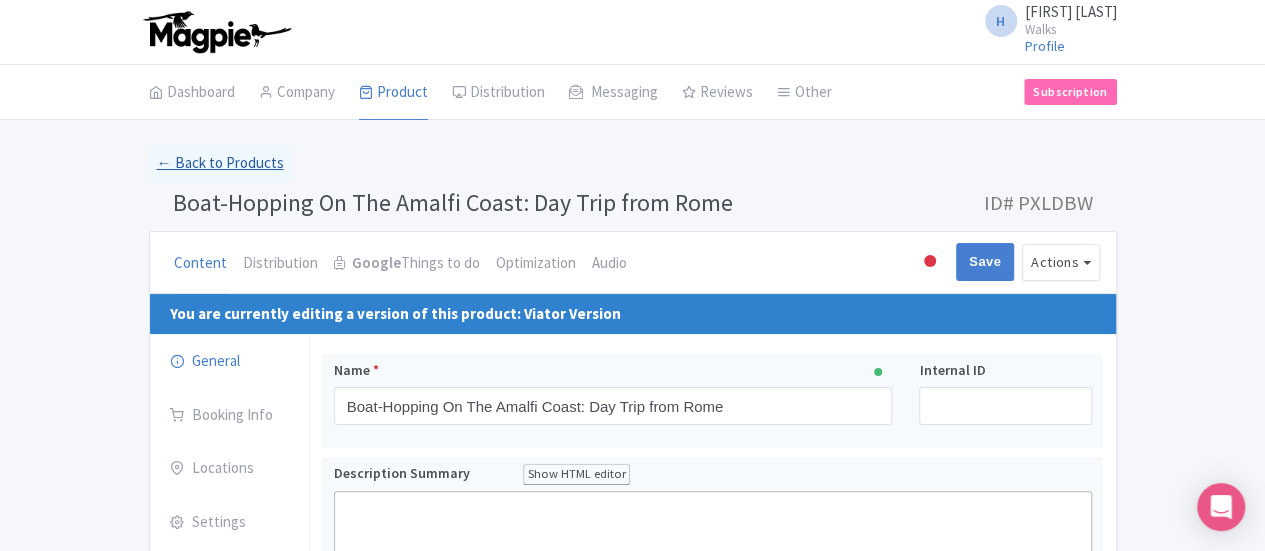 click on "← Back to Products" at bounding box center [220, 163] 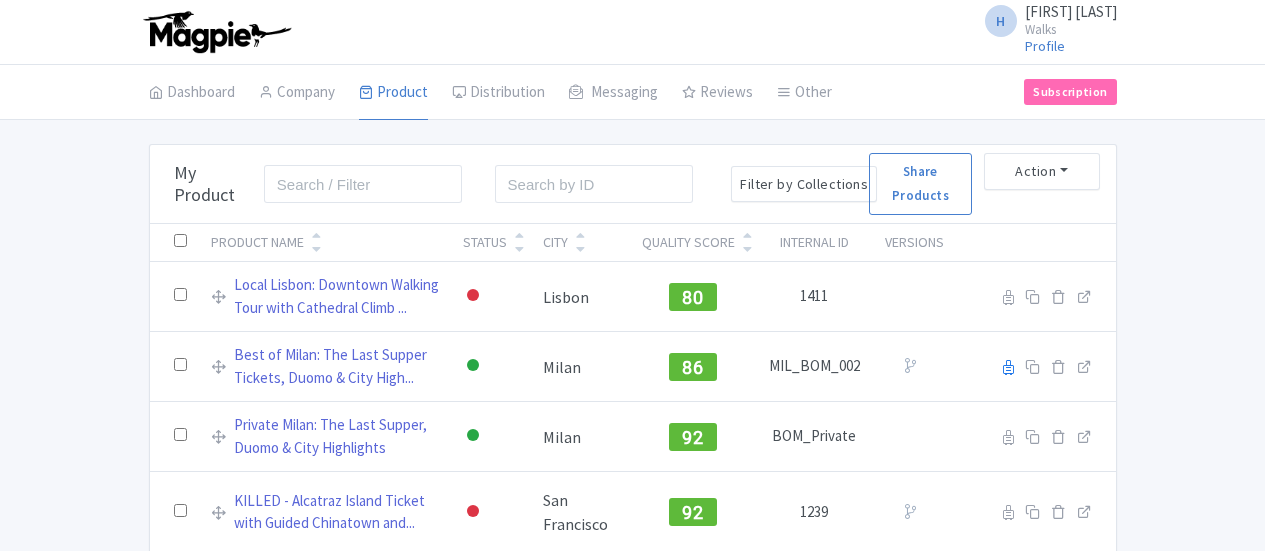 scroll, scrollTop: 0, scrollLeft: 0, axis: both 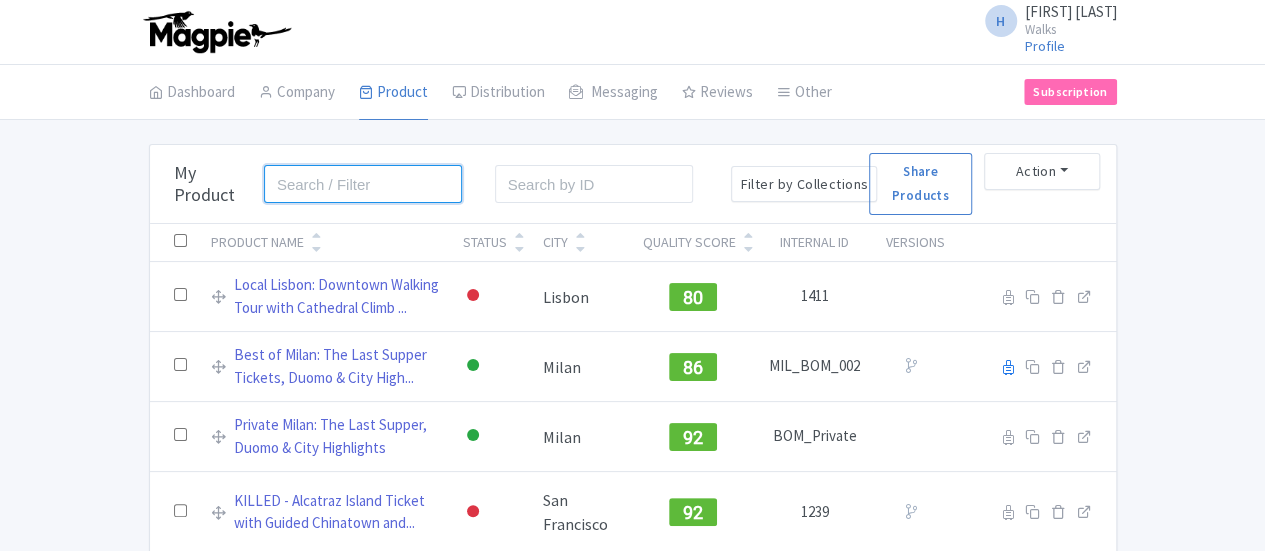 drag, startPoint x: 0, startPoint y: 0, endPoint x: 156, endPoint y: 178, distance: 236.68544 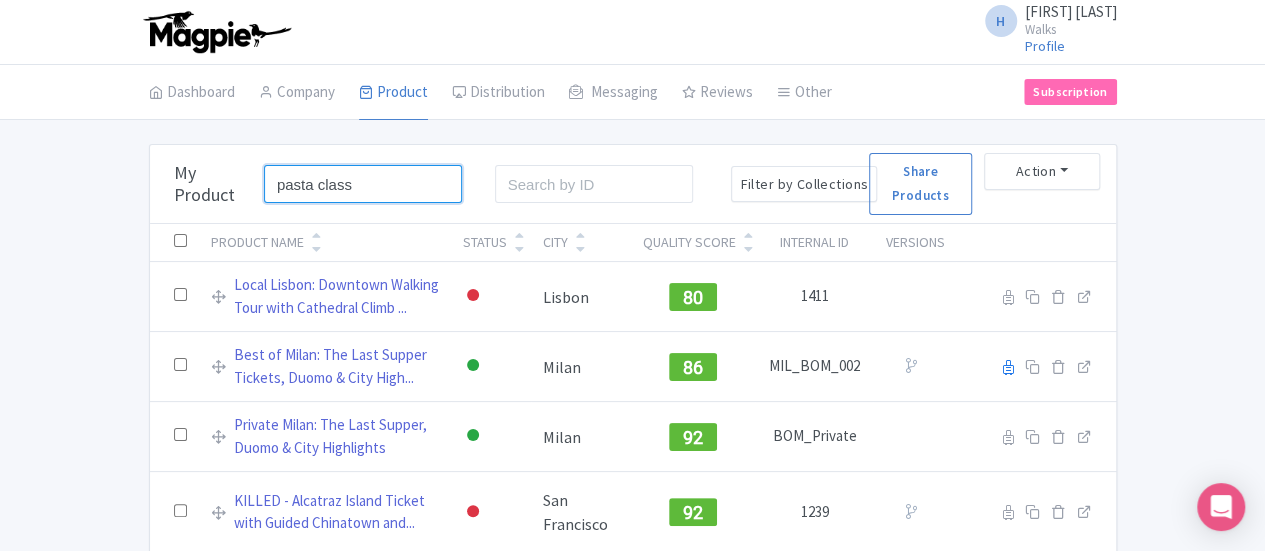 click on "Search" at bounding box center [0, 0] 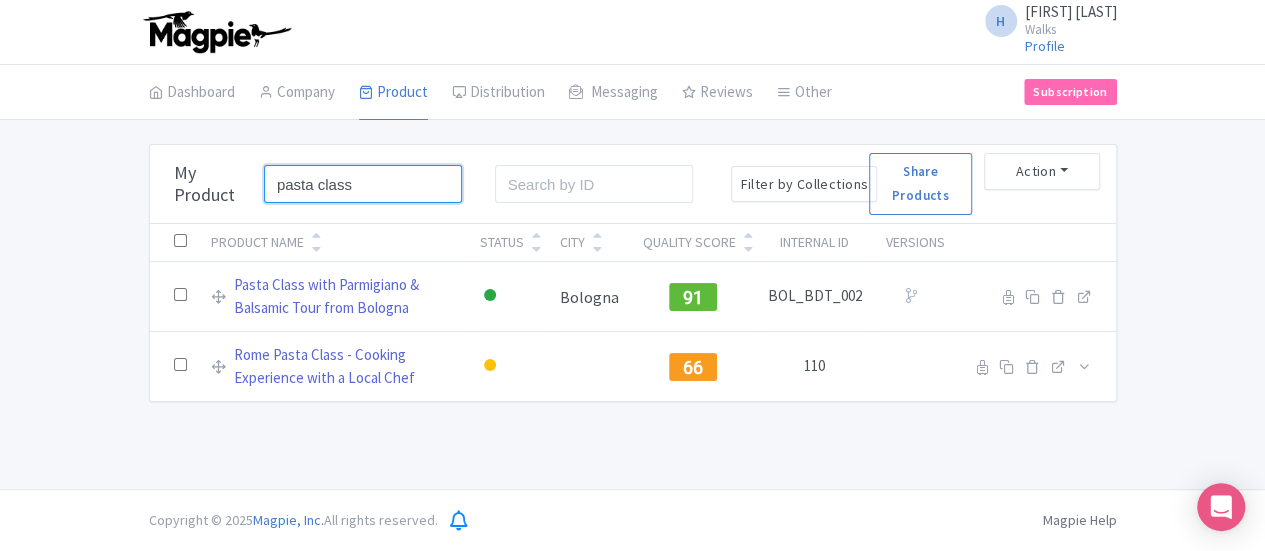drag, startPoint x: 228, startPoint y: 176, endPoint x: 186, endPoint y: 176, distance: 42 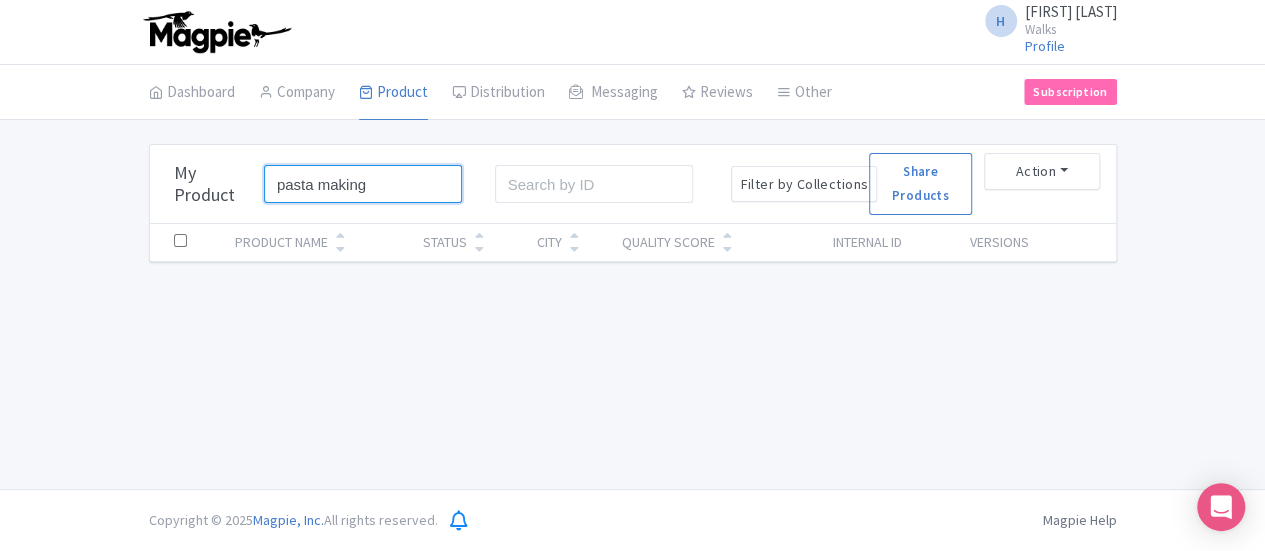 click on "Search" at bounding box center (0, 0) 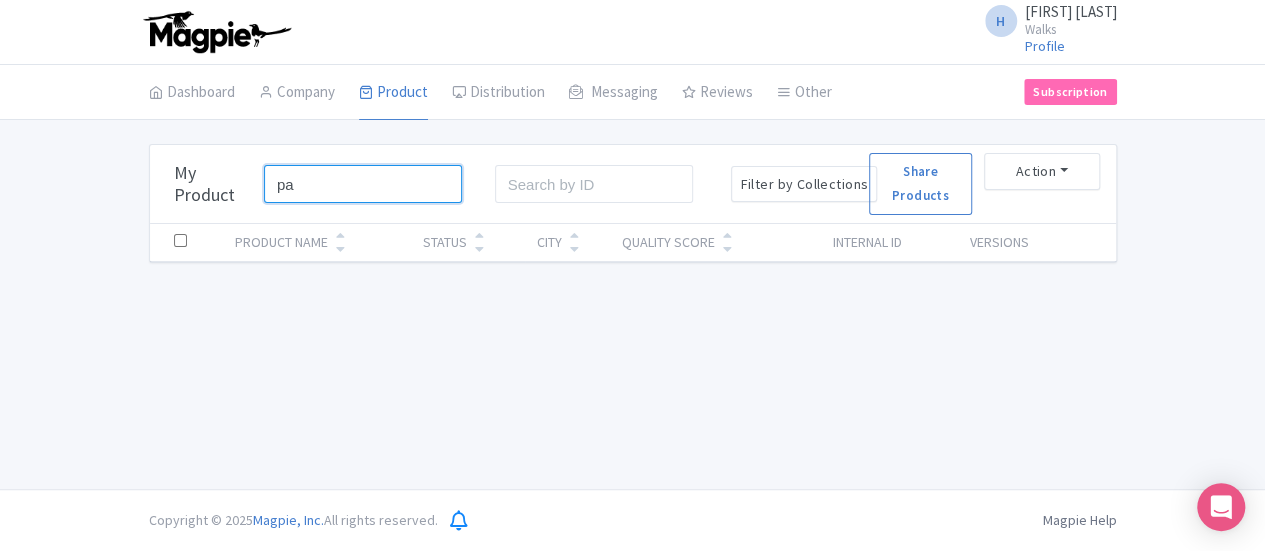 type on "p" 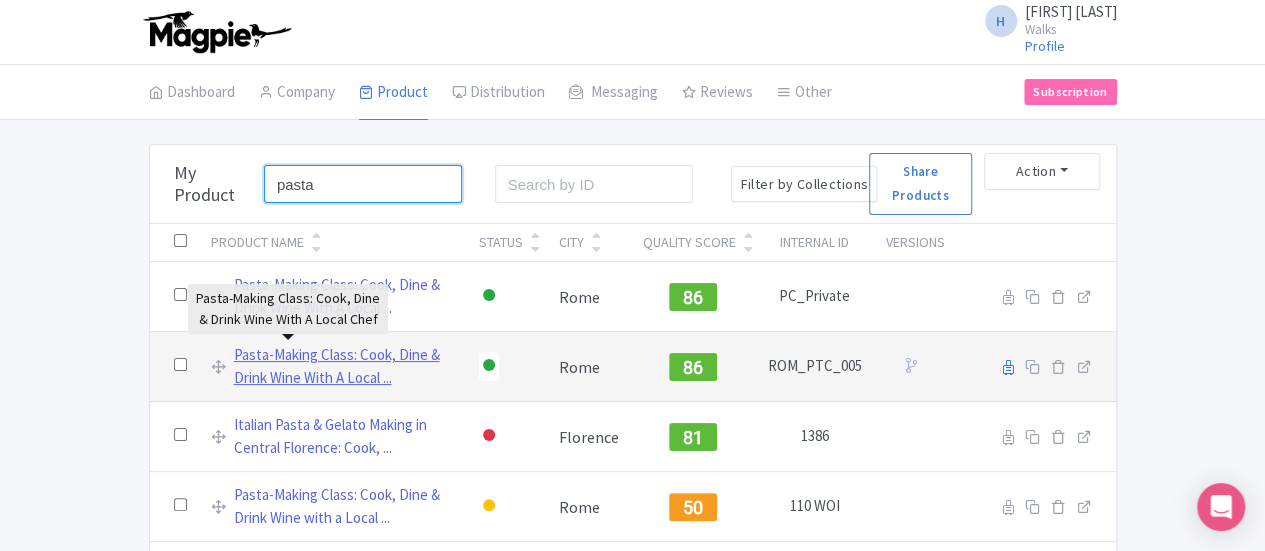 type on "pasta" 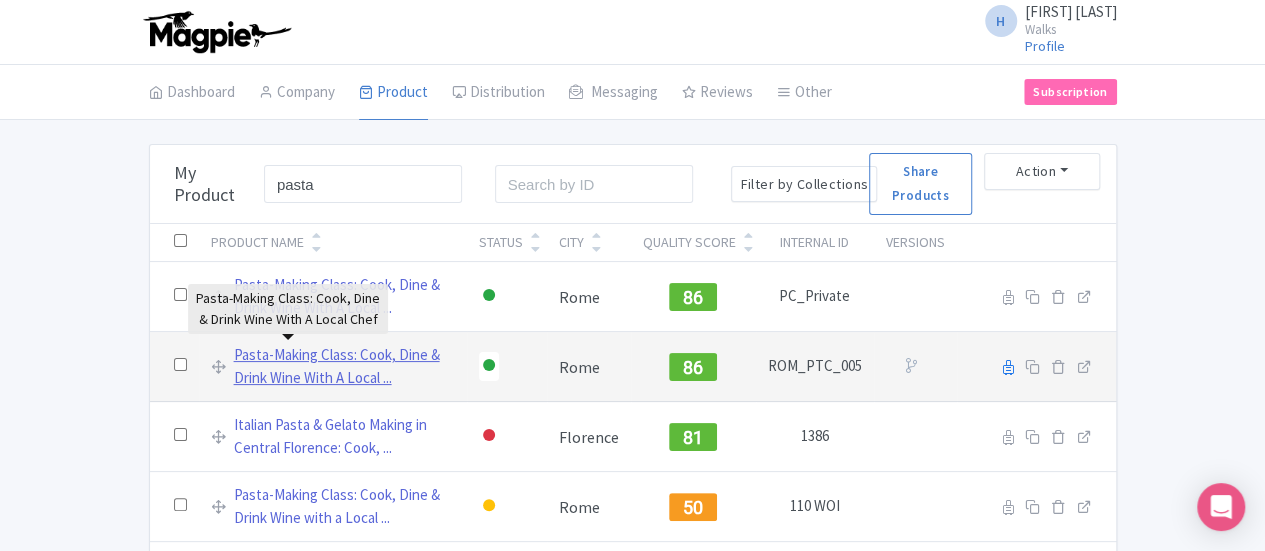 click on "Pasta-Making Class: Cook, Dine & Drink Wine With A Local ..." at bounding box center [344, 366] 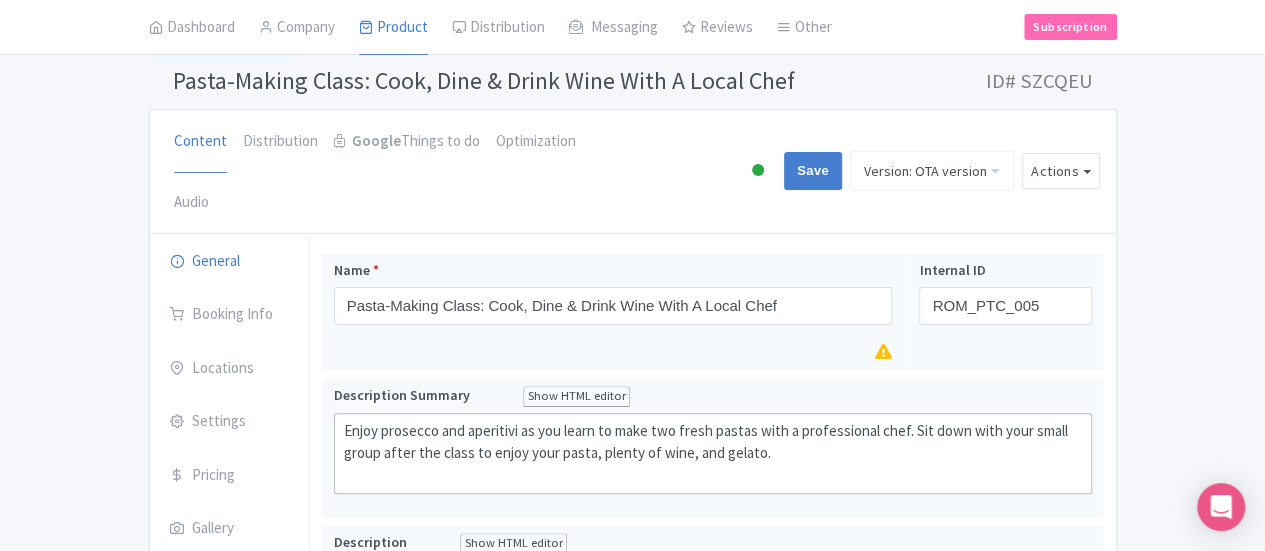 scroll, scrollTop: 200, scrollLeft: 0, axis: vertical 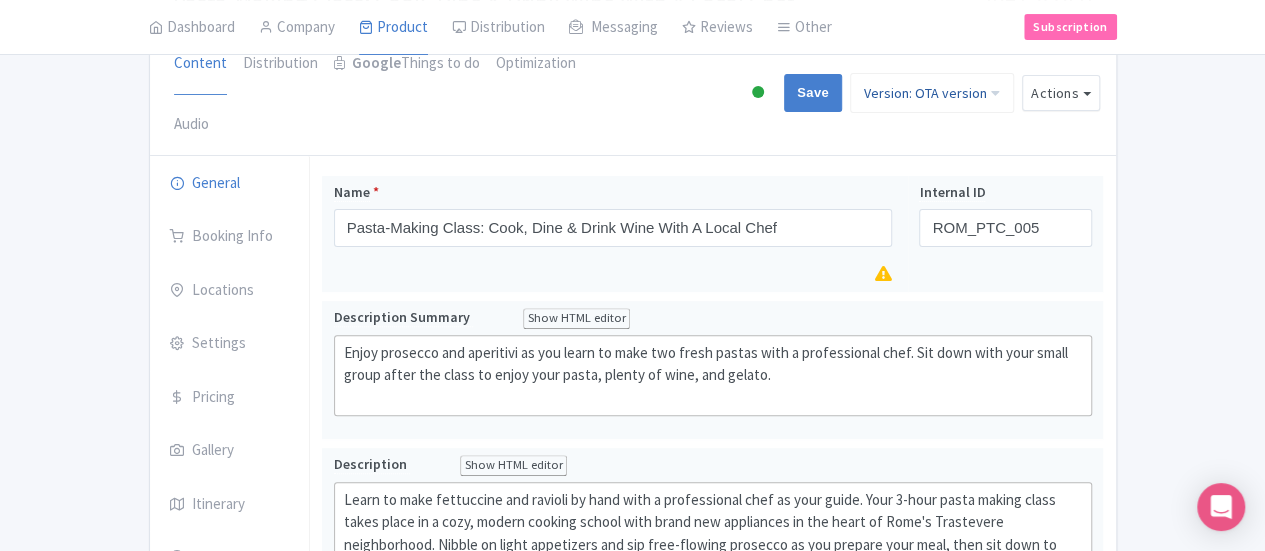 click on "Version: OTA version" at bounding box center (932, 93) 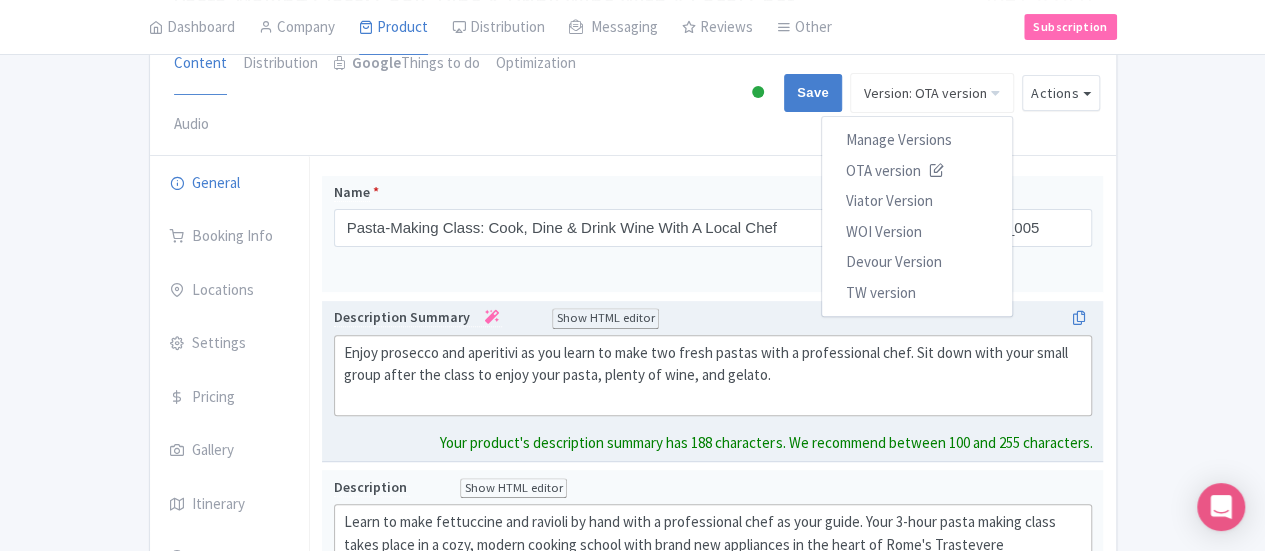 click on "Enjoy prosecco and aperitivi as you learn to make two fresh pastas with a professional chef. Sit down with your small group after the class to enjoy your pasta, plenty of wine, and gelato." 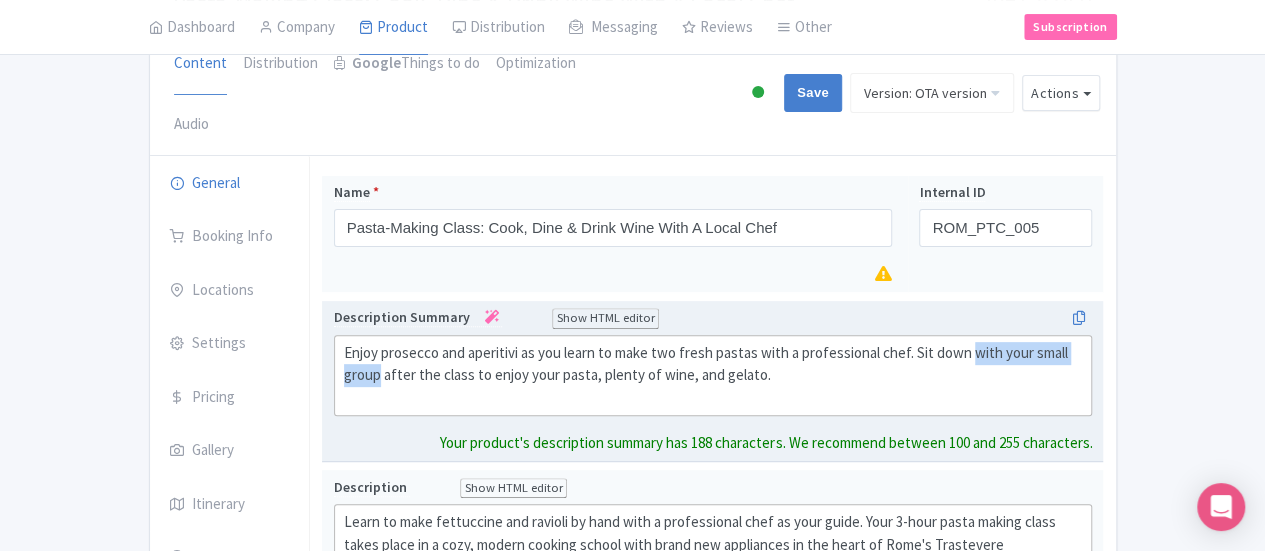 drag, startPoint x: 880, startPoint y: 292, endPoint x: 1013, endPoint y: 293, distance: 133.00375 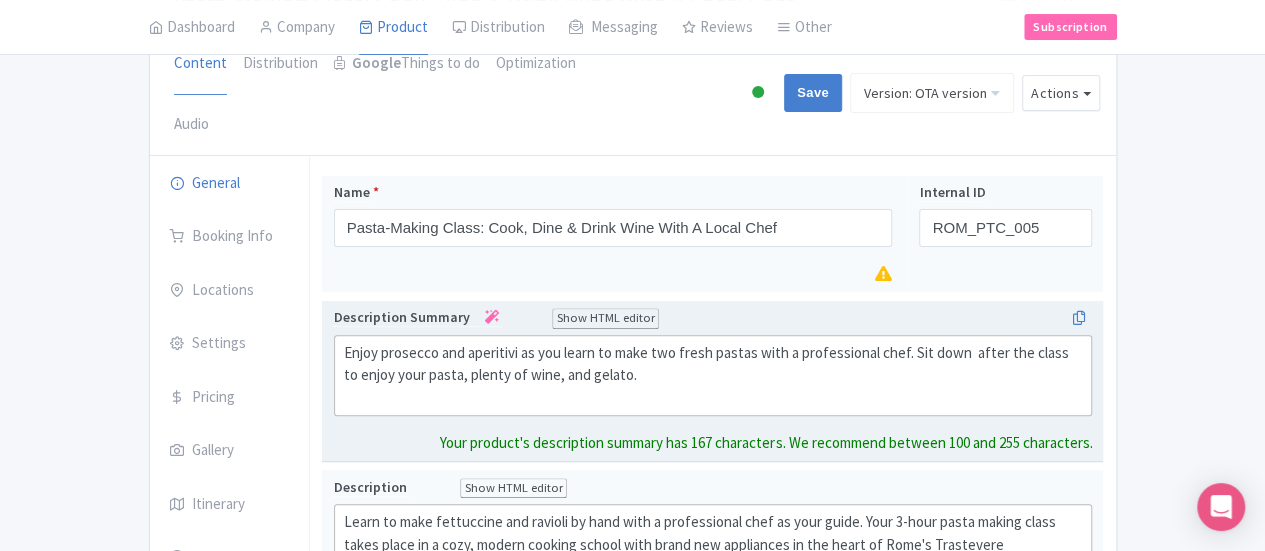 type on "<div>Enjoy prosecco and aperitivi as you learn to make two fresh pastas with a professional chef. Sit down after the class to enjoy your pasta, plenty of wine, and gelato.<br><br></div>" 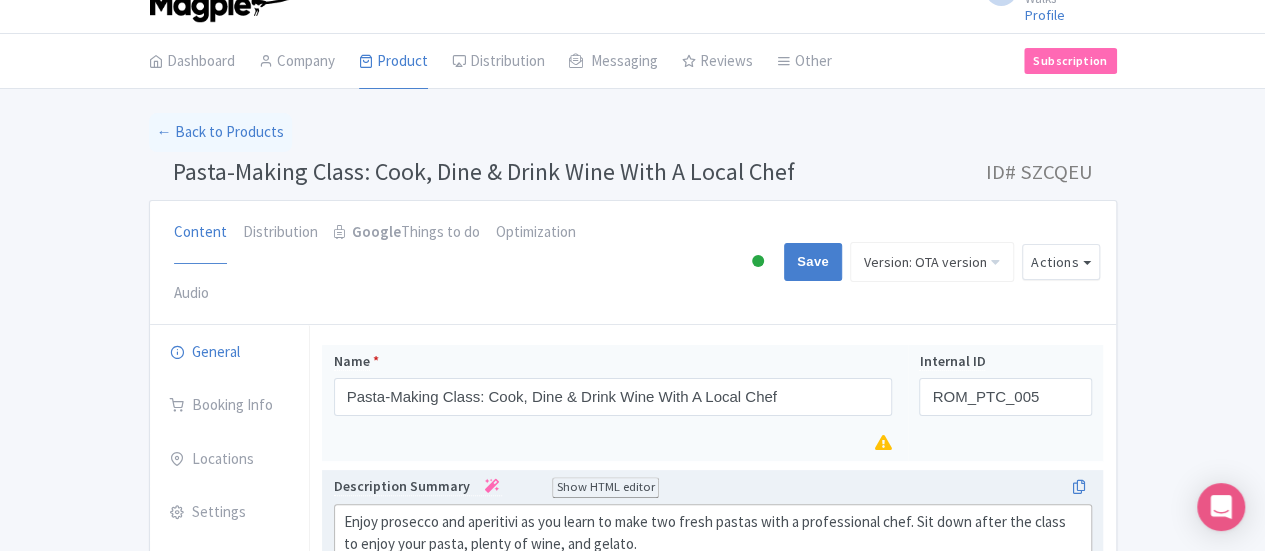 scroll, scrollTop: 0, scrollLeft: 0, axis: both 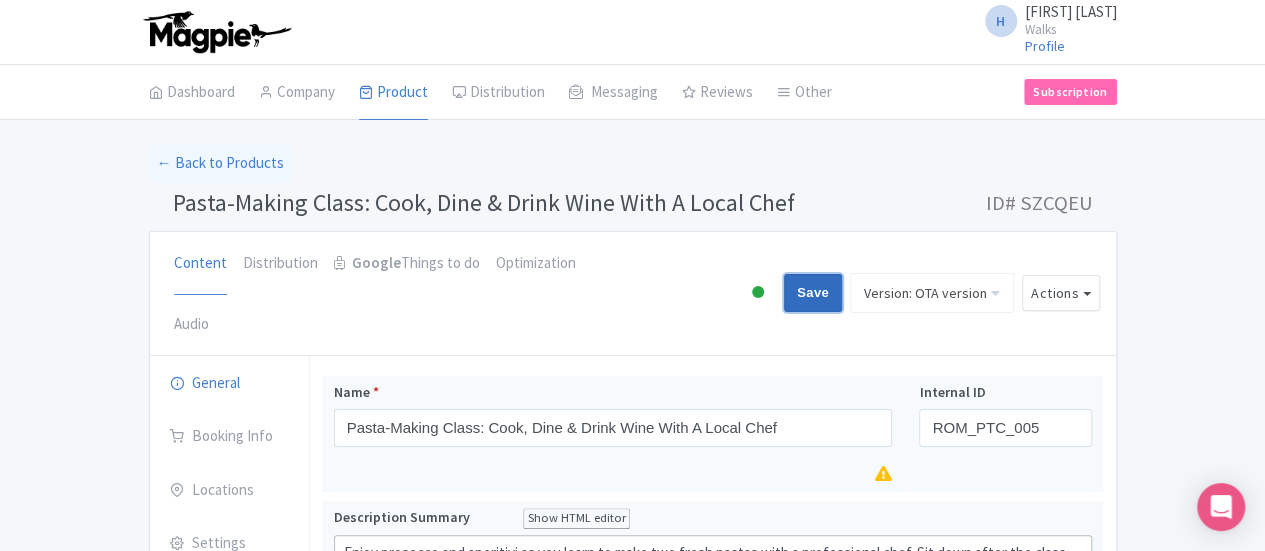 click on "Save" at bounding box center (813, 293) 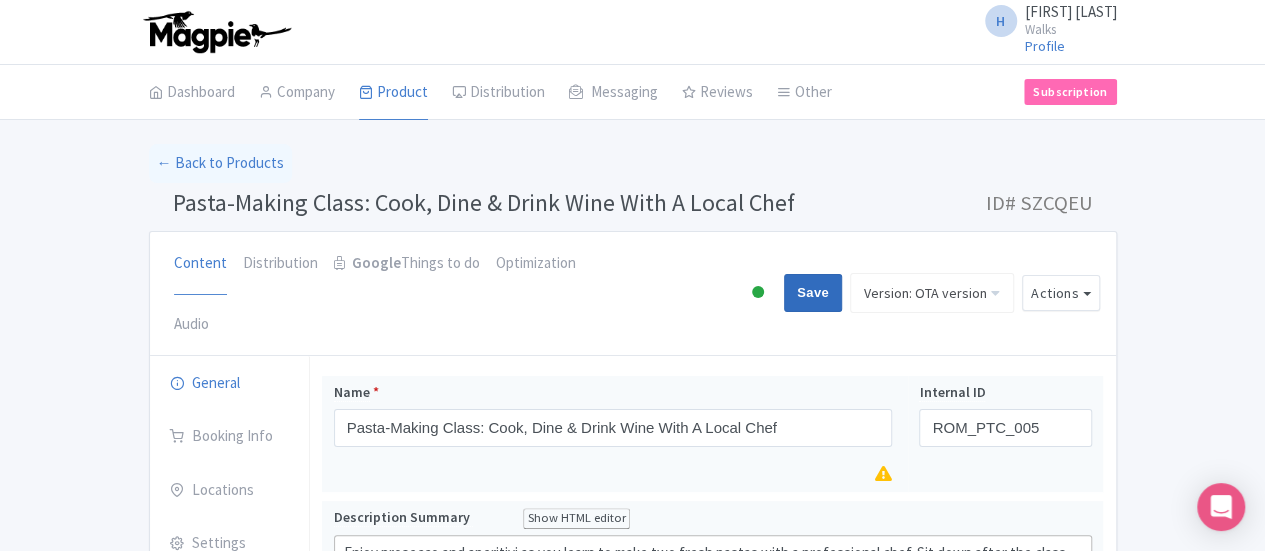 type on "Saving..." 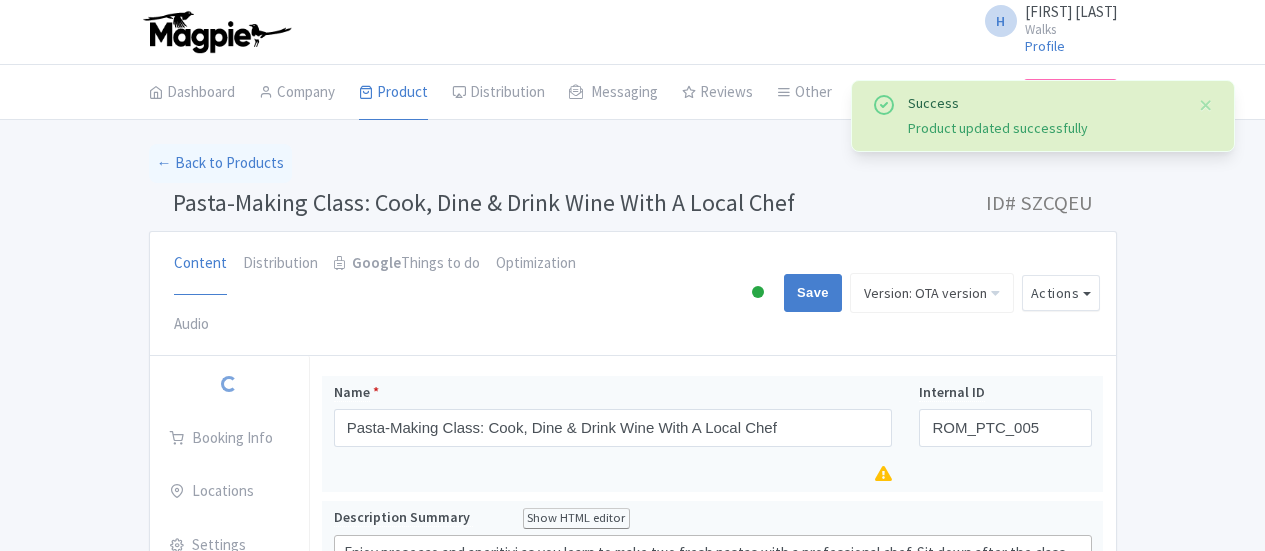 scroll, scrollTop: 312, scrollLeft: 0, axis: vertical 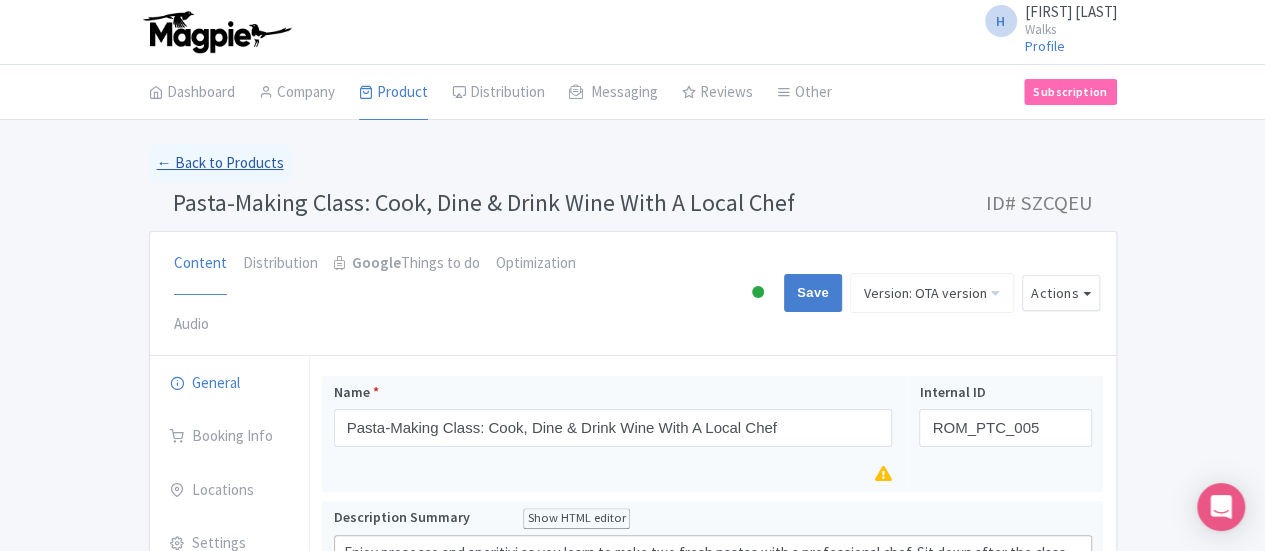click on "← Back to Products" at bounding box center [220, 163] 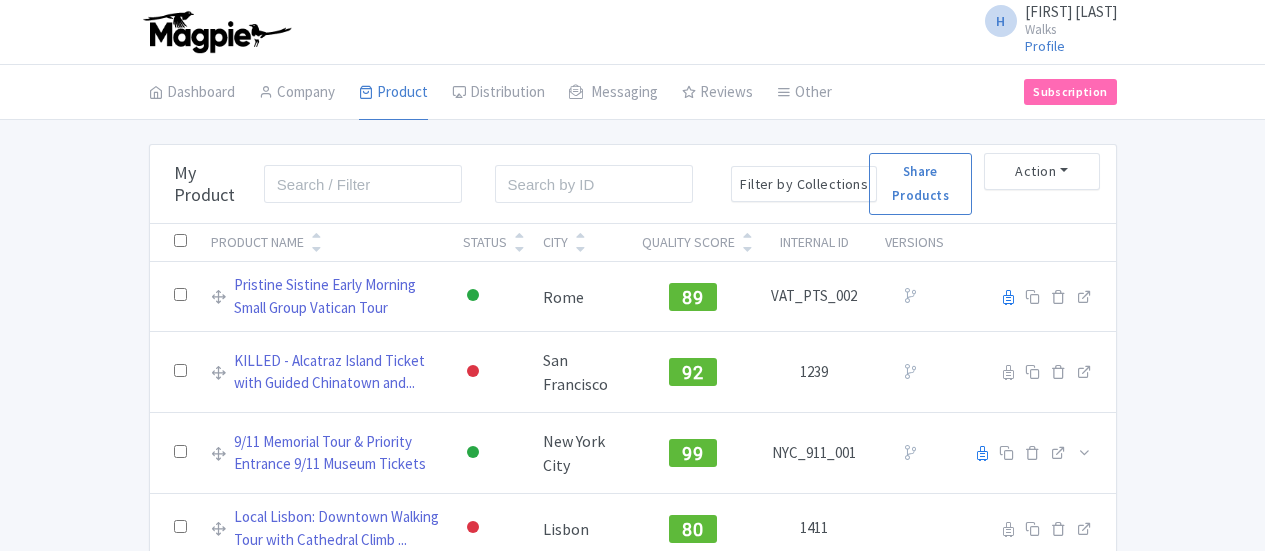 scroll, scrollTop: 0, scrollLeft: 0, axis: both 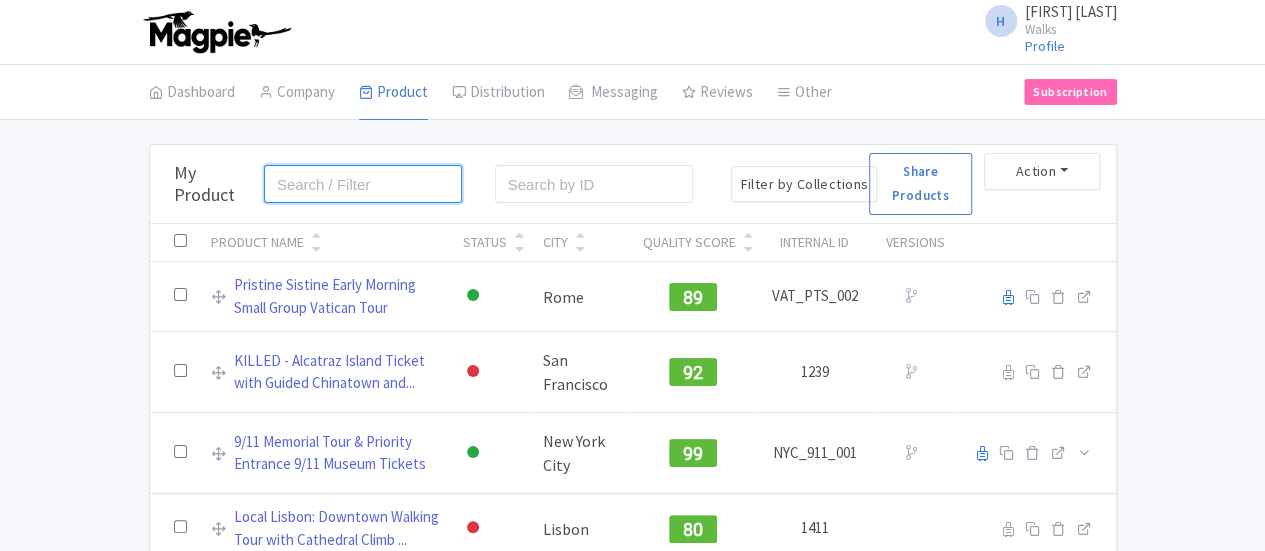 click at bounding box center (363, 184) 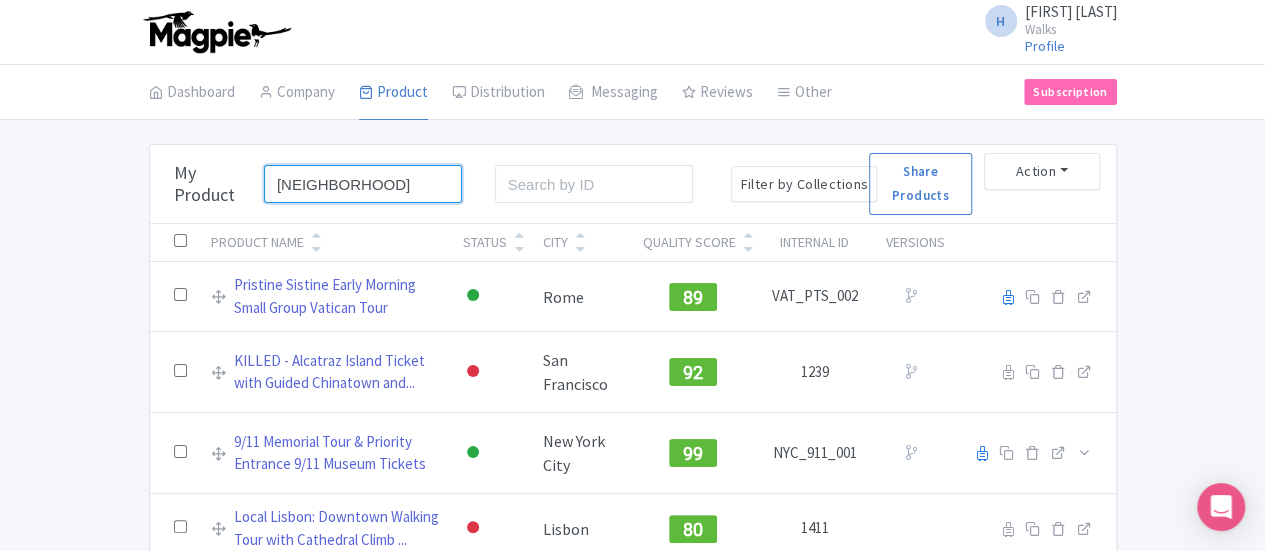type on "[NEIGHBORHOOD]" 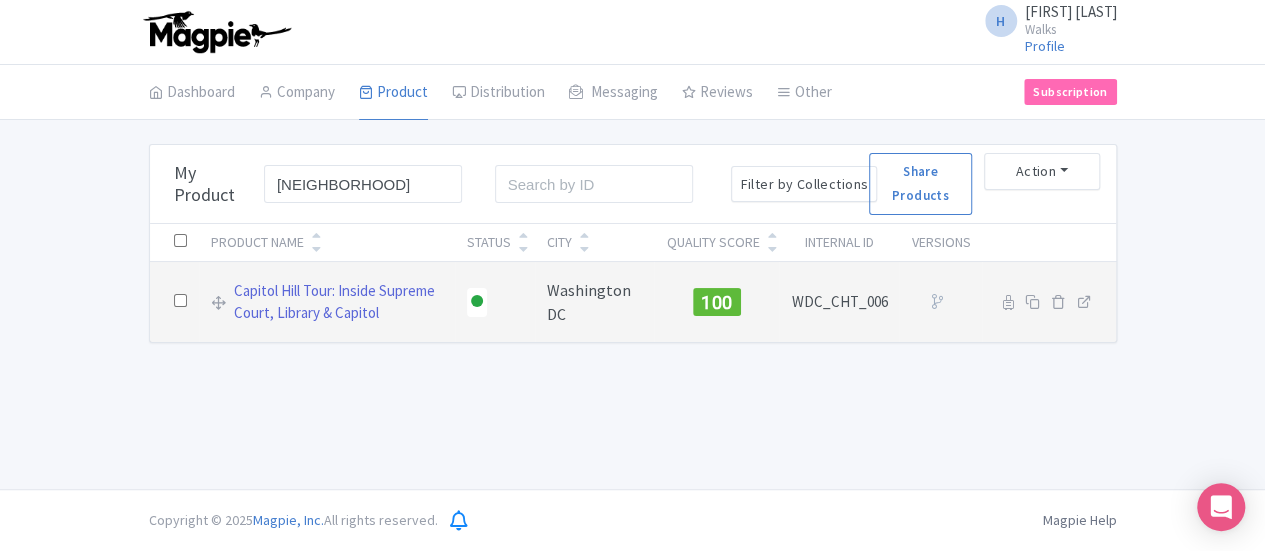 click on "Capitol Hill Tour: Inside Supreme Court, Library & Capitol" at bounding box center [327, 302] 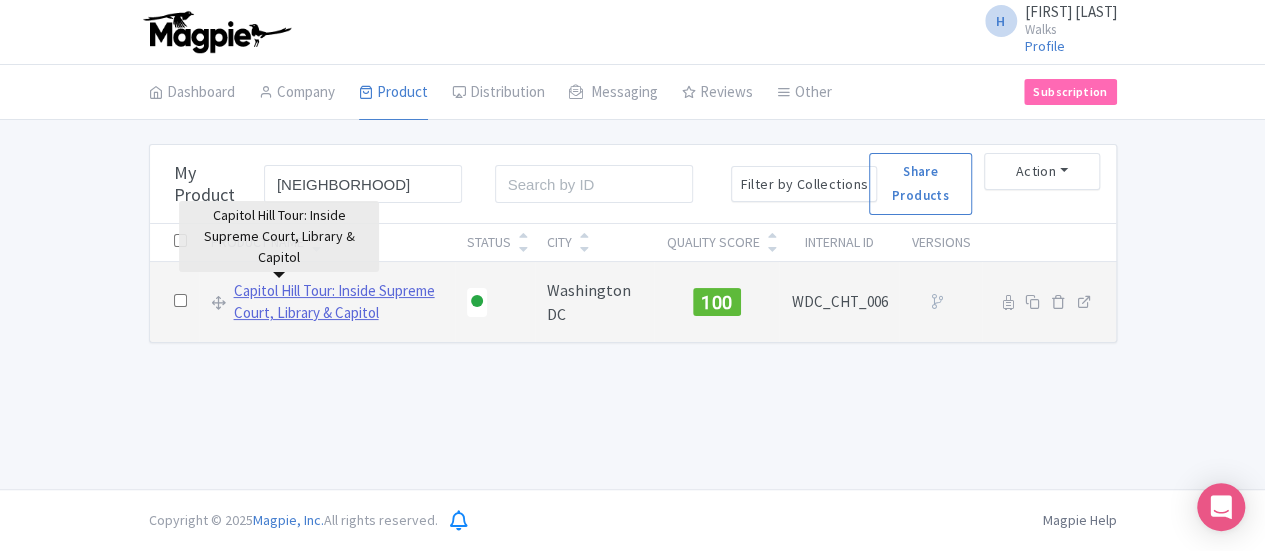 click on "Capitol Hill Tour: Inside Supreme Court, Library & Capitol" at bounding box center [338, 302] 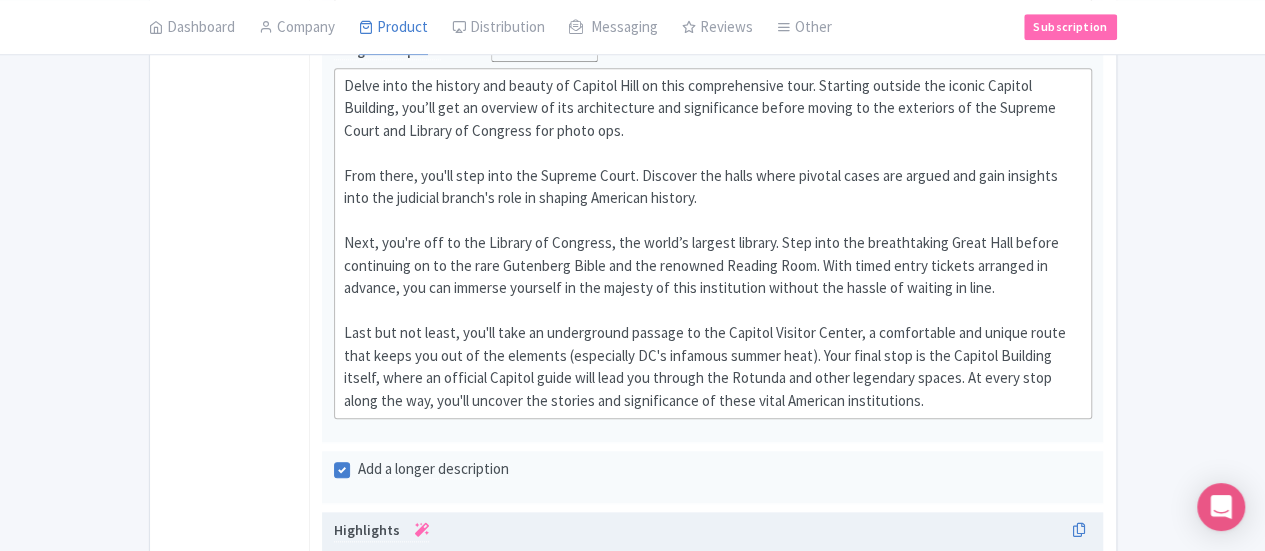 scroll, scrollTop: 800, scrollLeft: 0, axis: vertical 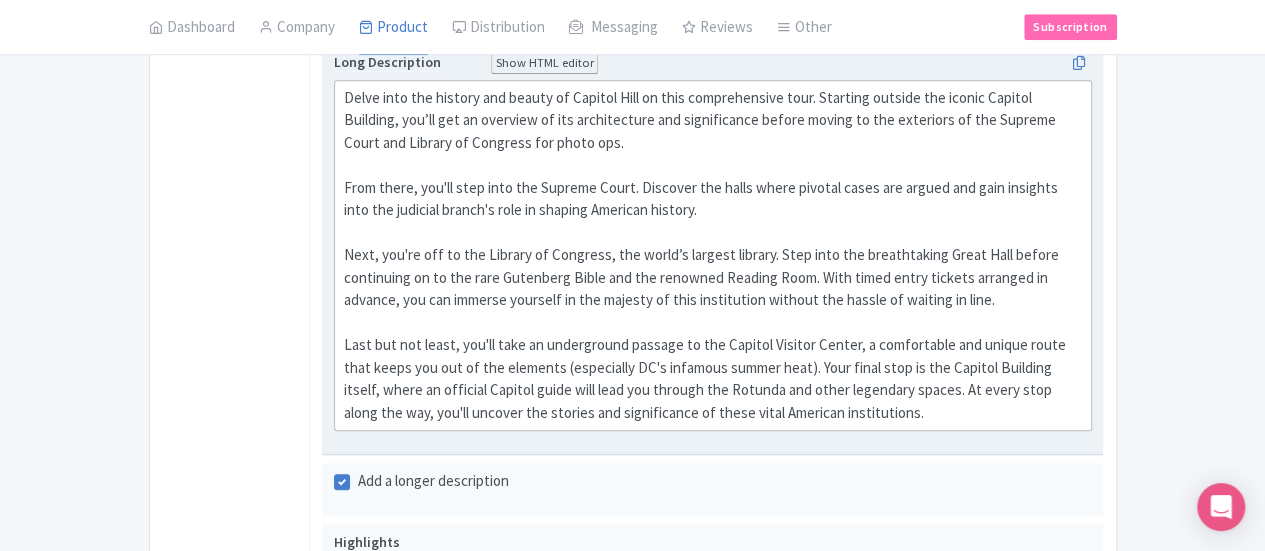 click on "Delve into the history and beauty of Capitol Hill on this comprehensive tour. Starting outside the iconic Capitol Building, you’ll get an overview of its architecture and significance before moving to the exteriors of the Supreme Court and Library of Congress for photo ops.  From there, you'll step into the Supreme Court. Discover the halls where pivotal cases are argued and gain insights into the judicial branch's role in shaping American history.  Next, you're off to the Library of Congress, the world’s largest library. Step into the breathtaking Great Hall before continuing on to the rare Gutenberg Bible and the renowned Reading Room. With timed entry tickets arranged in advance, you can immerse yourself in the majesty of this institution without the hassle of waiting in line." 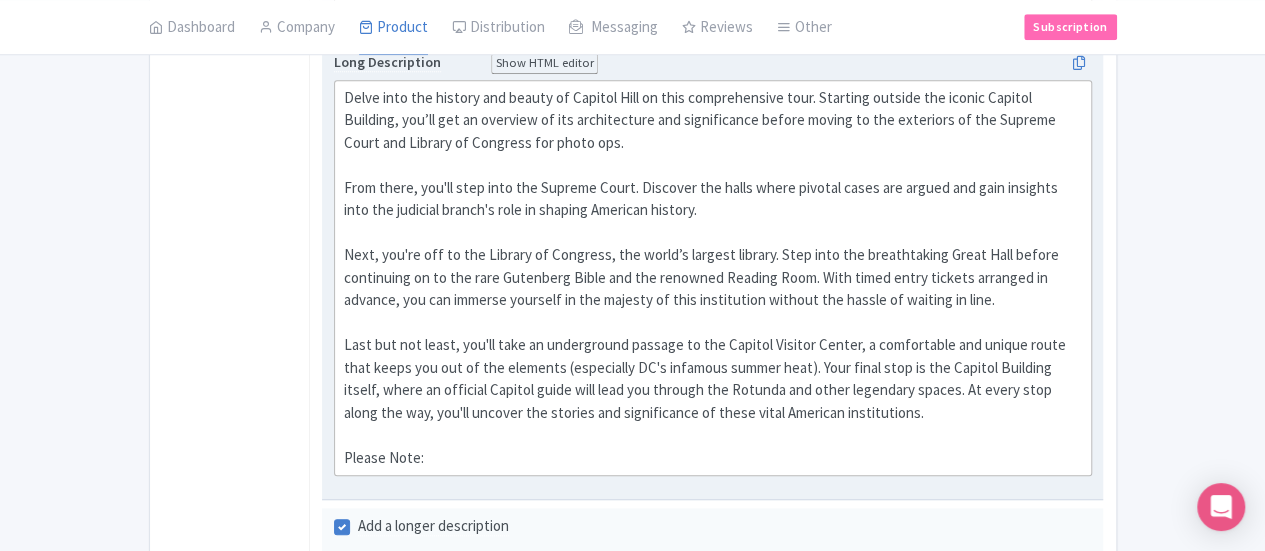 paste on "Until Mid-September, the Supreme Court chambers will be undergoing heavy cleaning and restoration work, and will unavailable for public viewing. We will still go inside The Supreme Court Building, however the chambers will not be on view as originally anticipated. We apologize for this inconvenience.<br><br>" 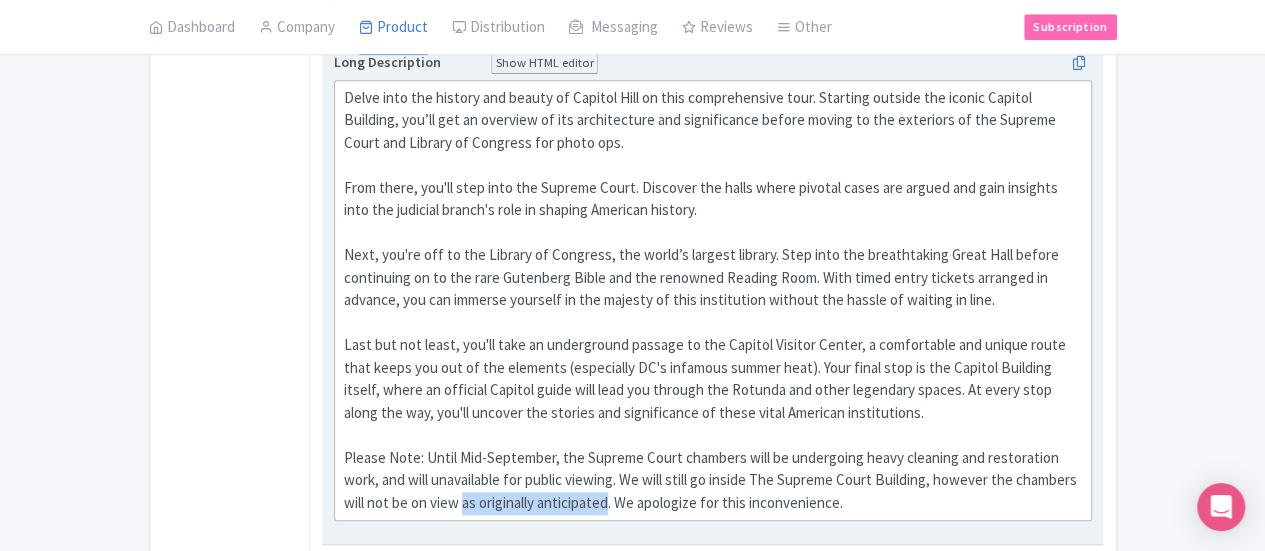 drag, startPoint x: 891, startPoint y: 384, endPoint x: 1037, endPoint y: 385, distance: 146.00342 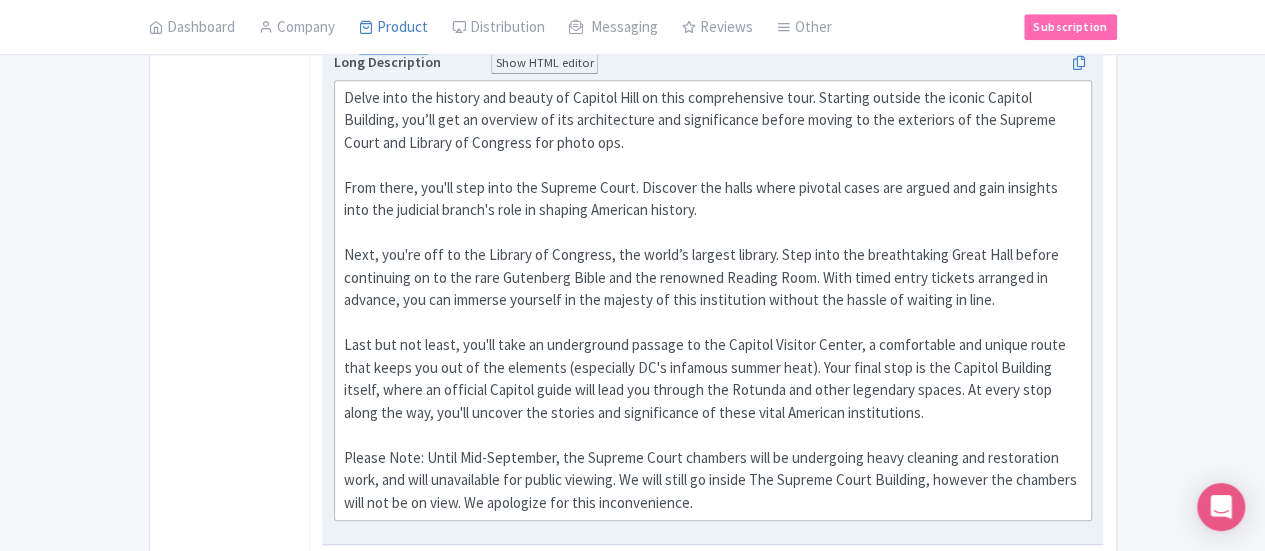 scroll, scrollTop: 1000, scrollLeft: 0, axis: vertical 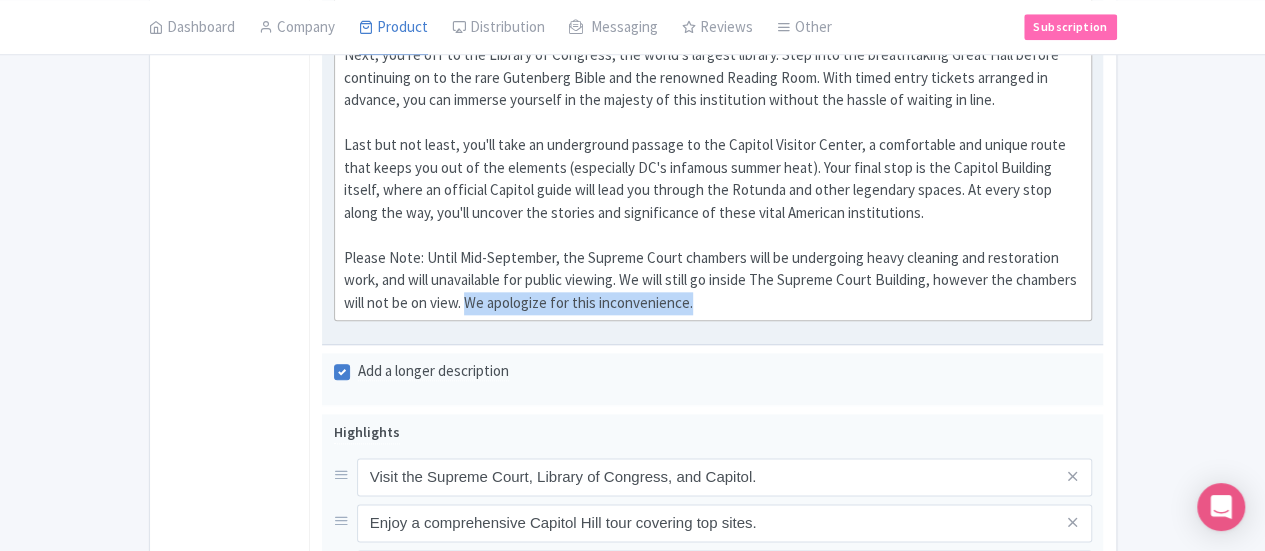 drag, startPoint x: 1127, startPoint y: 187, endPoint x: 896, endPoint y: 182, distance: 231.05411 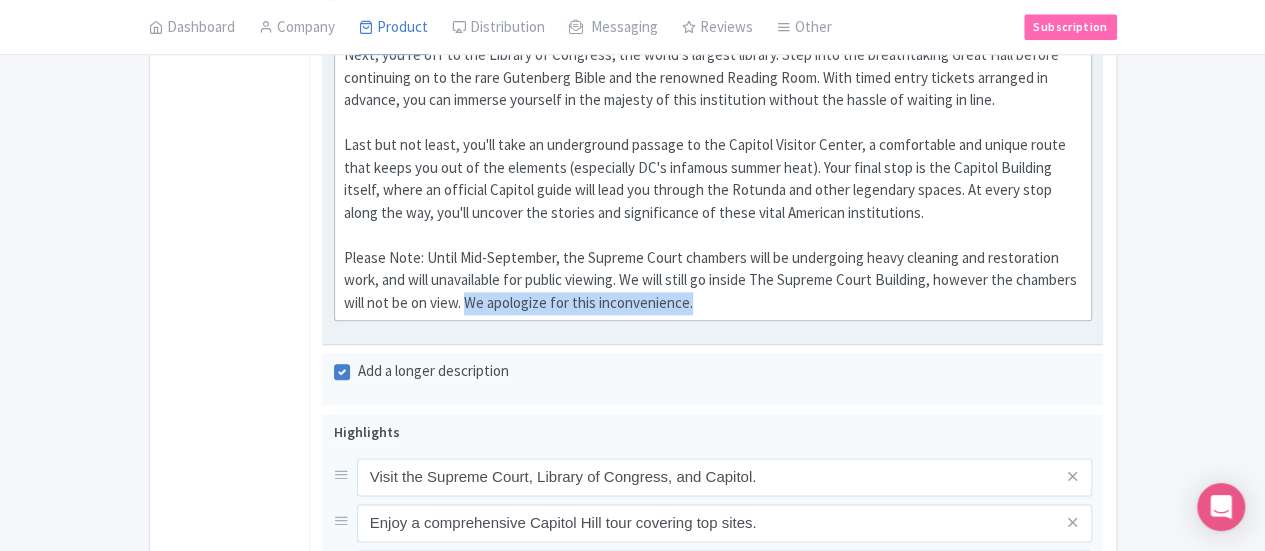click on "Delve into the history and beauty of Capitol Hill on this comprehensive tour. Starting outside the iconic Capitol Building, you’ll get an overview of its architecture and significance before moving to the exteriors of the Supreme Court and Library of Congress for photo ops.  From there, you'll step into the Supreme Court. Discover the halls where pivotal cases are argued and gain insights into the judicial branch's role in shaping American history.  Next, you're off to the Library of Congress, the world’s largest library. Step into the breathtaking Great Hall before continuing on to the rare Gutenberg Bible and the renowned Reading Room. With timed entry tickets arranged in advance, you can immerse yourself in the majesty of this institution without the hassle of waiting in line." 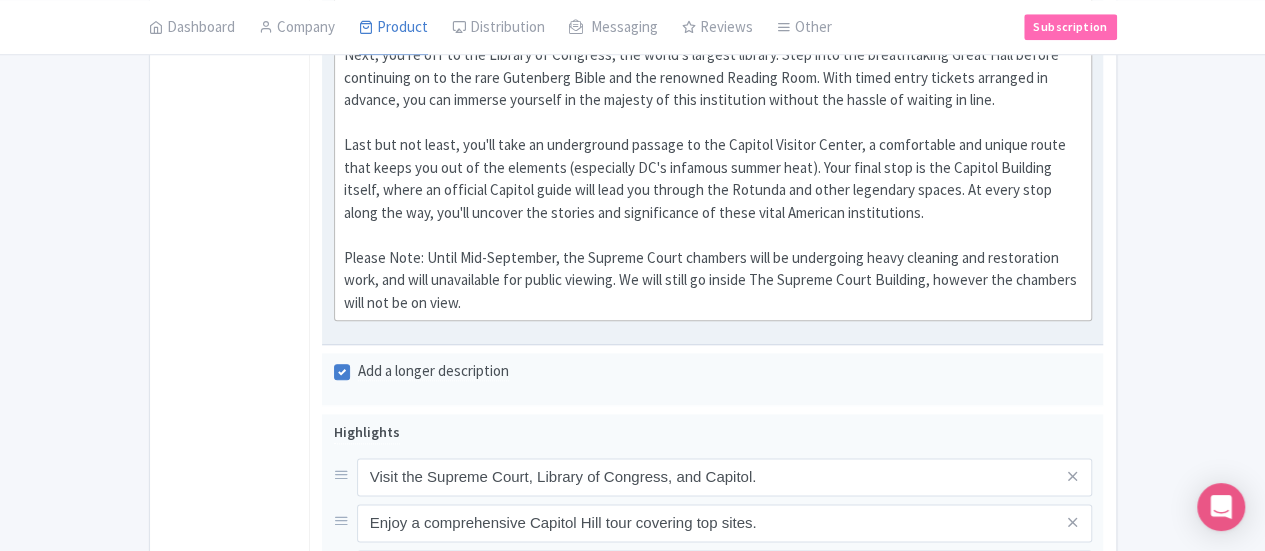type on "<div>Delve into the history and beauty of Capitol Hill on this comprehensive tour. Starting outside the iconic Capitol Building, you’ll get an overview of its architecture and significance before moving to the exteriors of the Supreme Court and Library of Congress for photo ops.<br><br>&nbsp;From there, you'll step into the Supreme Court. Discover the halls where pivotal cases are argued and gain insights into the judicial branch's role in shaping American history.&nbsp;<br><br>Next, you're off to the Library of Congress, the world’s largest library. Step into the breathtaking Great Hall before continuing on to the rare Gutenberg Bible and the renowned Reading Room. With timed entry tickets arranged in advance, you can immerse yourself in the majesty of this institution without the hassle of waiting in line.<br><br>&nbsp;Last but not least, you'll take an underground passage to the Capitol Visitor Center, a comfortable and unique route that keeps you out of the elements (especially DC's infamous summer hea..." 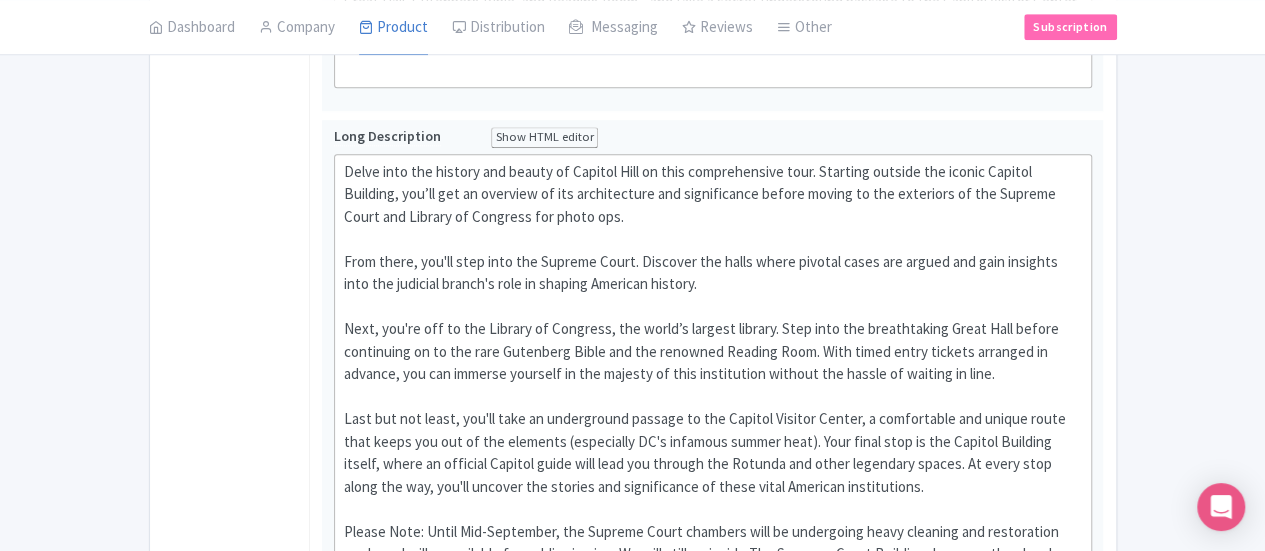 scroll, scrollTop: 796, scrollLeft: 0, axis: vertical 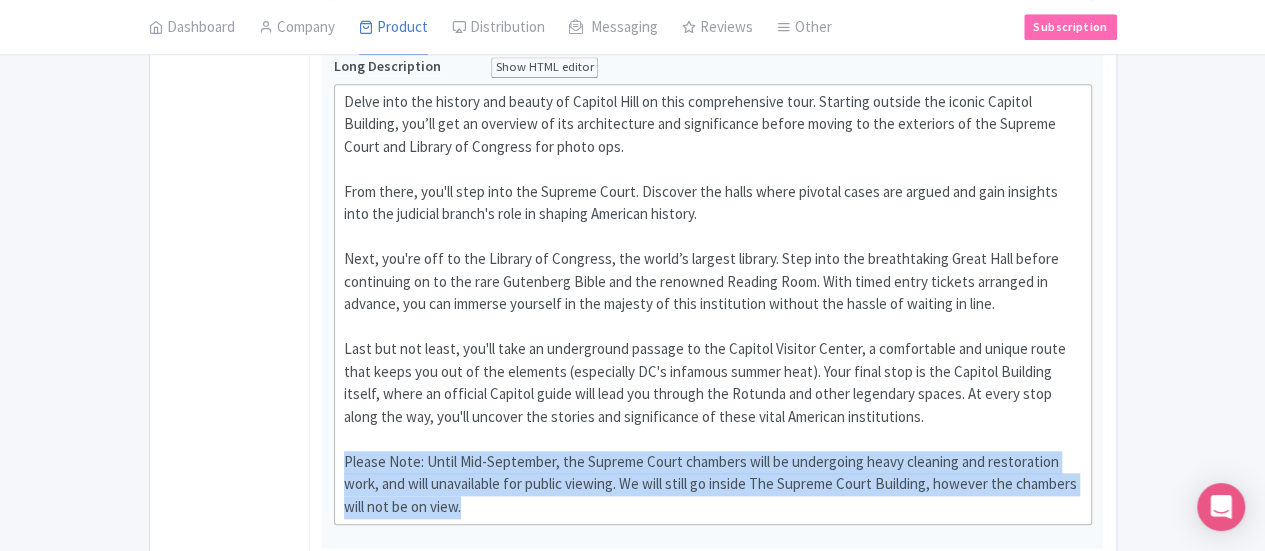 drag, startPoint x: 900, startPoint y: 394, endPoint x: 204, endPoint y: 364, distance: 696.64624 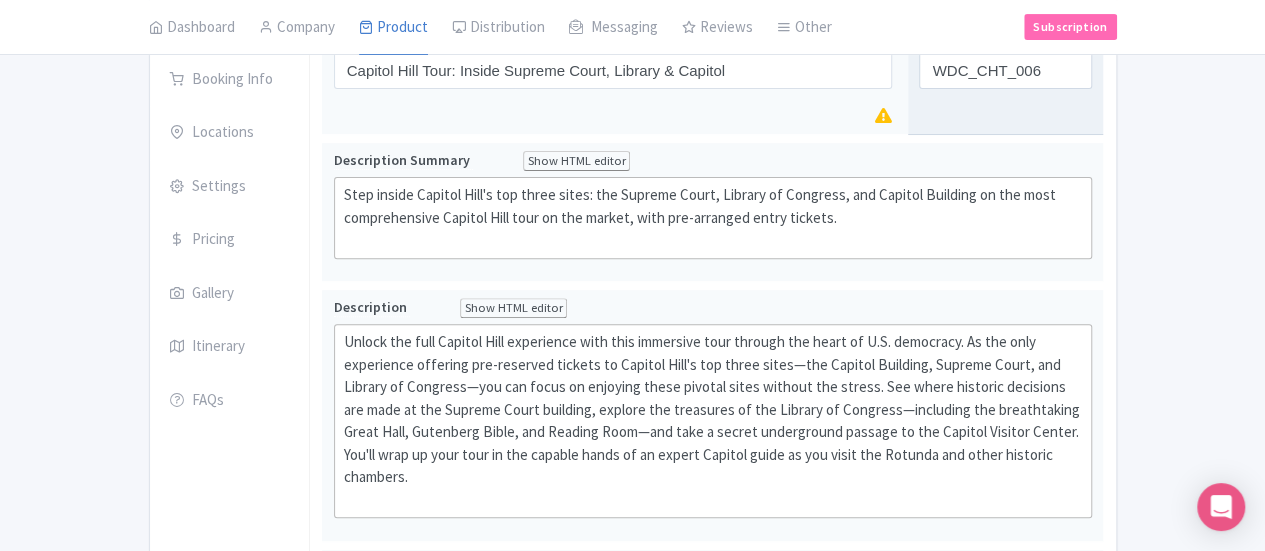 scroll, scrollTop: 0, scrollLeft: 0, axis: both 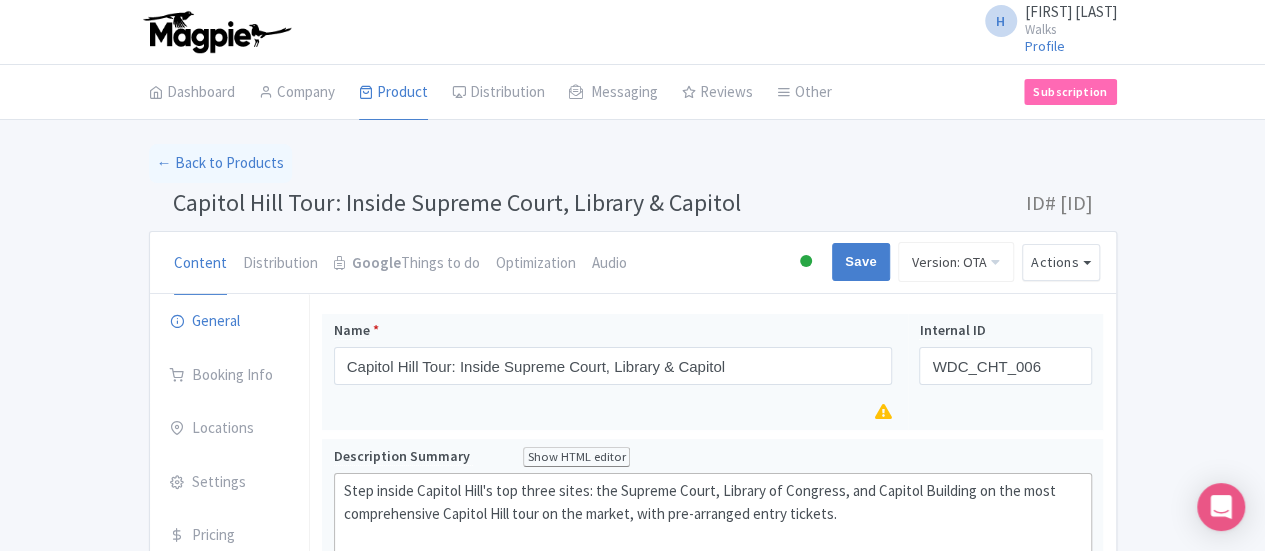 click on "Content
Distribution
Google  Things to do
Optimization
Audio
Active
Inactive
Building
Archived
Save
Version: OTA
Manage Versions
OTA
Viator
TW
Version: OTA
Version type   * Primary
Version name   * OTA
Version description
Date from
Date to
Select all resellers for version
Share with Resellers:
Done
Actions
View on Magpie
Customer View
Industry Partner View
Download
Excel
Word
All Images ZIP
Share Products
Delete Product
Create new version
Confirm Copy Operation
Yes, Copy
Cancel" at bounding box center (633, 263) 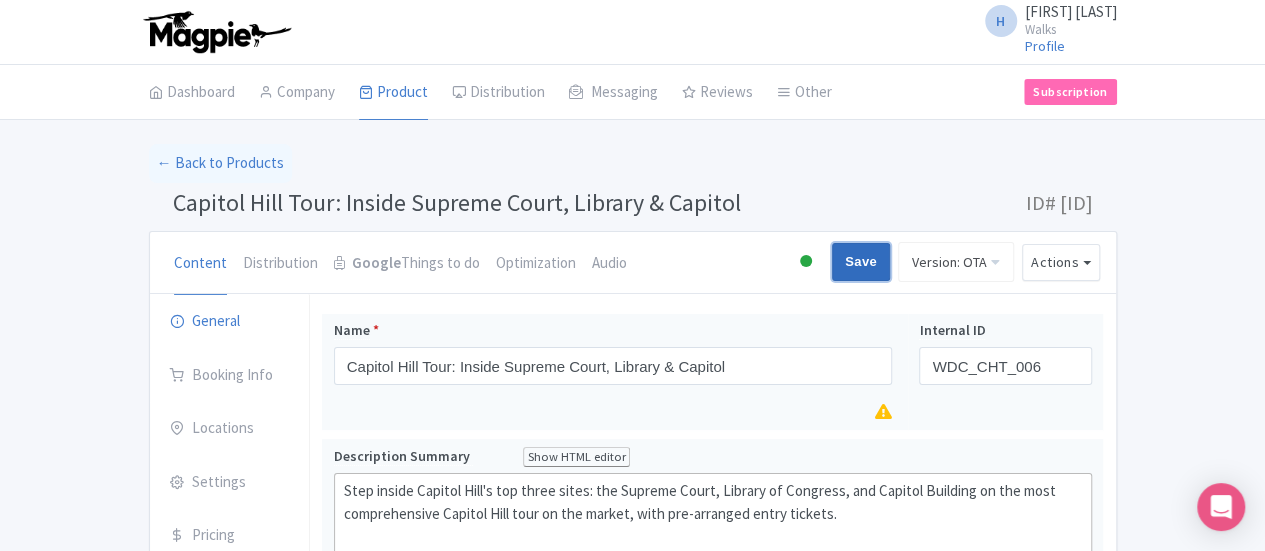 click on "Save" at bounding box center [861, 262] 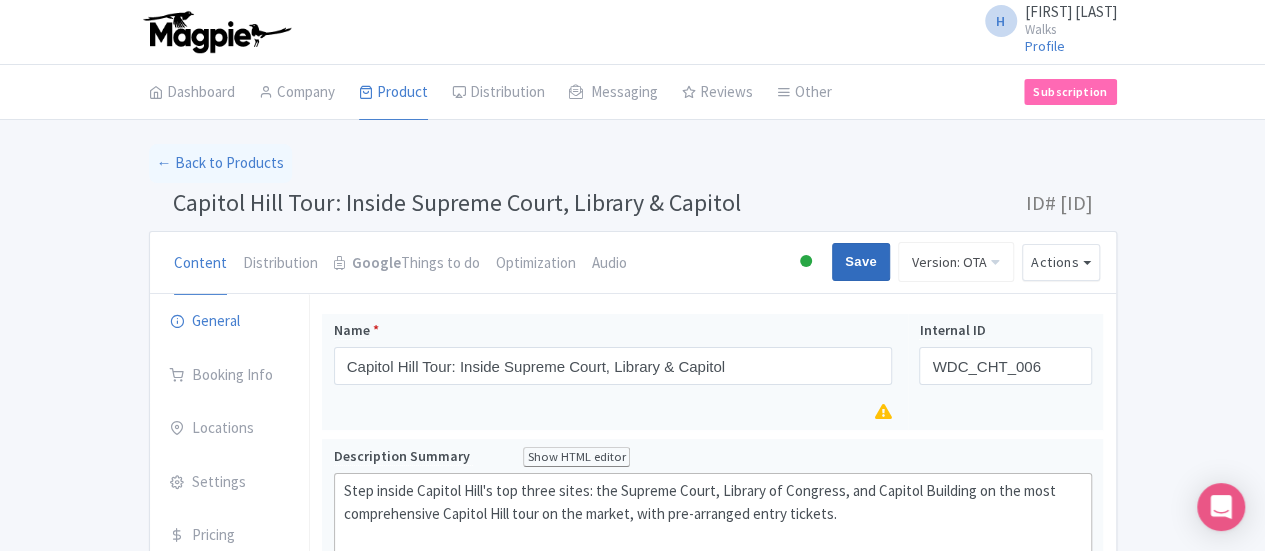 type on "Saving..." 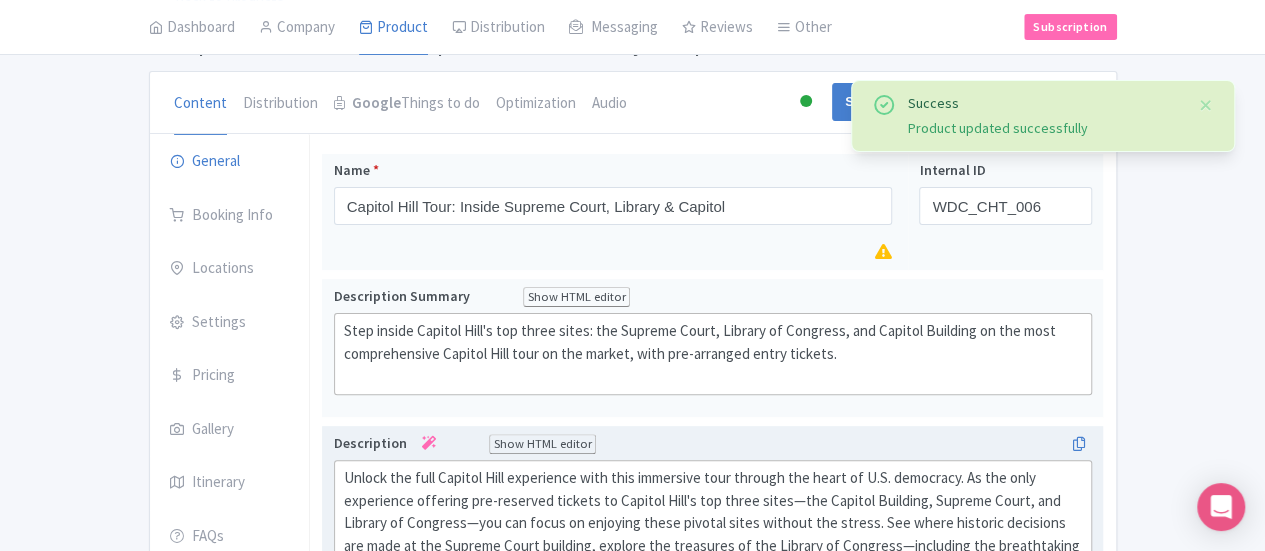 scroll, scrollTop: 0, scrollLeft: 0, axis: both 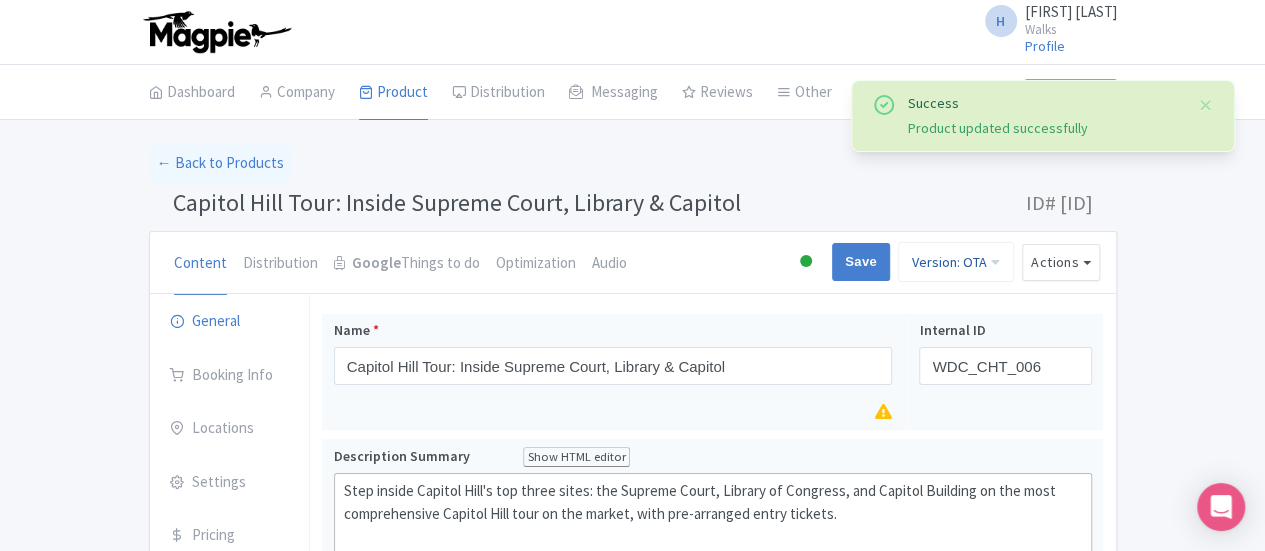 click on "Version: OTA" at bounding box center [956, 262] 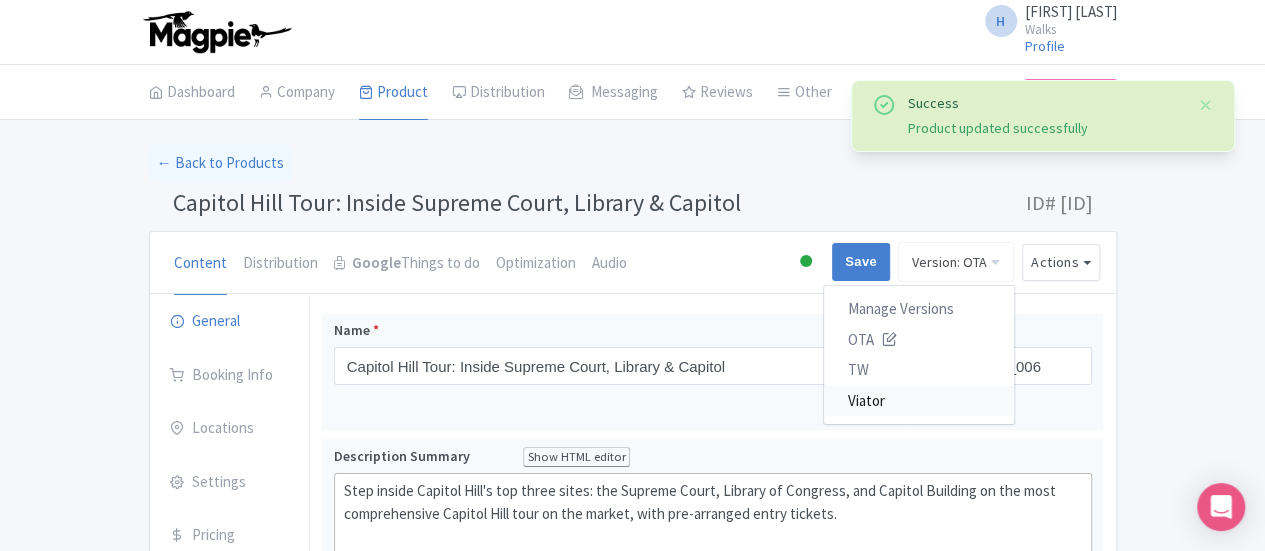 click on "Viator" at bounding box center (919, 401) 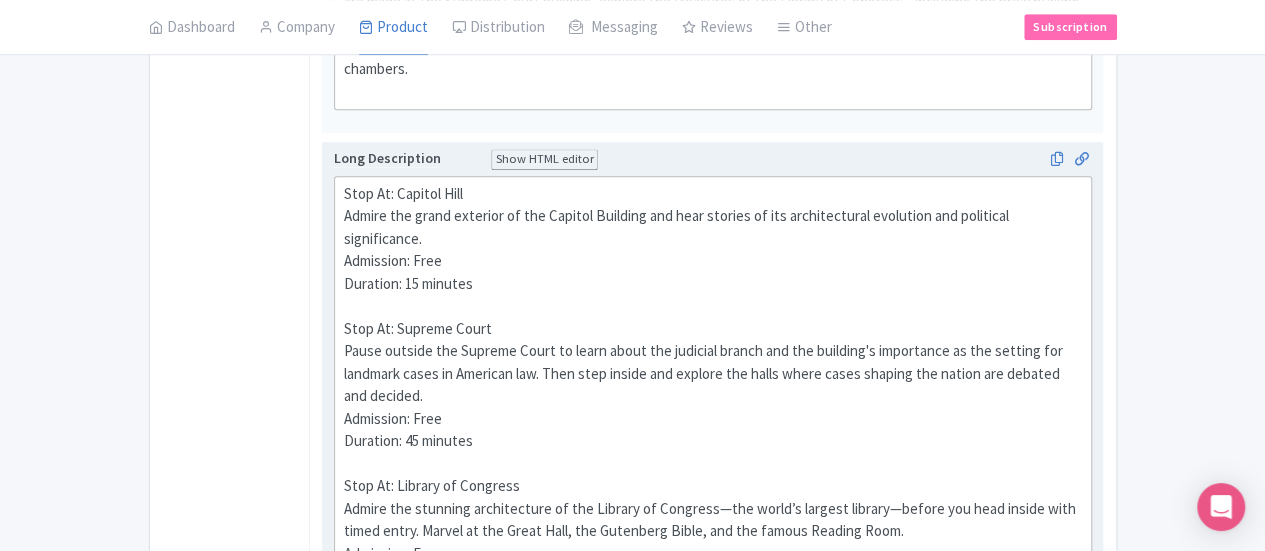 scroll, scrollTop: 900, scrollLeft: 0, axis: vertical 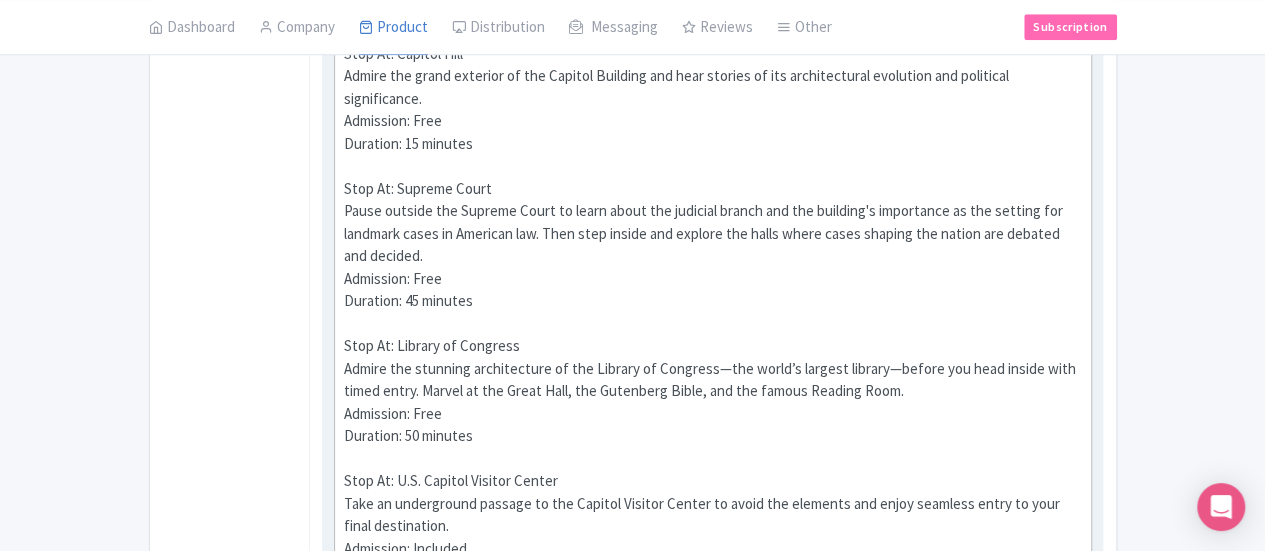 click on "Stop At: Capitol Hill Admire the grand exterior of the Capitol Building and hear stories of its architectural evolution and political significance. Admission: Free Duration: 15 minutes  Stop At: Supreme Court Pause outside the Supreme Court to learn about the judicial branch and the building's importance as the setting for landmark cases in American law. Then step inside and explore the halls where cases shaping the nation are debated and decided. Admission: Free Duration: 45 minutes  Stop At: Library of Congress Admire the stunning architecture of the Library of Congress—the world’s largest library—before you head inside with timed entry. Marvel at the Great Hall, the Gutenberg Bible, and the famous Reading Room. Admission: Free Duration: 50 minutes  Stop At: U.S. Capitol Visitor Center Take an underground passage to the Capitol Visitor Center to avoid the elements and enjoy seamless entry to your final destination. Admission: Included Duration: 10 minutes  Stop At: U.S. Capitol Admission: Included" 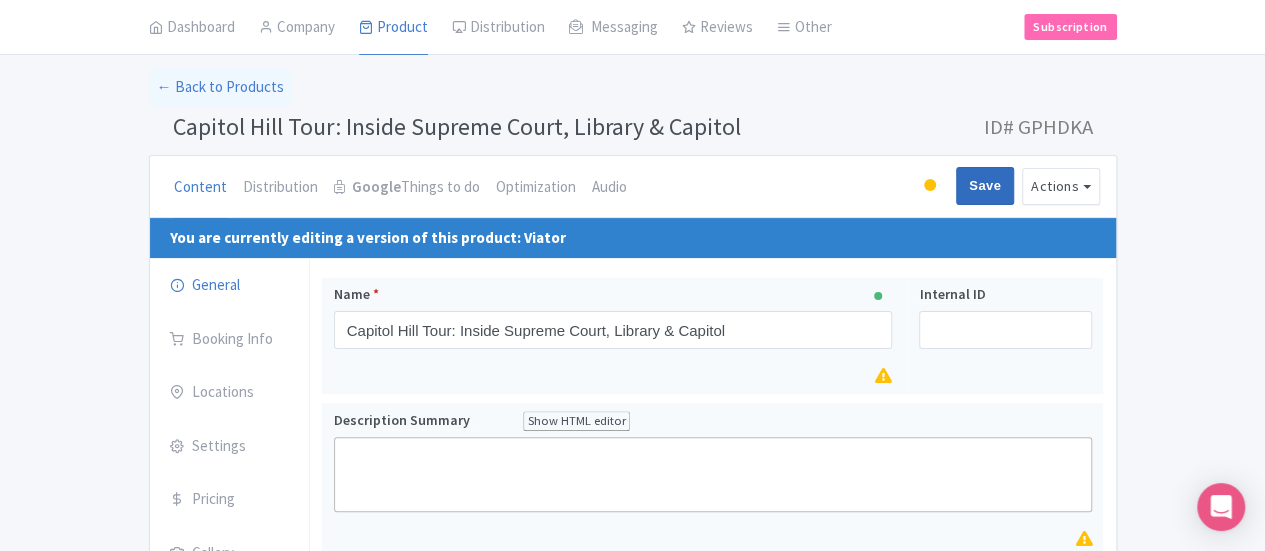 scroll, scrollTop: 0, scrollLeft: 0, axis: both 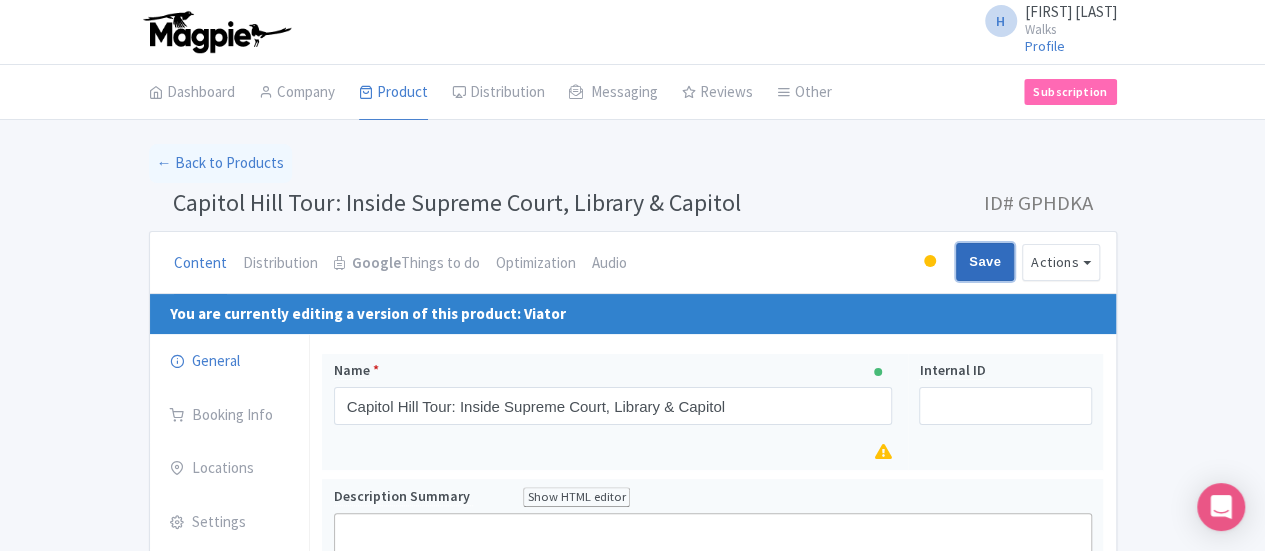 click on "Save" at bounding box center [985, 262] 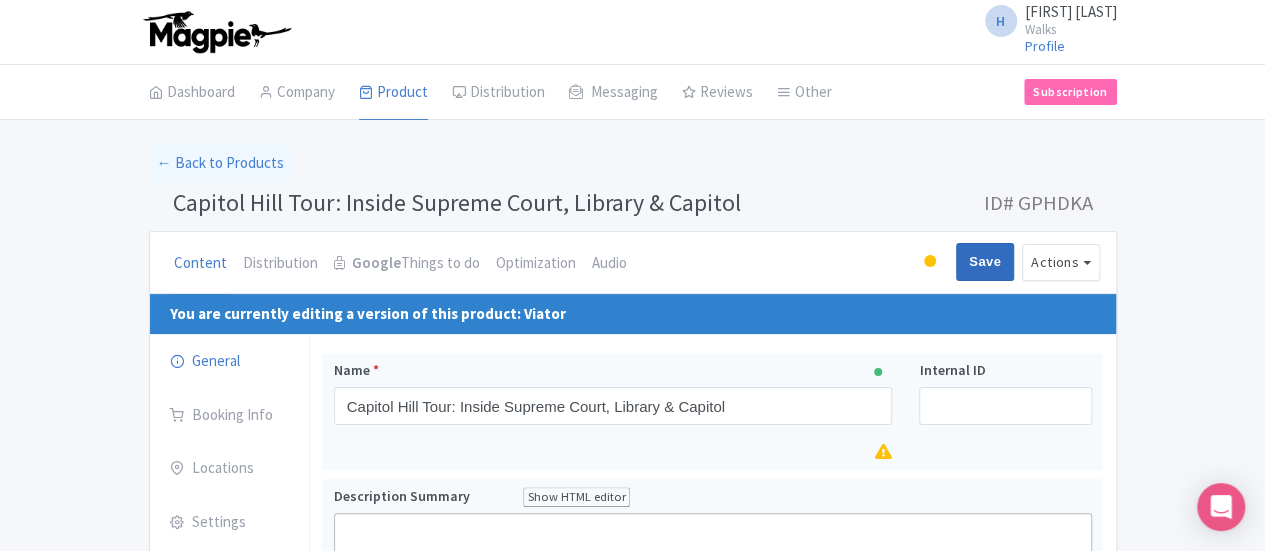 type on "Saving..." 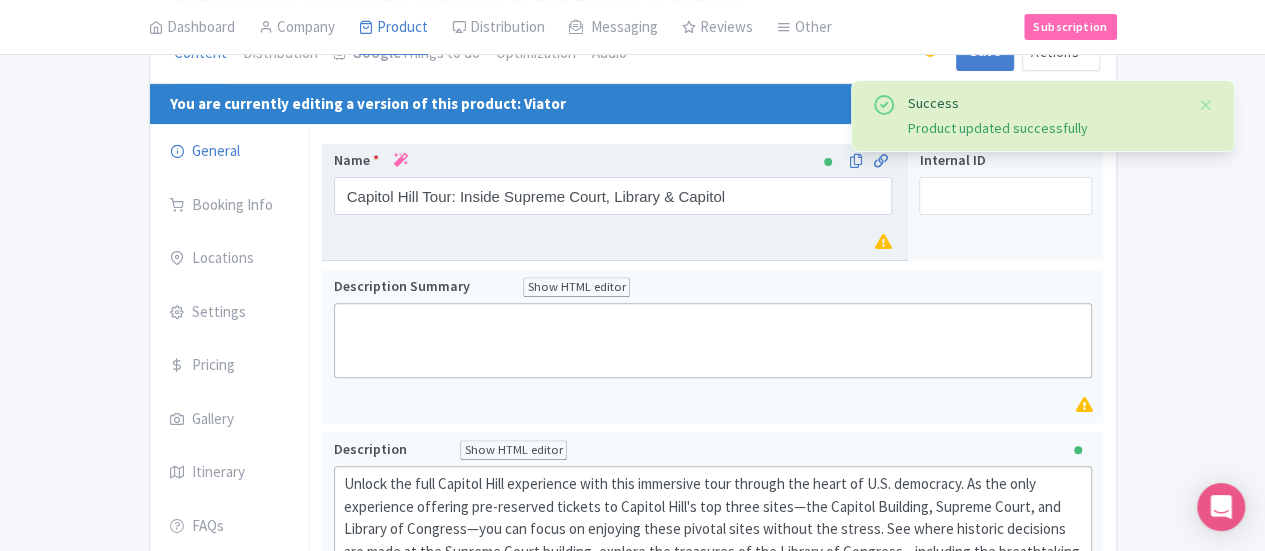 scroll, scrollTop: 0, scrollLeft: 0, axis: both 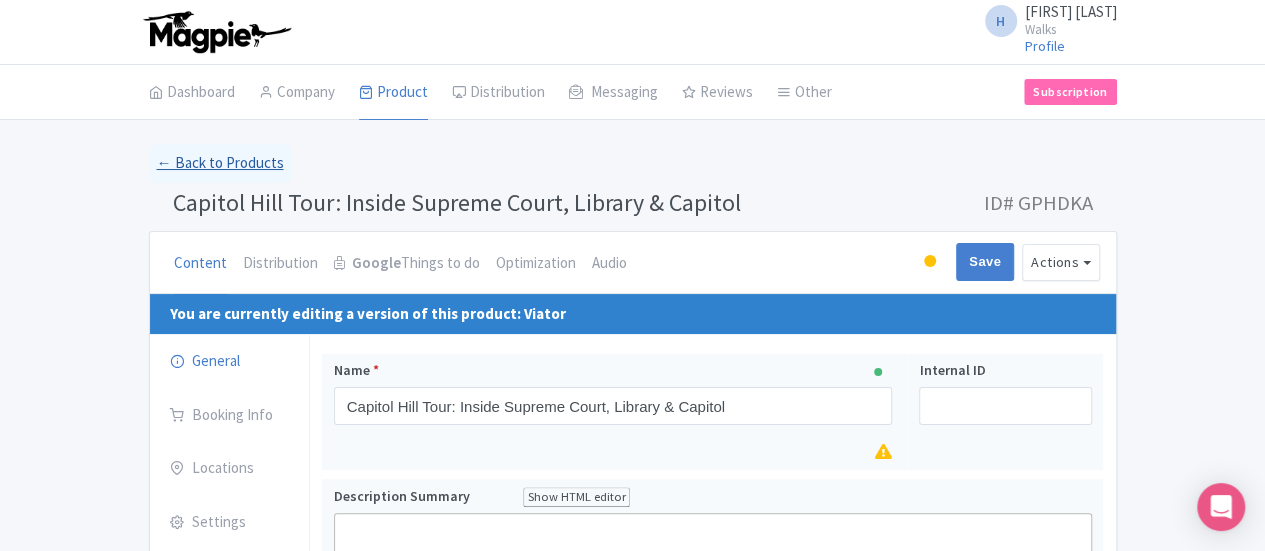 click on "← Back to Products" at bounding box center (220, 163) 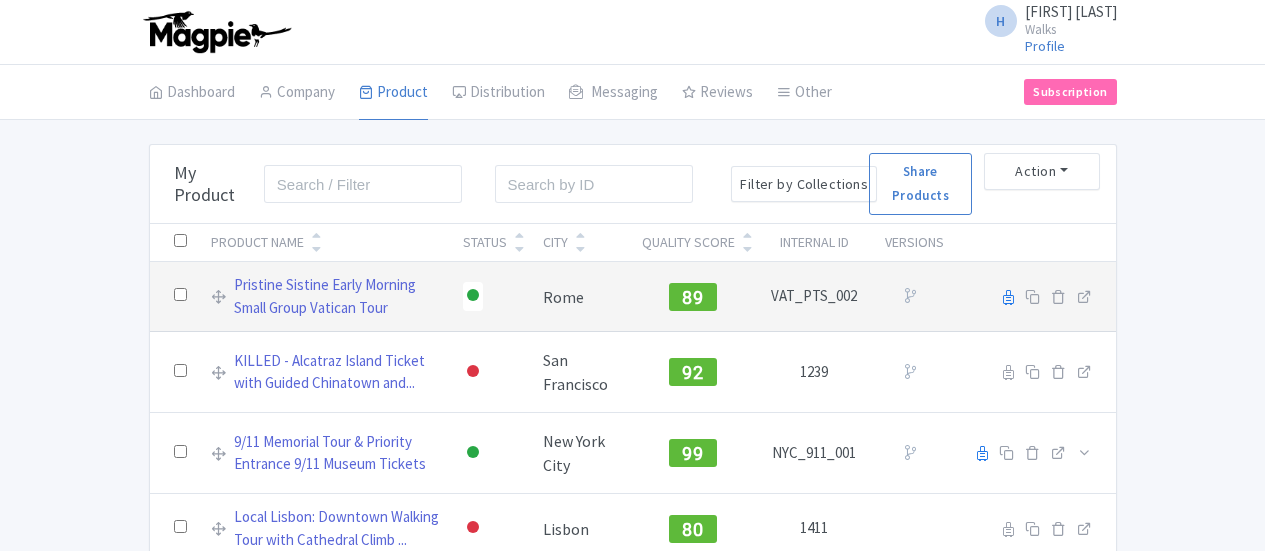 scroll, scrollTop: 0, scrollLeft: 0, axis: both 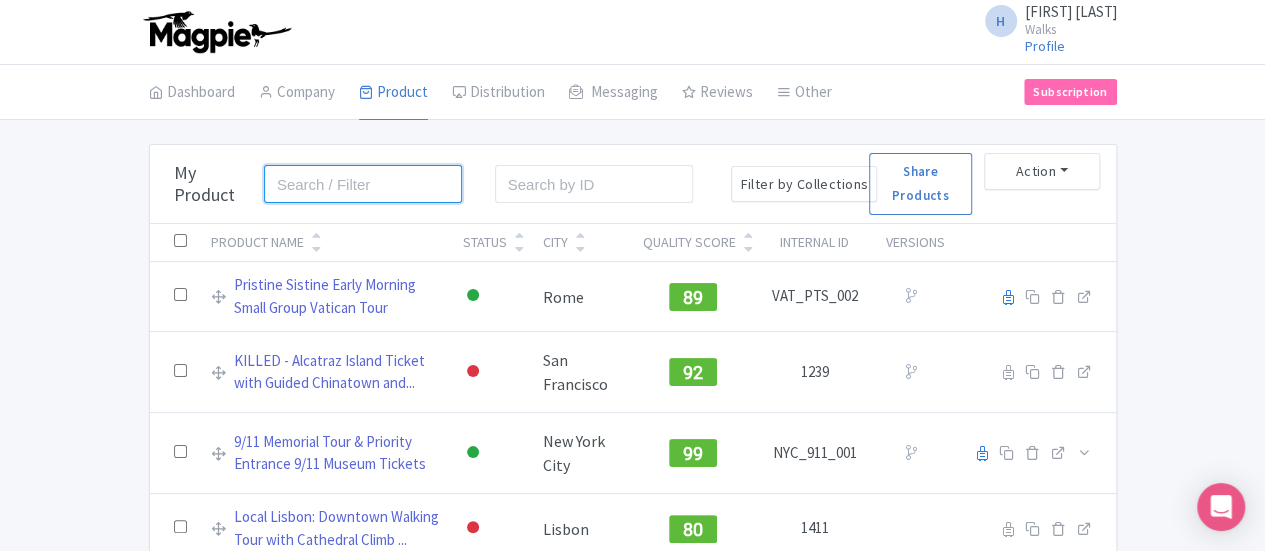 click at bounding box center [363, 184] 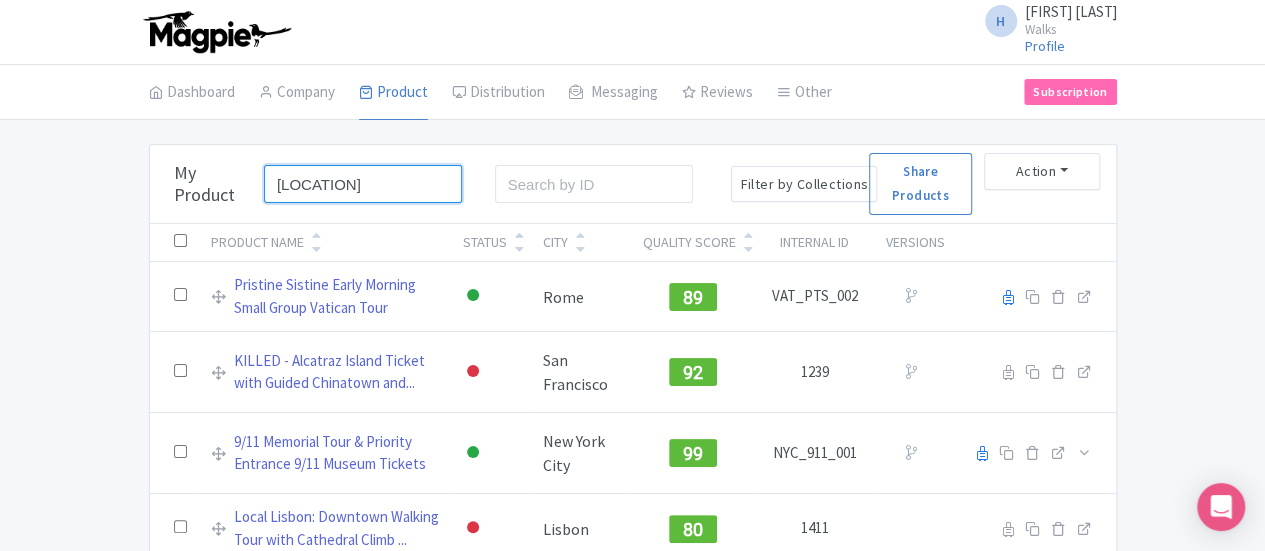 type on "[LOCATION]" 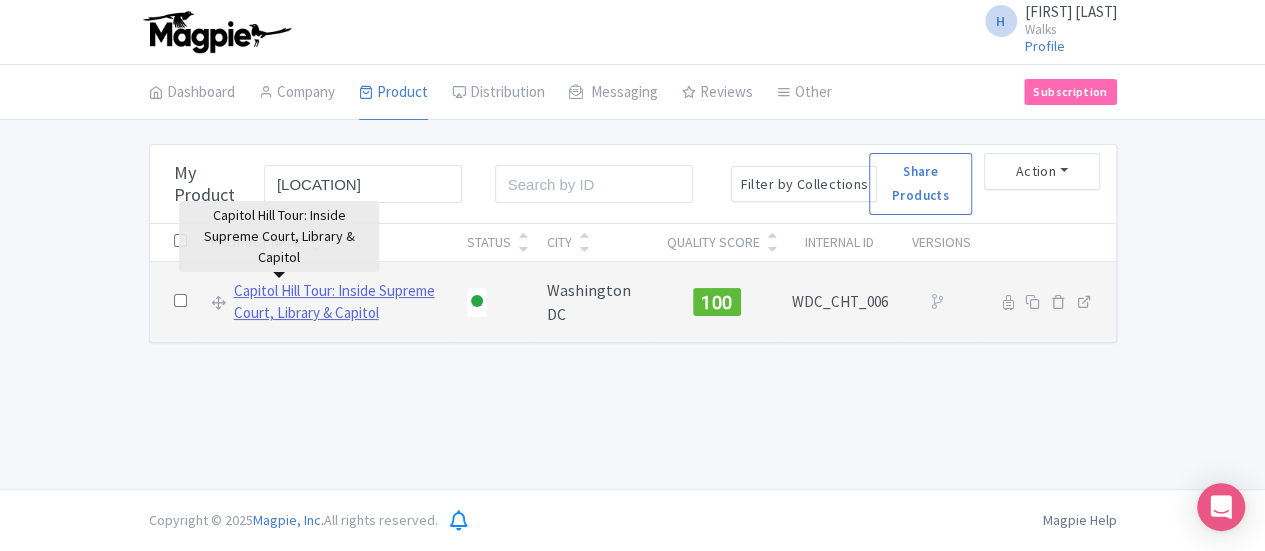 click on "Capitol Hill Tour: Inside Supreme Court, Library & Capitol" at bounding box center (338, 302) 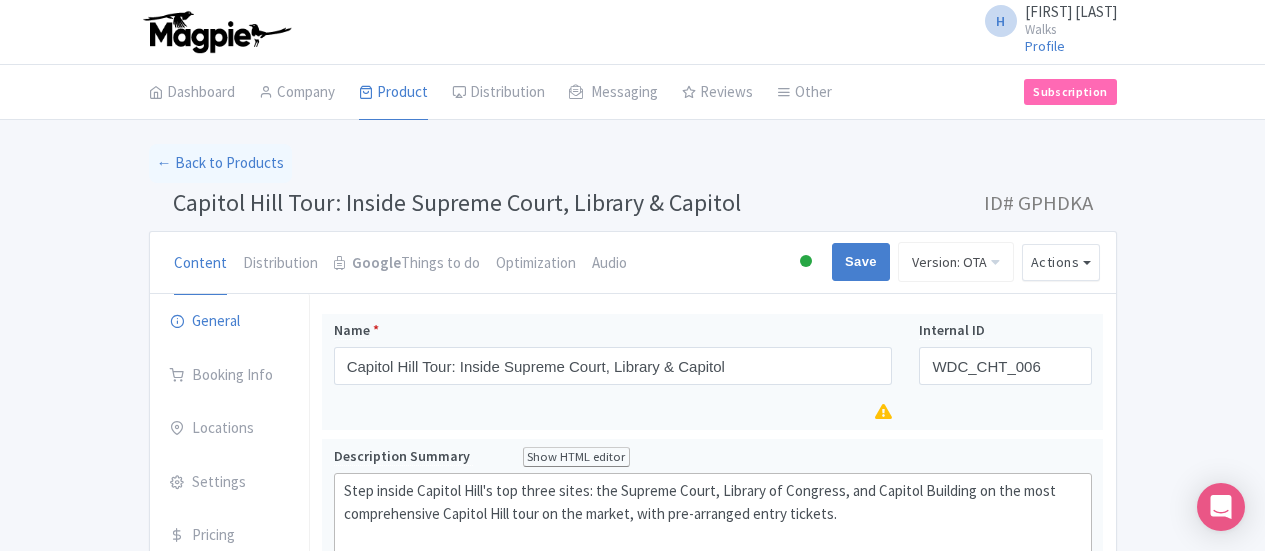 scroll, scrollTop: 0, scrollLeft: 0, axis: both 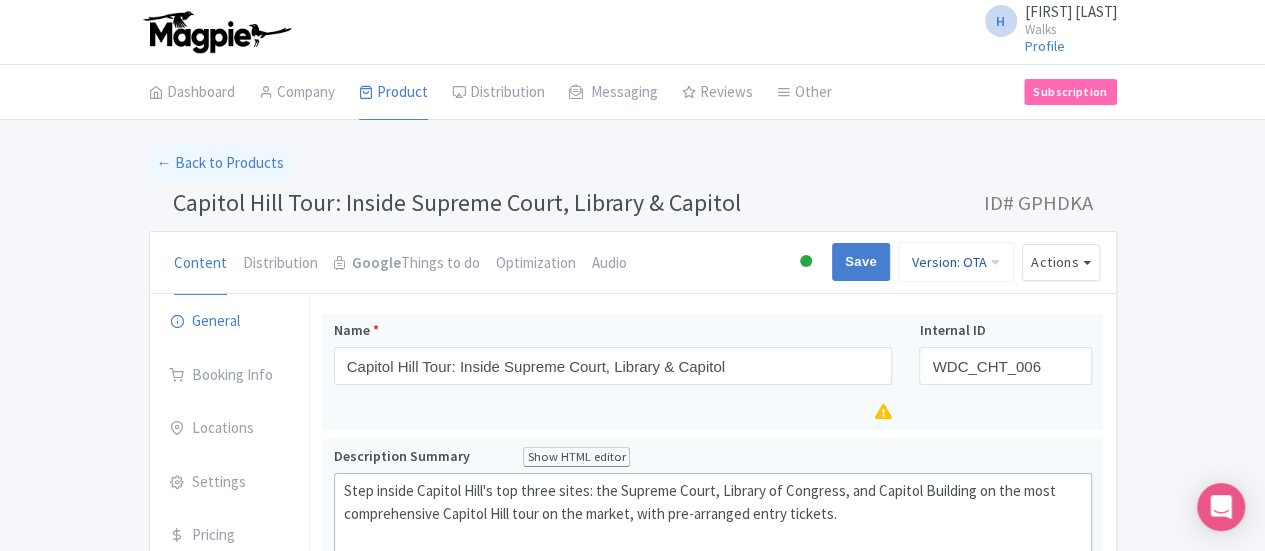 click on "Version: OTA" at bounding box center (956, 262) 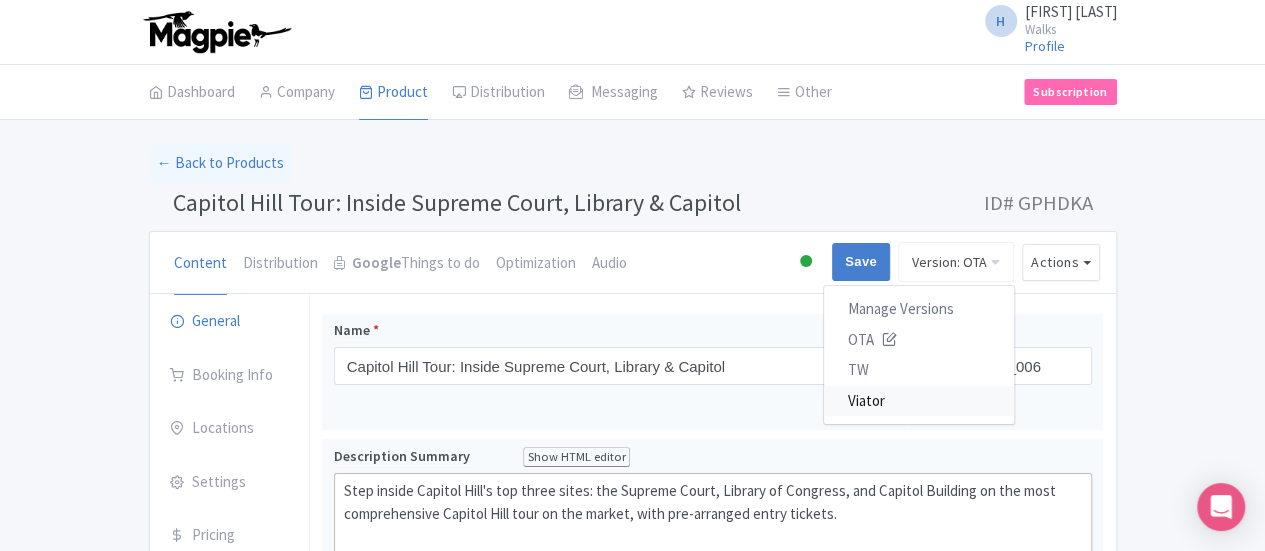 click on "Viator" at bounding box center [919, 401] 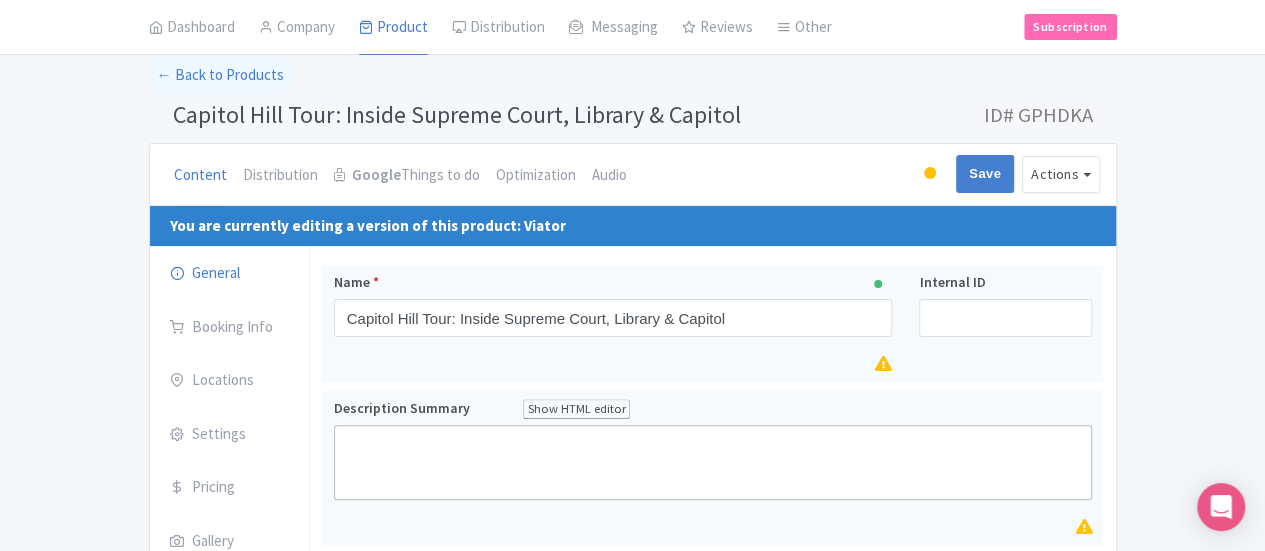 scroll, scrollTop: 0, scrollLeft: 0, axis: both 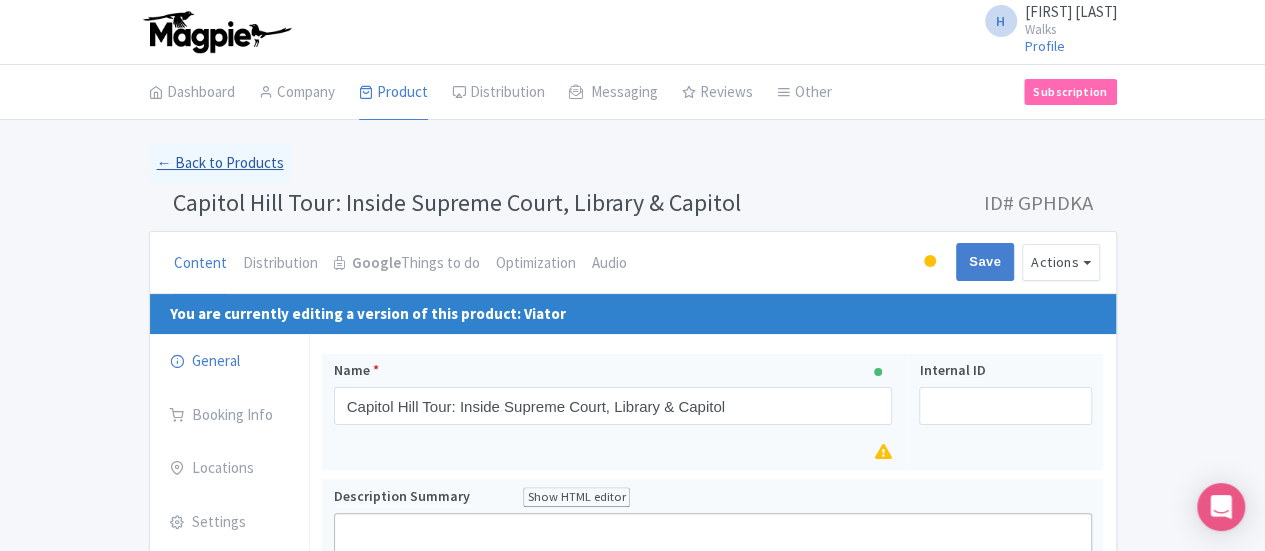 click on "← Back to Products" at bounding box center (220, 163) 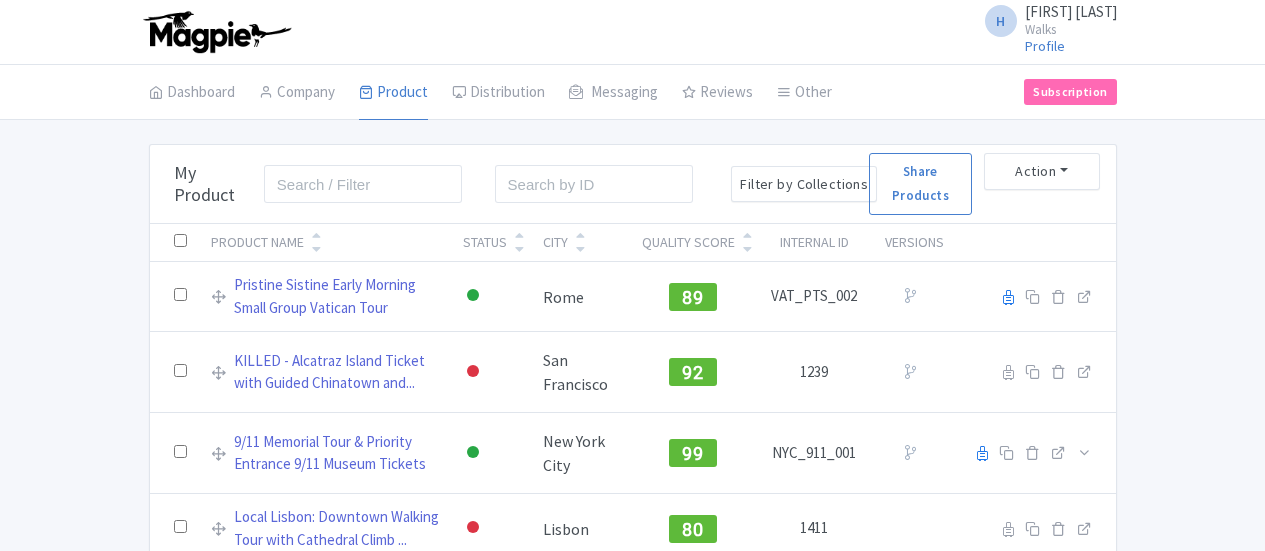 scroll, scrollTop: 0, scrollLeft: 0, axis: both 